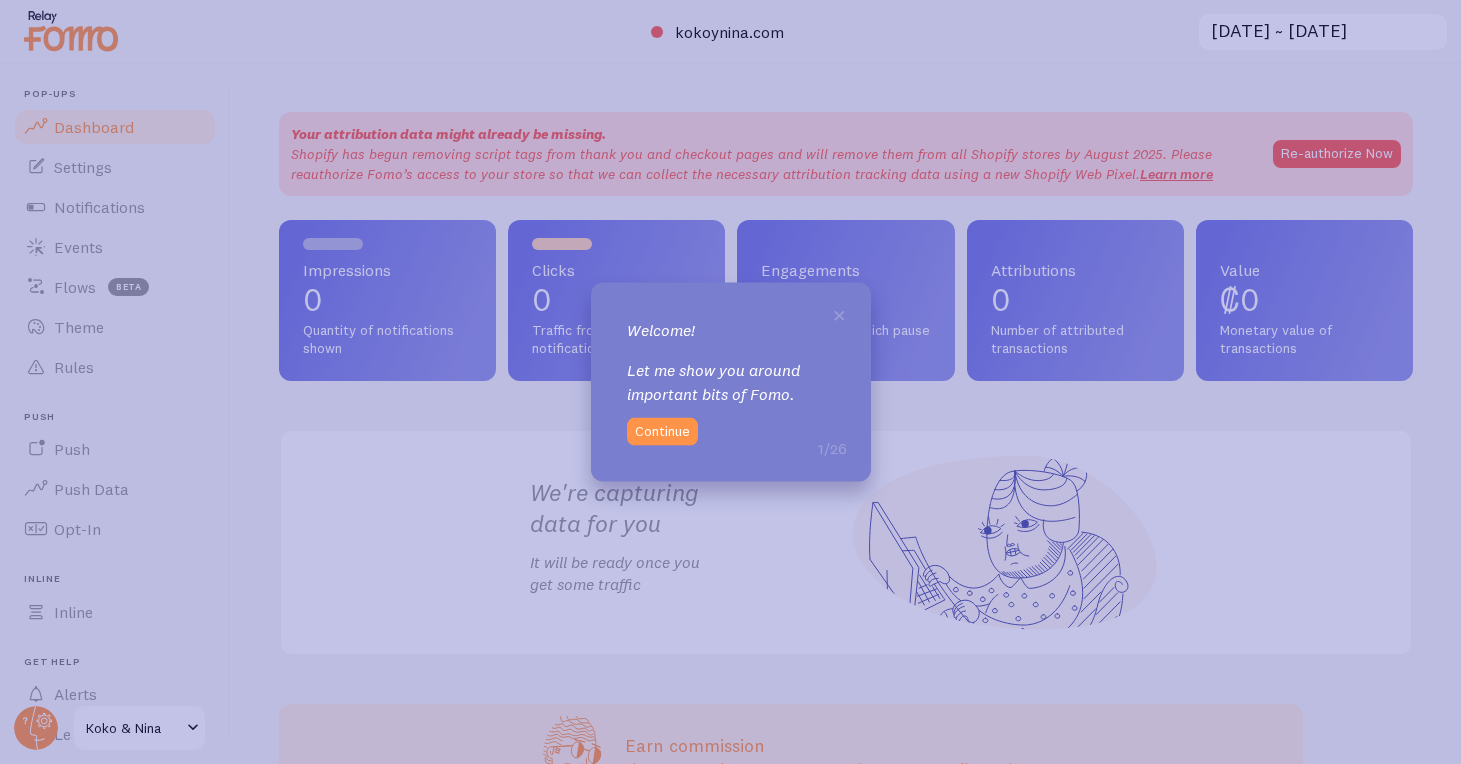 scroll, scrollTop: 0, scrollLeft: 0, axis: both 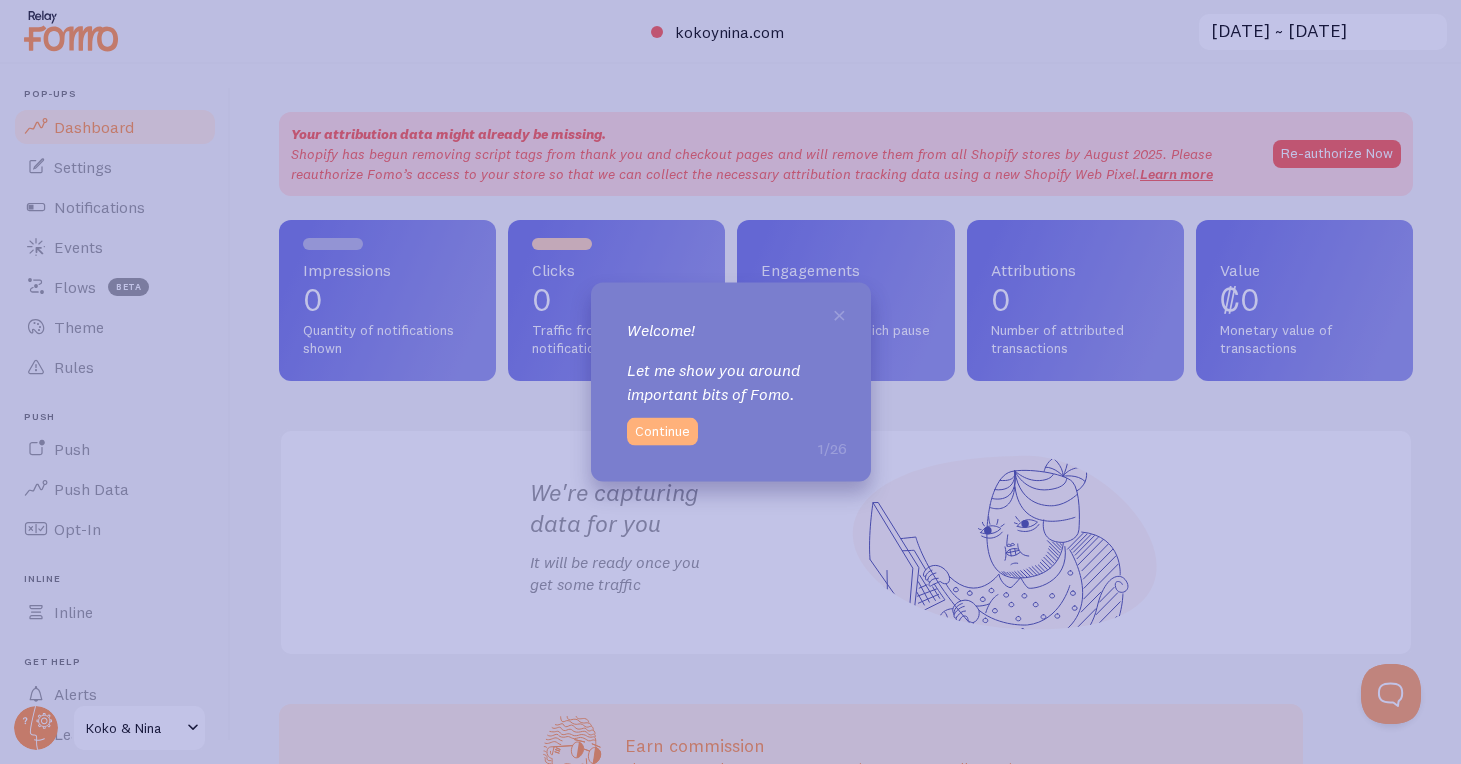 click on "Continue" at bounding box center (662, 431) 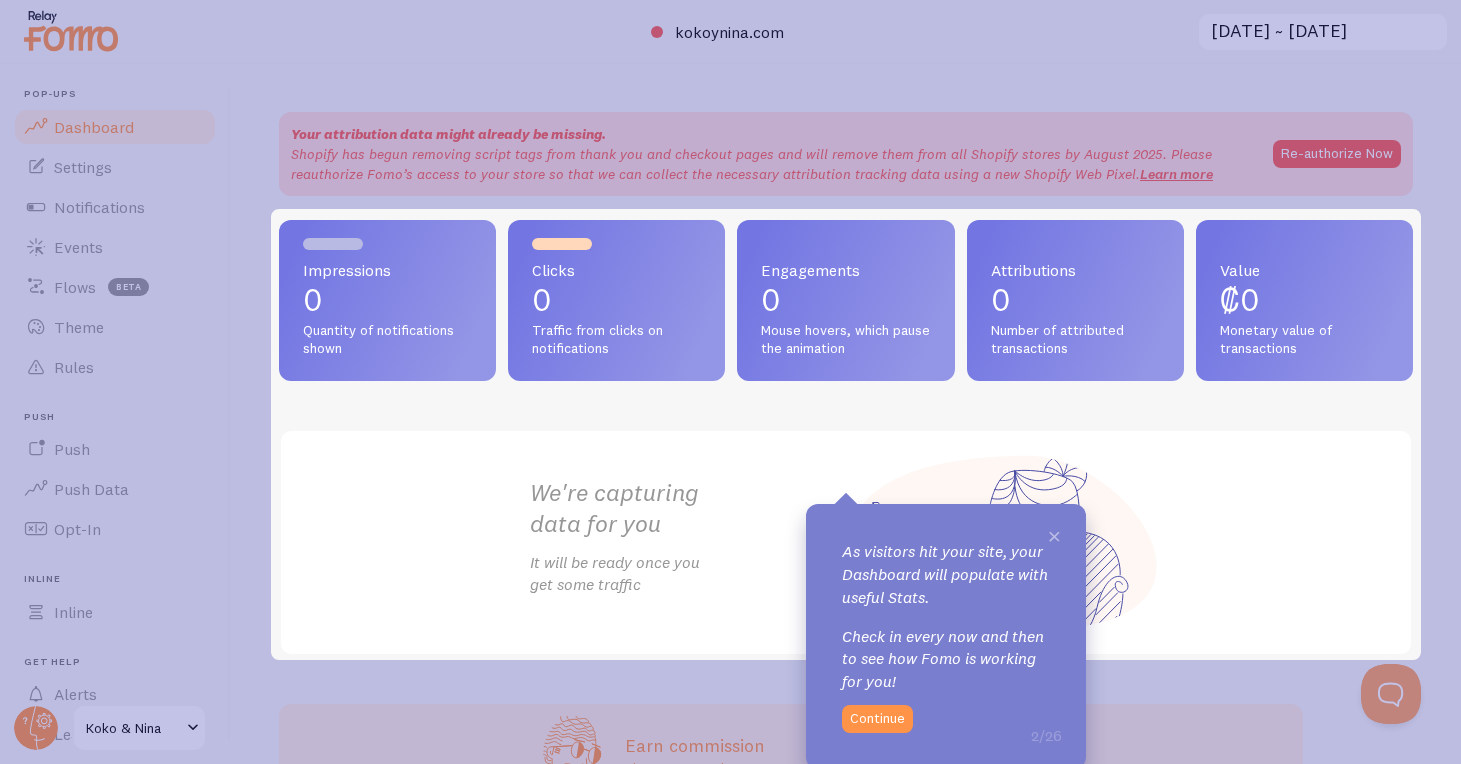 click on "×" at bounding box center [1054, 535] 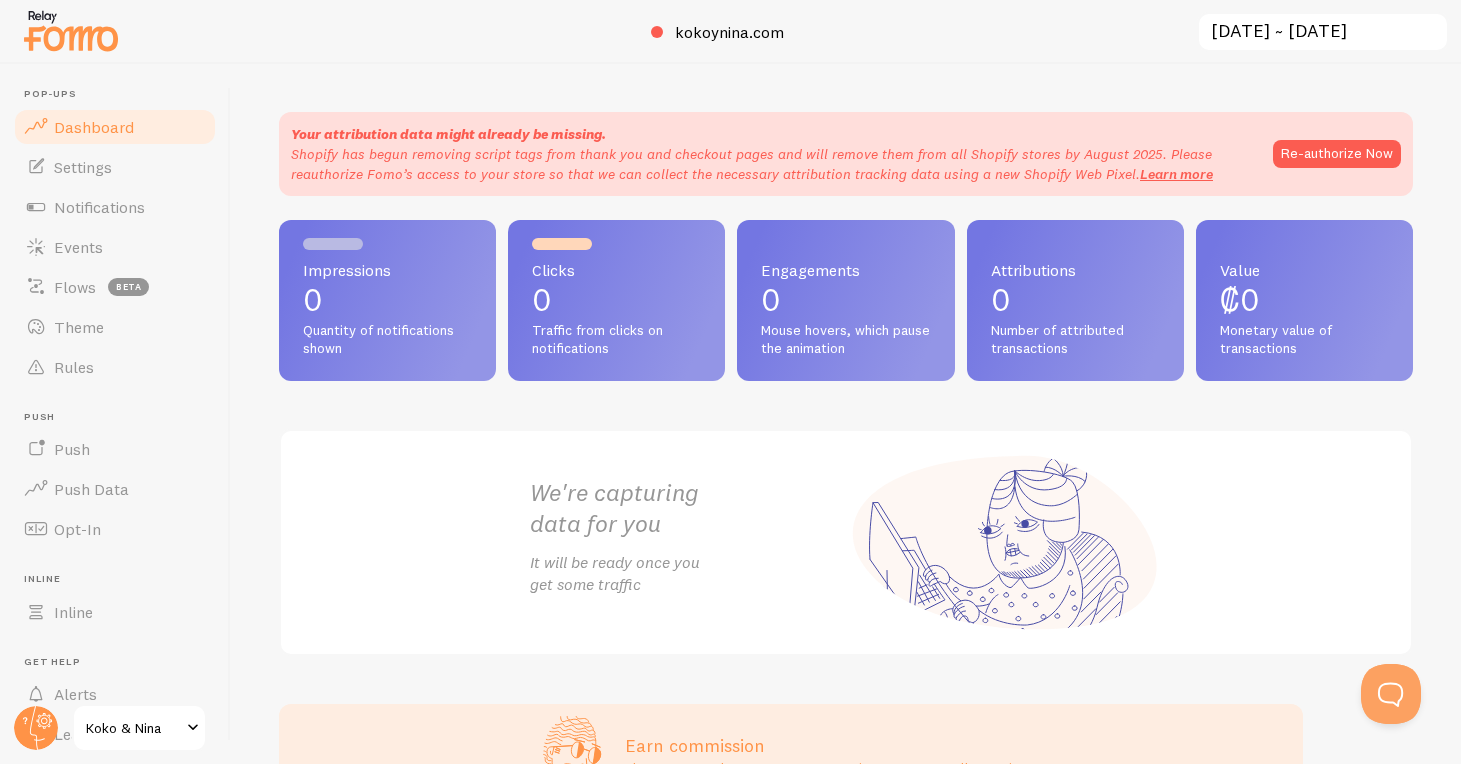 scroll, scrollTop: 0, scrollLeft: 0, axis: both 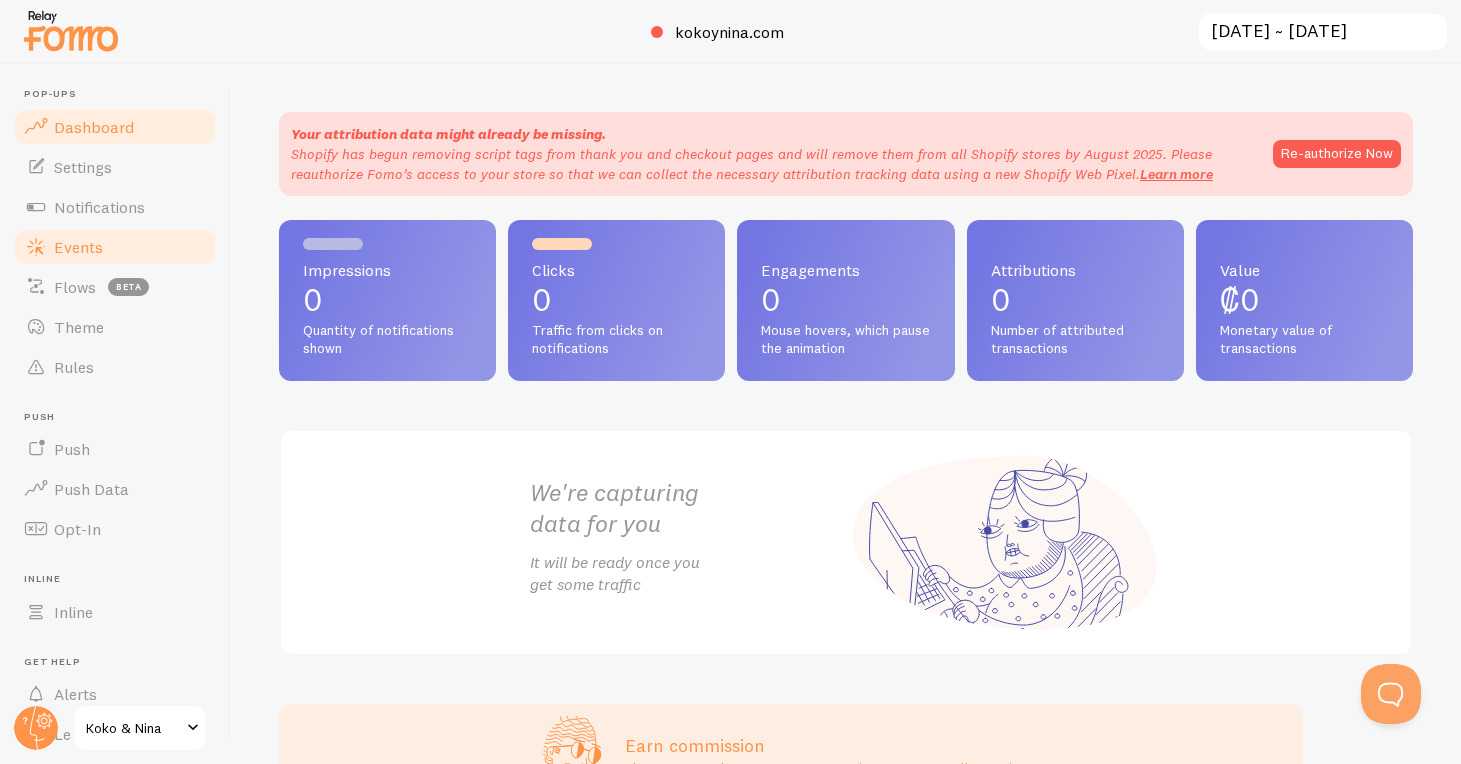click on "Events" at bounding box center (115, 247) 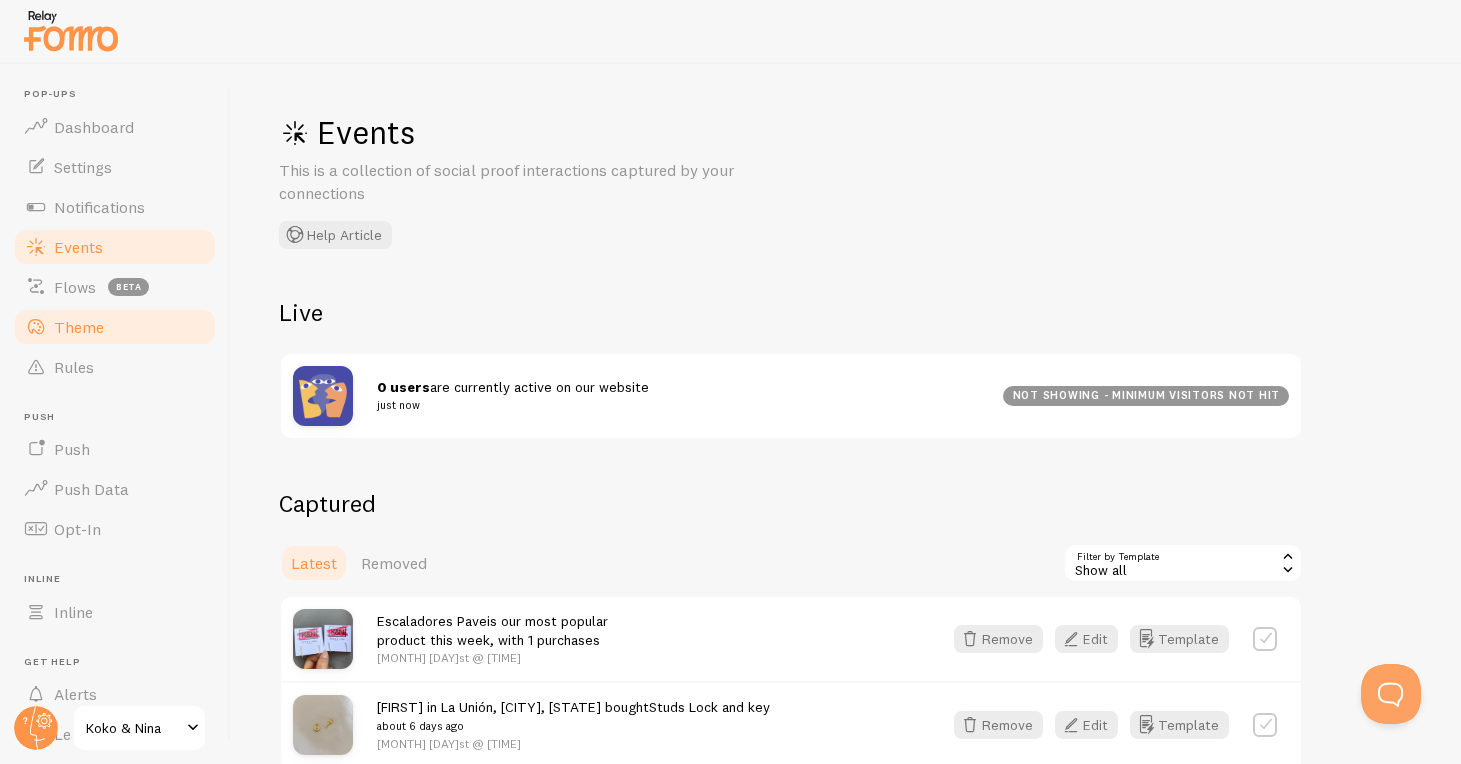 scroll, scrollTop: 0, scrollLeft: 0, axis: both 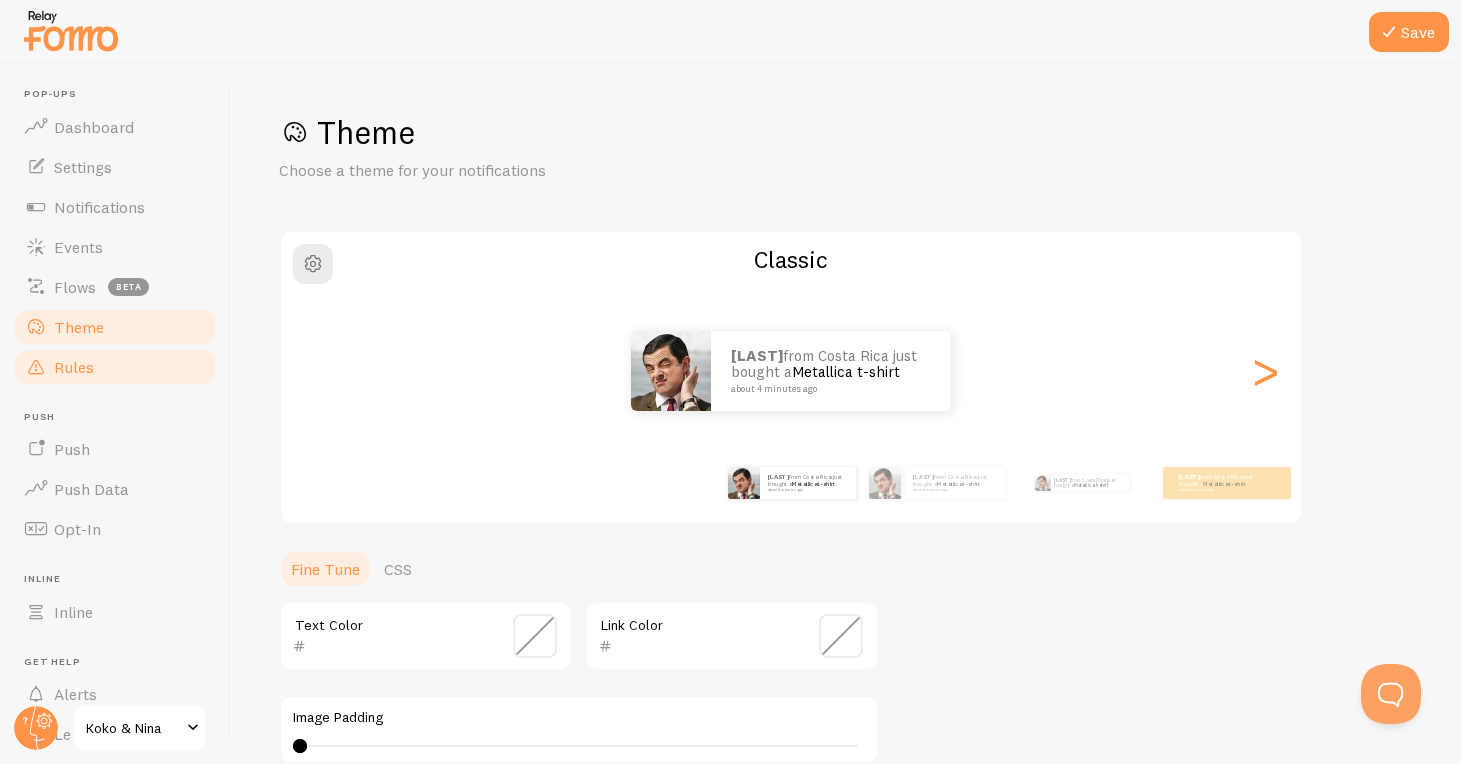 click on "Rules" at bounding box center (115, 367) 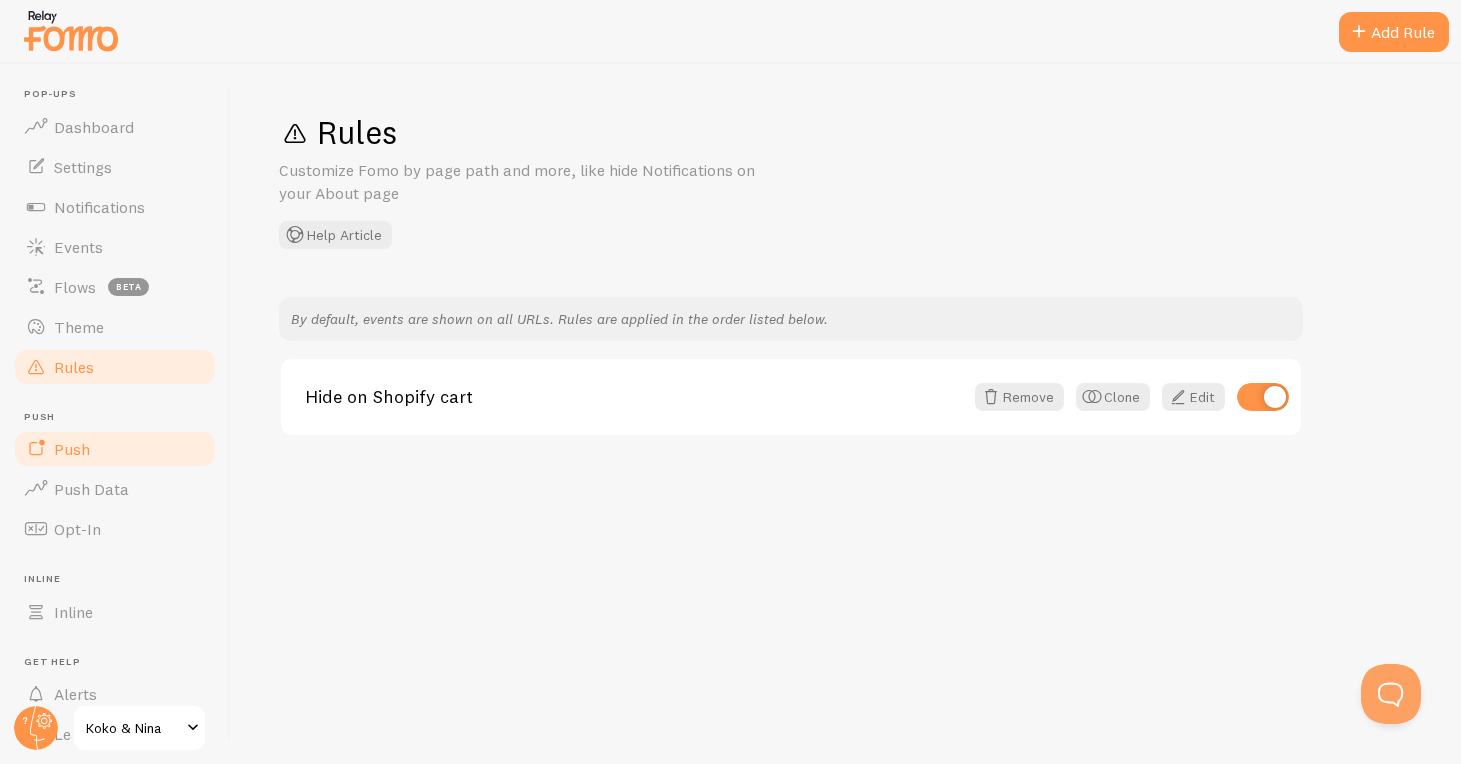click on "Push" at bounding box center [115, 449] 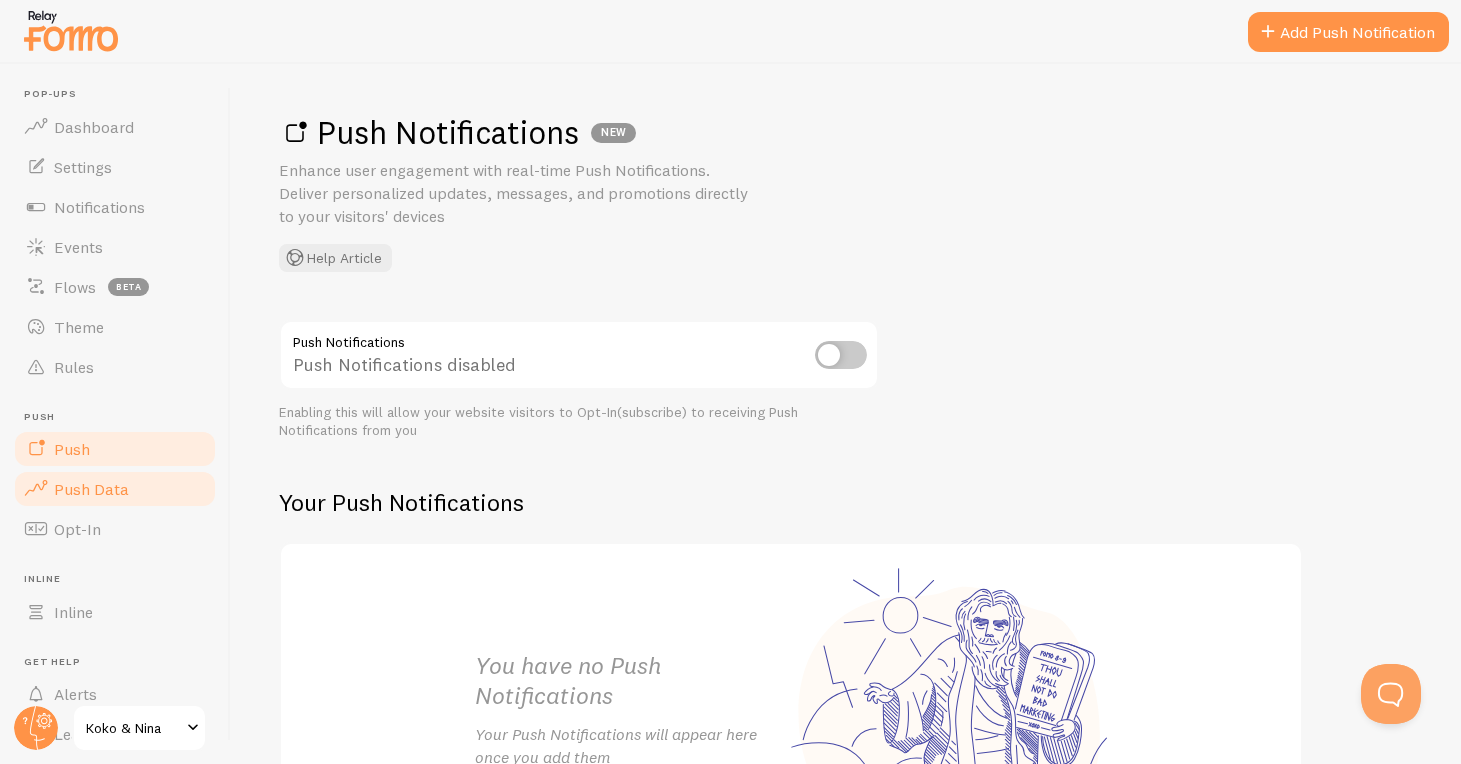click on "Push Data" at bounding box center (115, 489) 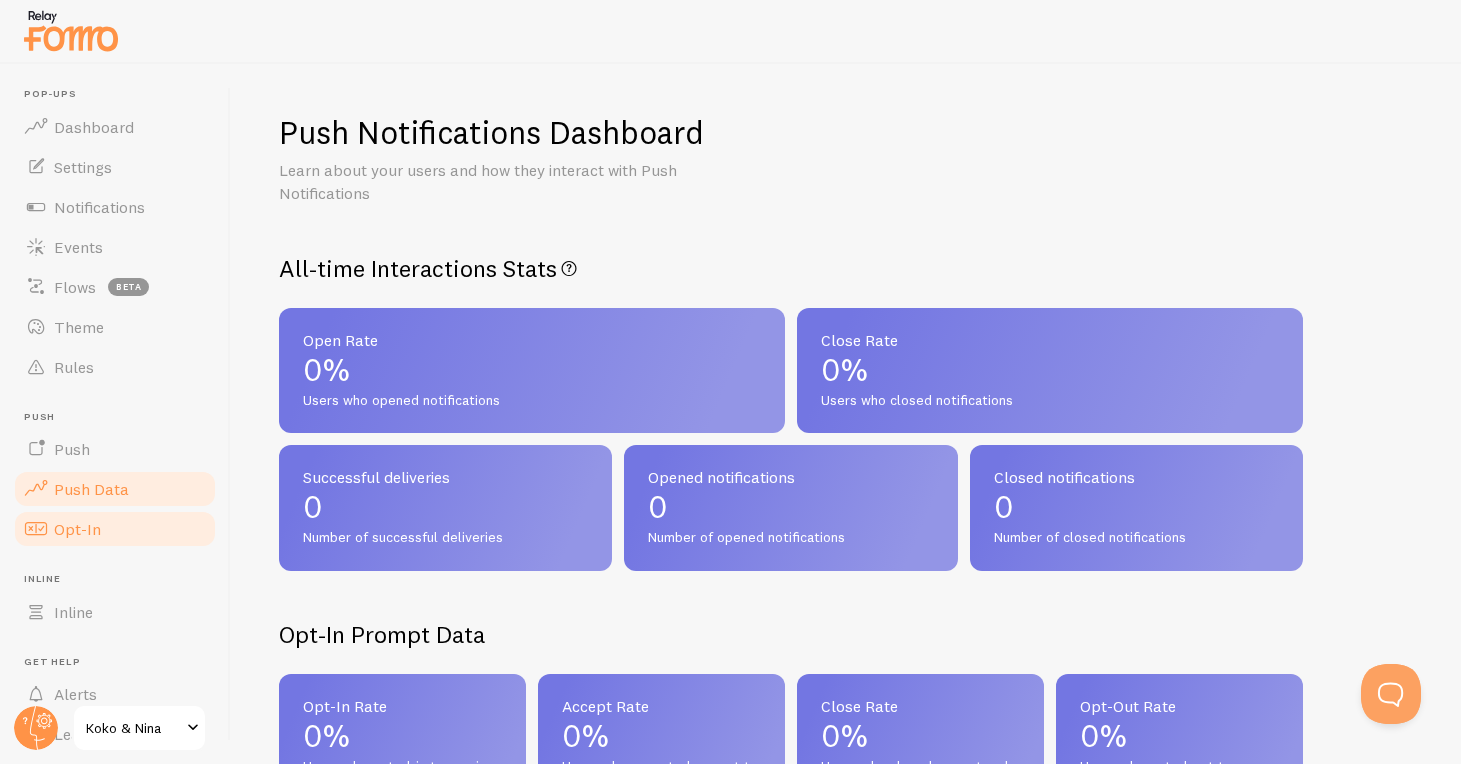 click on "Opt-In" at bounding box center [115, 529] 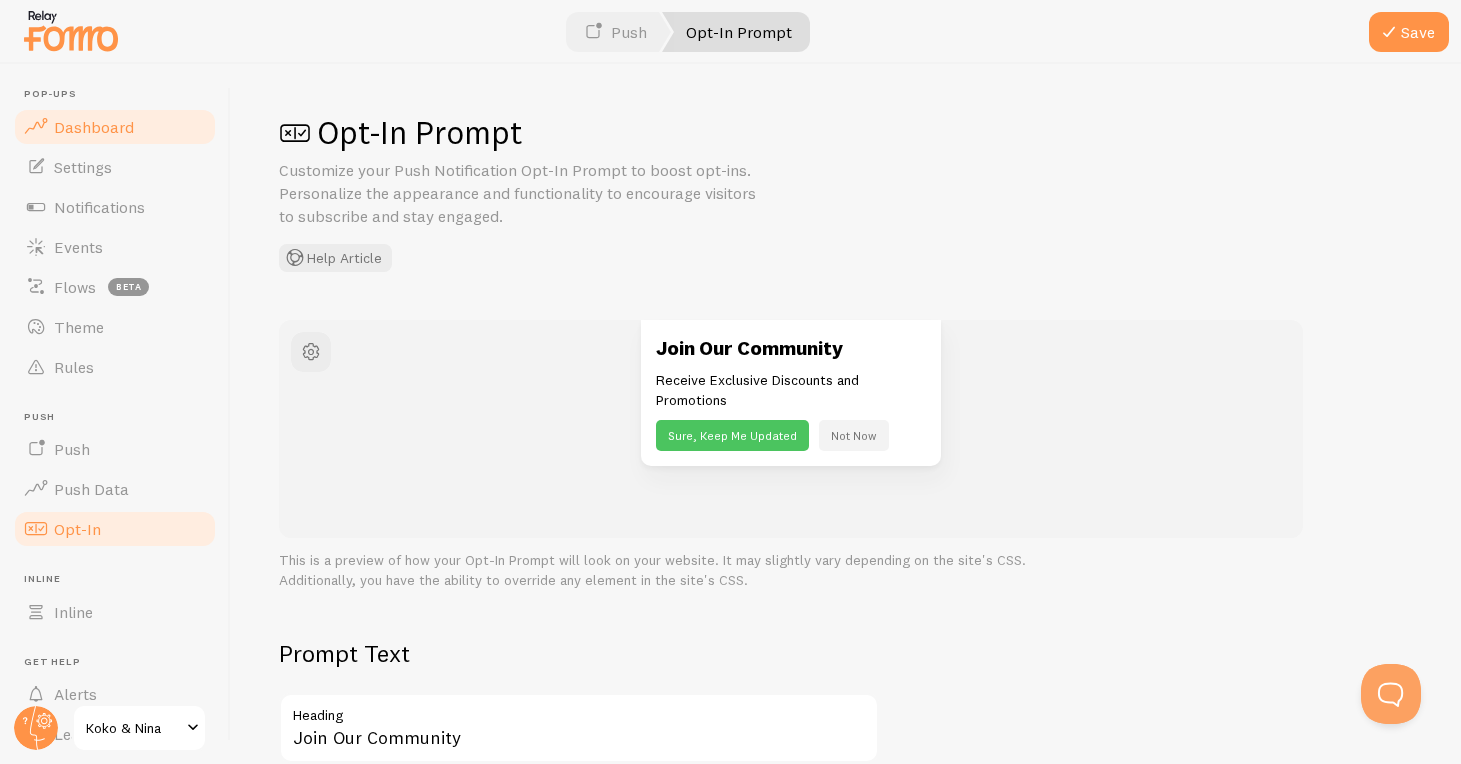click on "Dashboard" at bounding box center (94, 127) 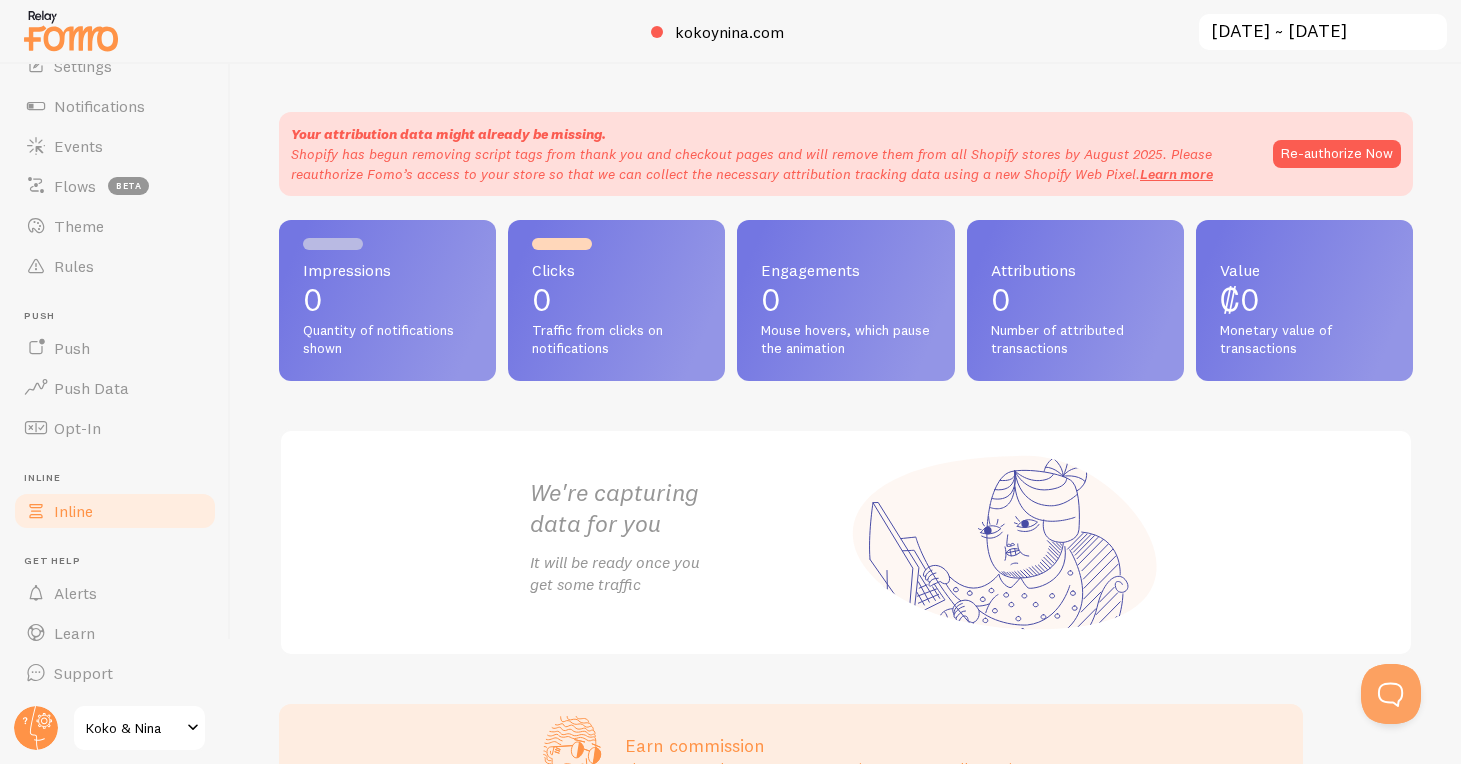 scroll, scrollTop: 100, scrollLeft: 0, axis: vertical 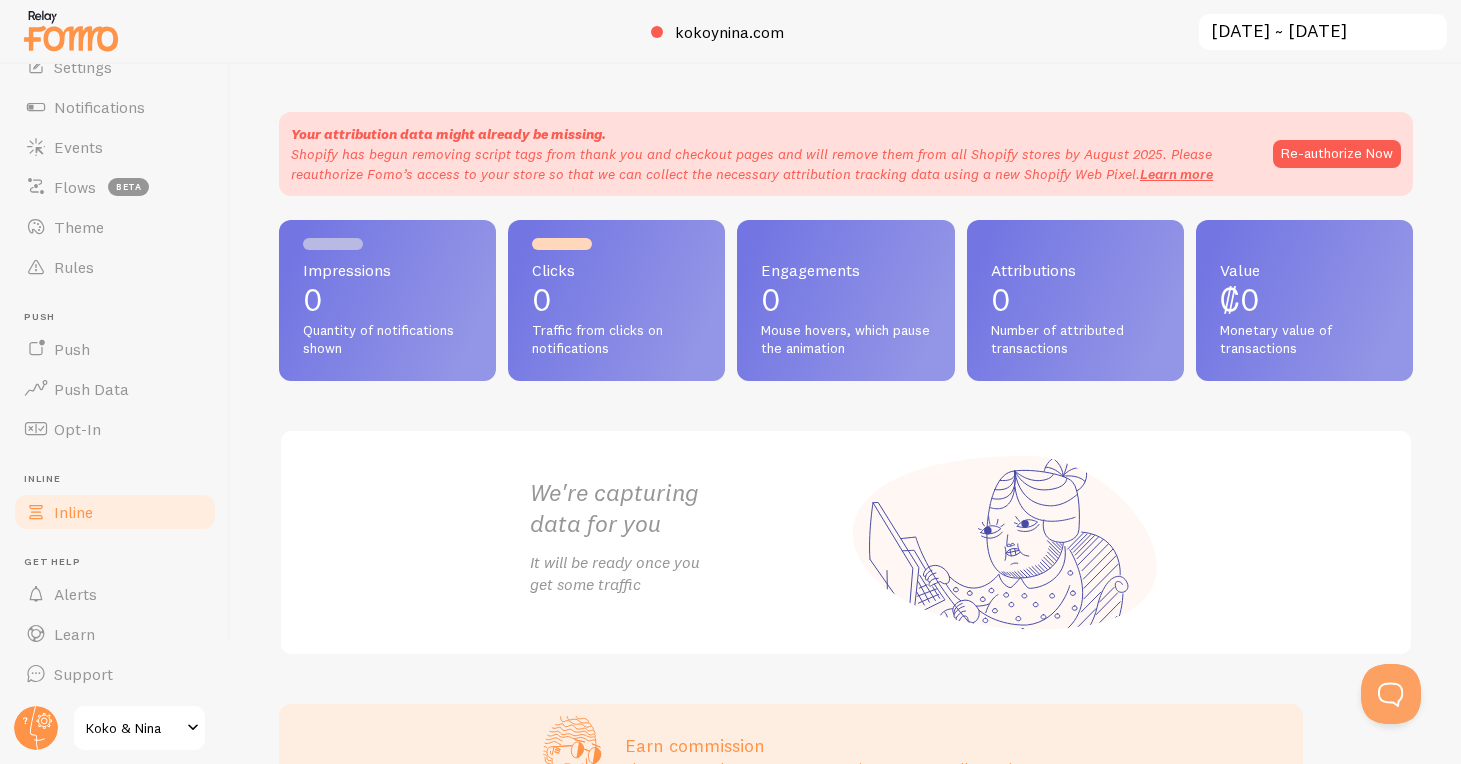 click on "Inline" at bounding box center [115, 512] 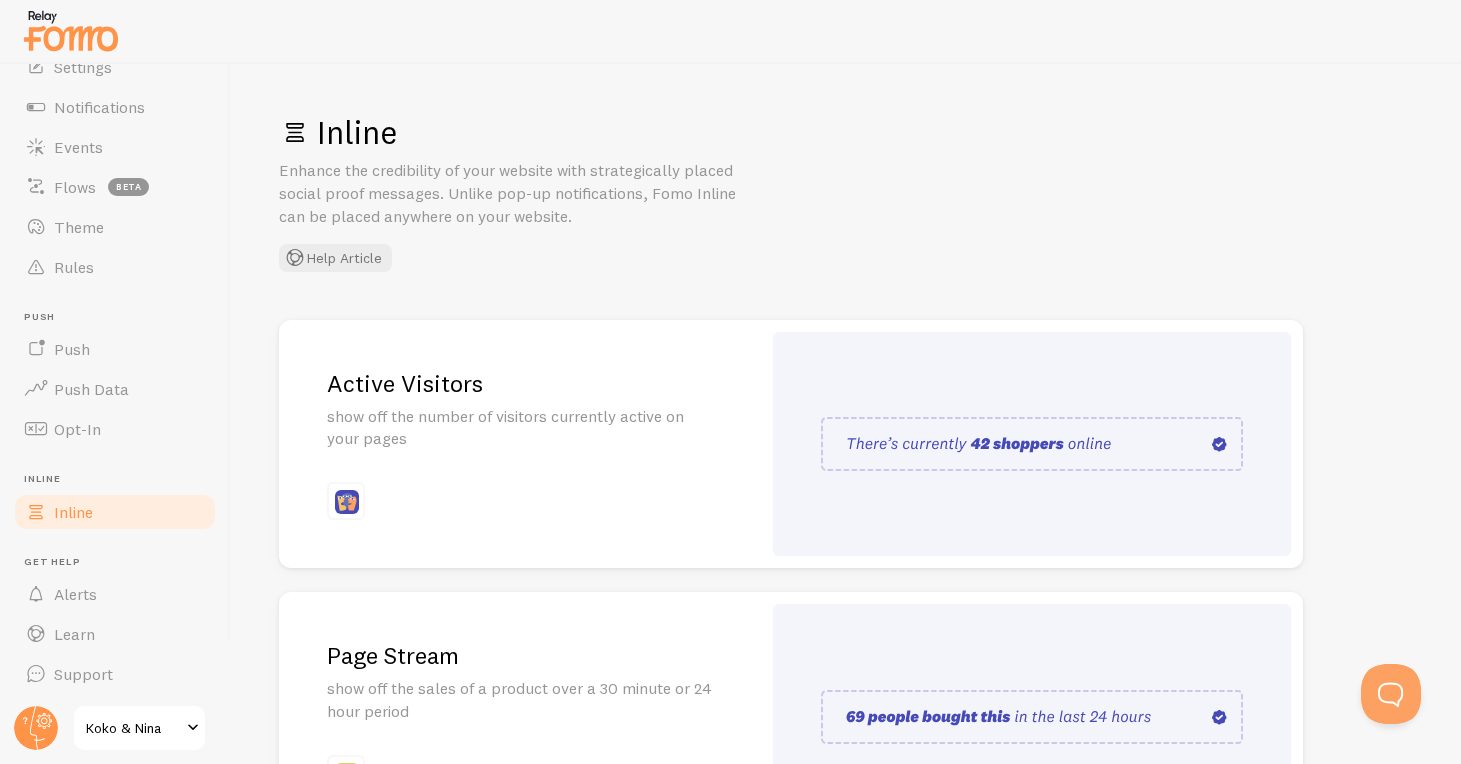 click on "Active Visitors   show off the number of visitors currently active on your pages" at bounding box center (520, 444) 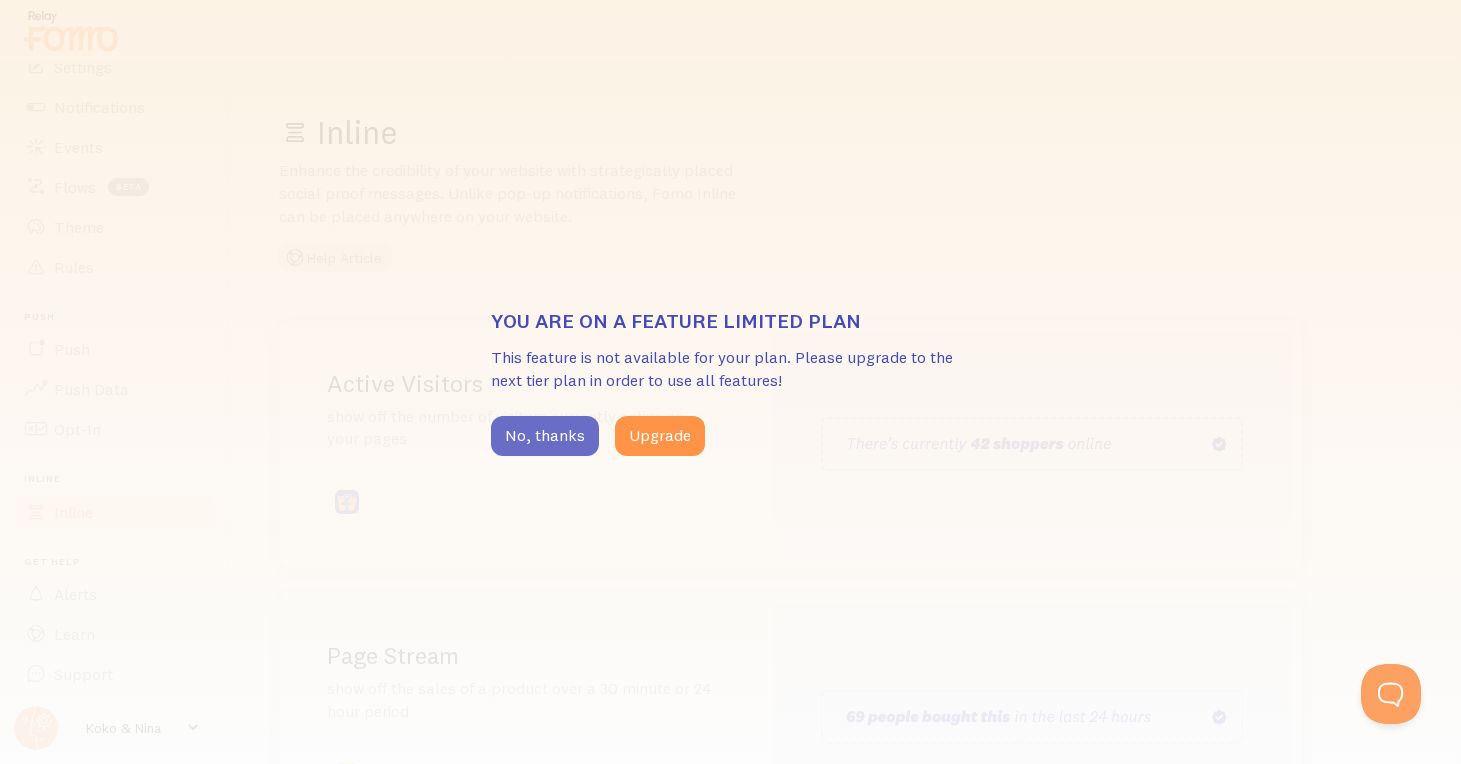 click on "No, thanks" at bounding box center (545, 436) 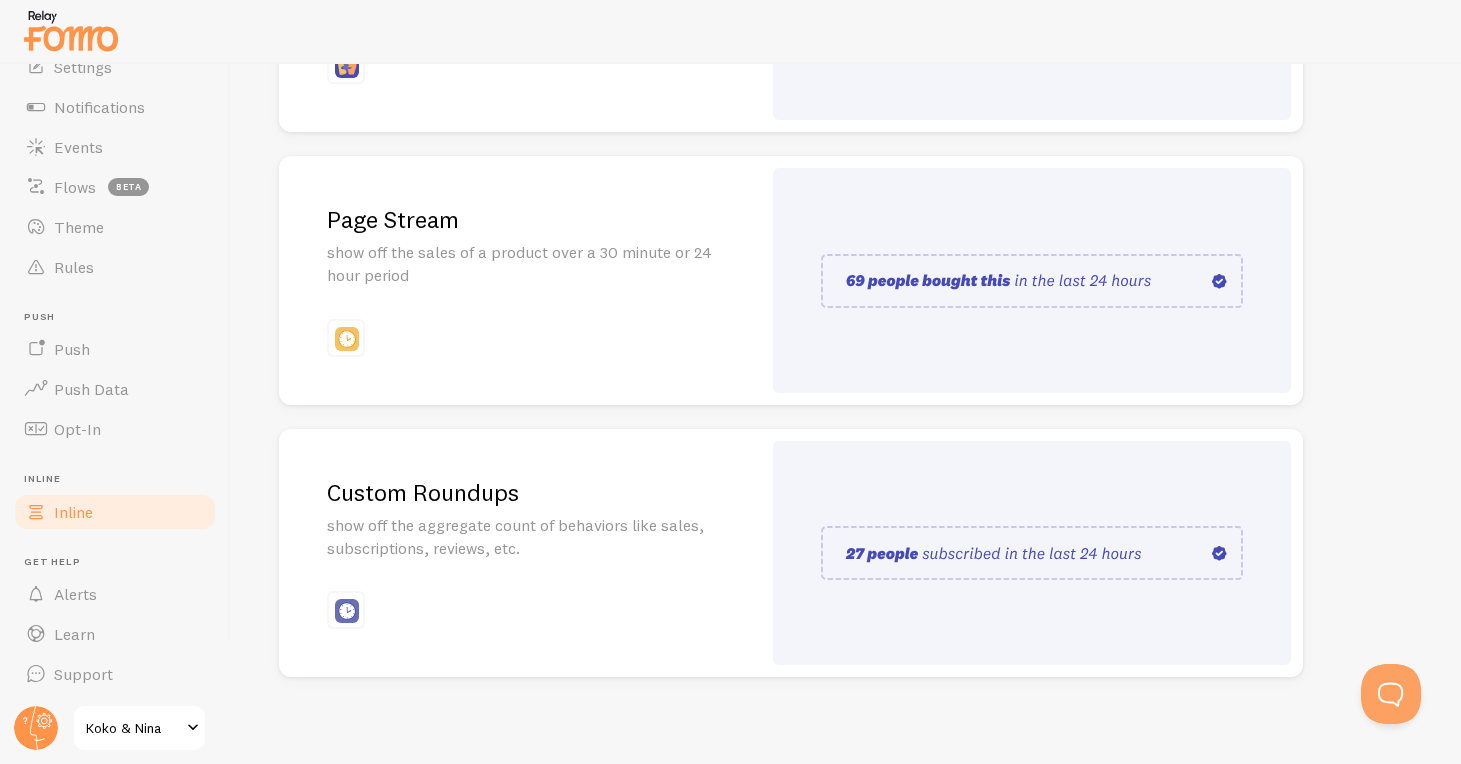 scroll, scrollTop: 435, scrollLeft: 0, axis: vertical 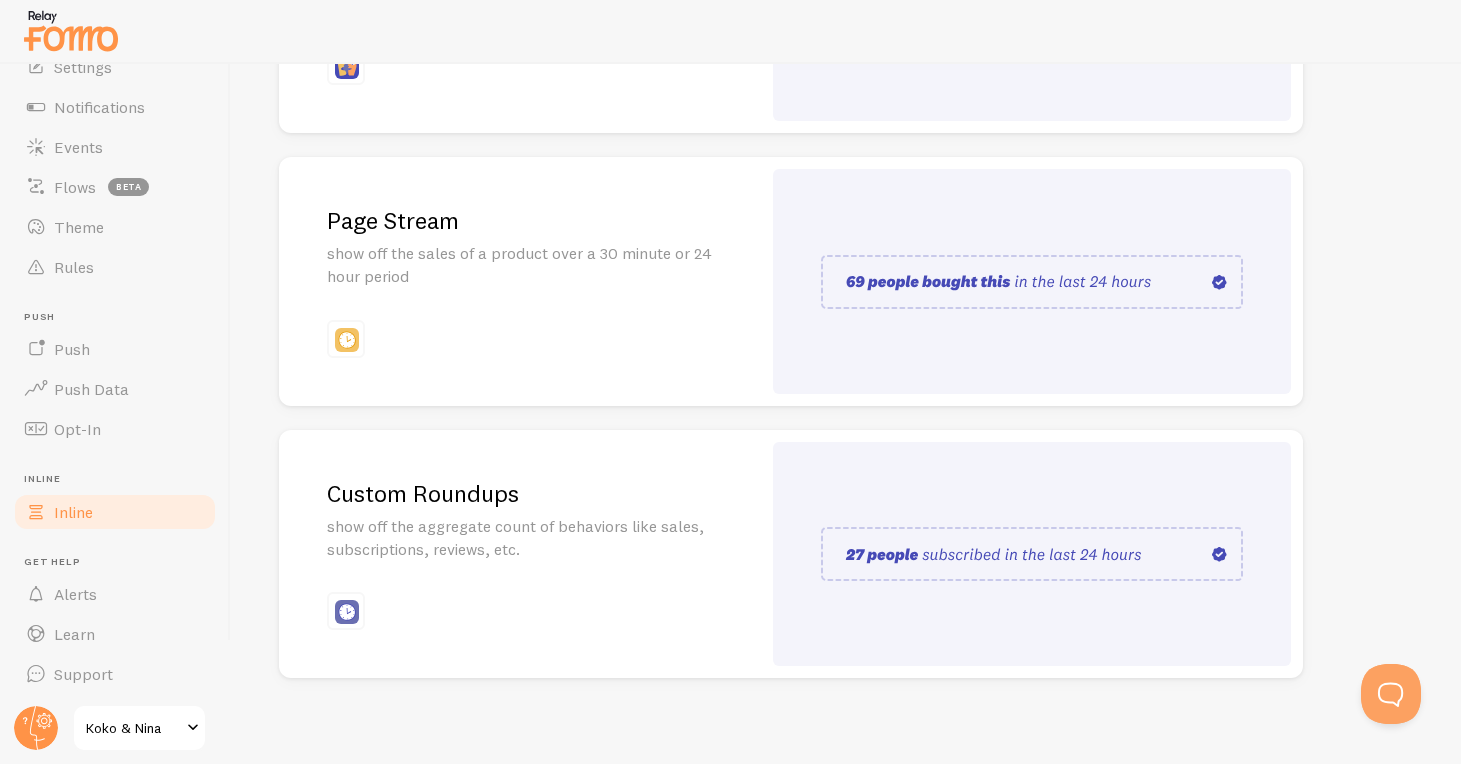 click on "show off the aggregate count of behaviors like sales, subscriptions, reviews, etc." at bounding box center [520, 538] 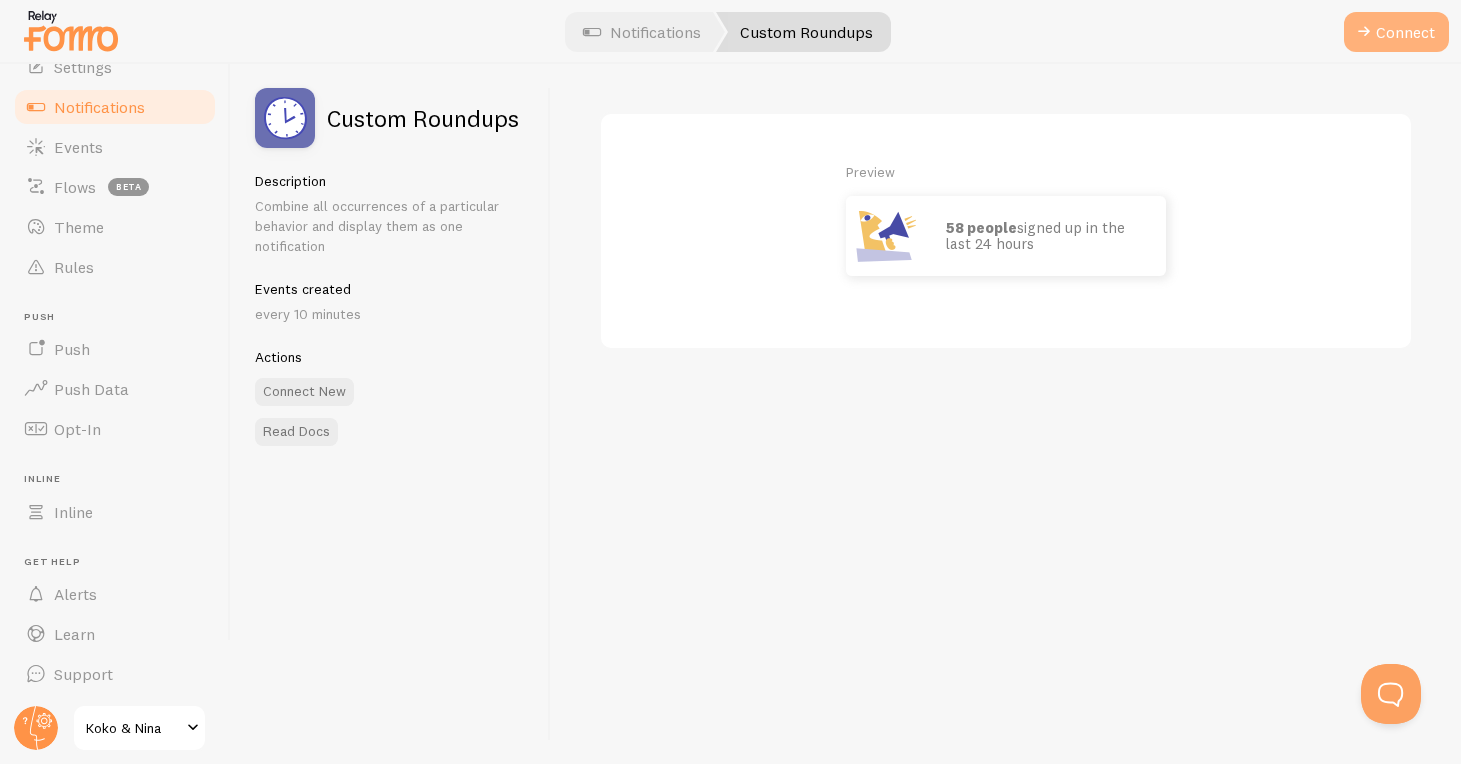 click at bounding box center [1364, 32] 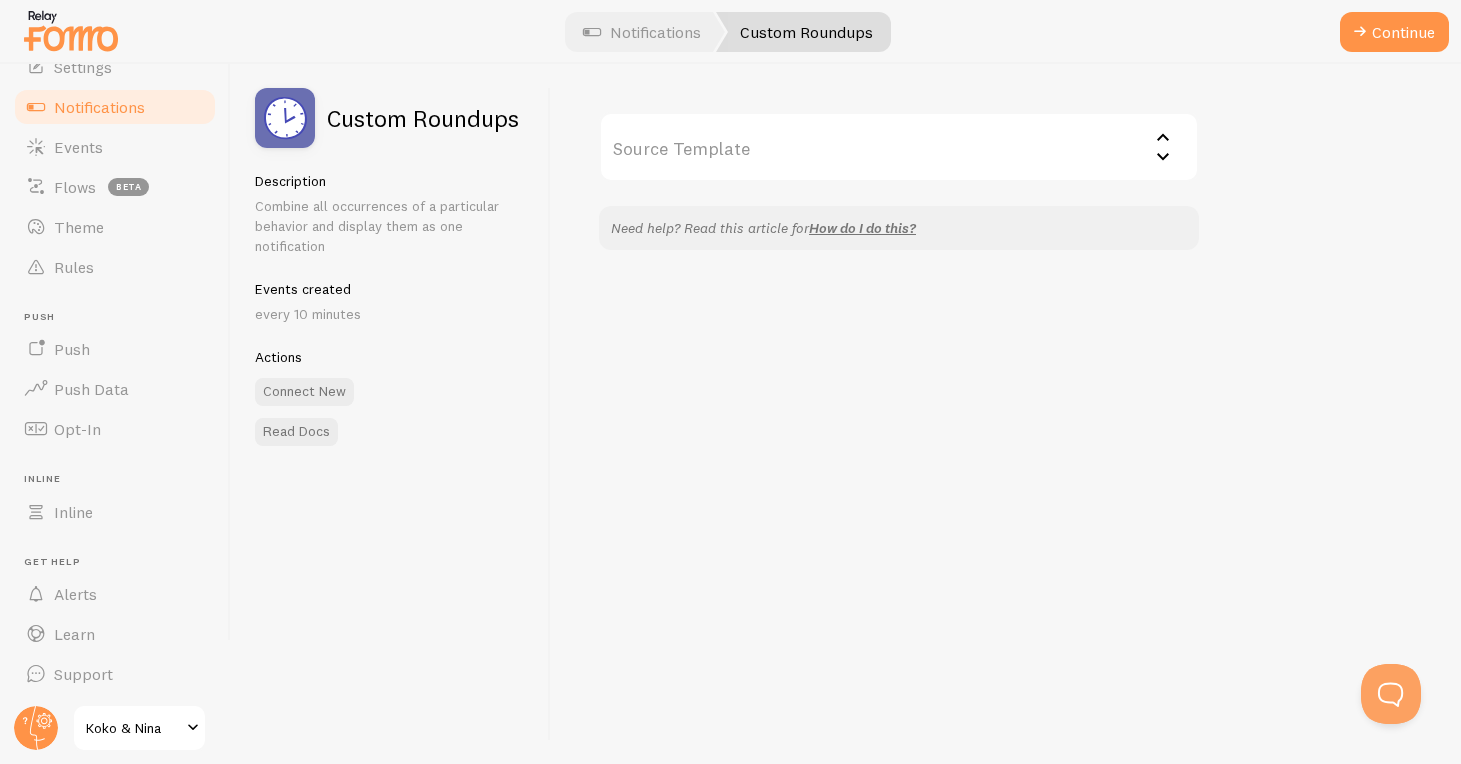 click on "Source Template" at bounding box center (899, 147) 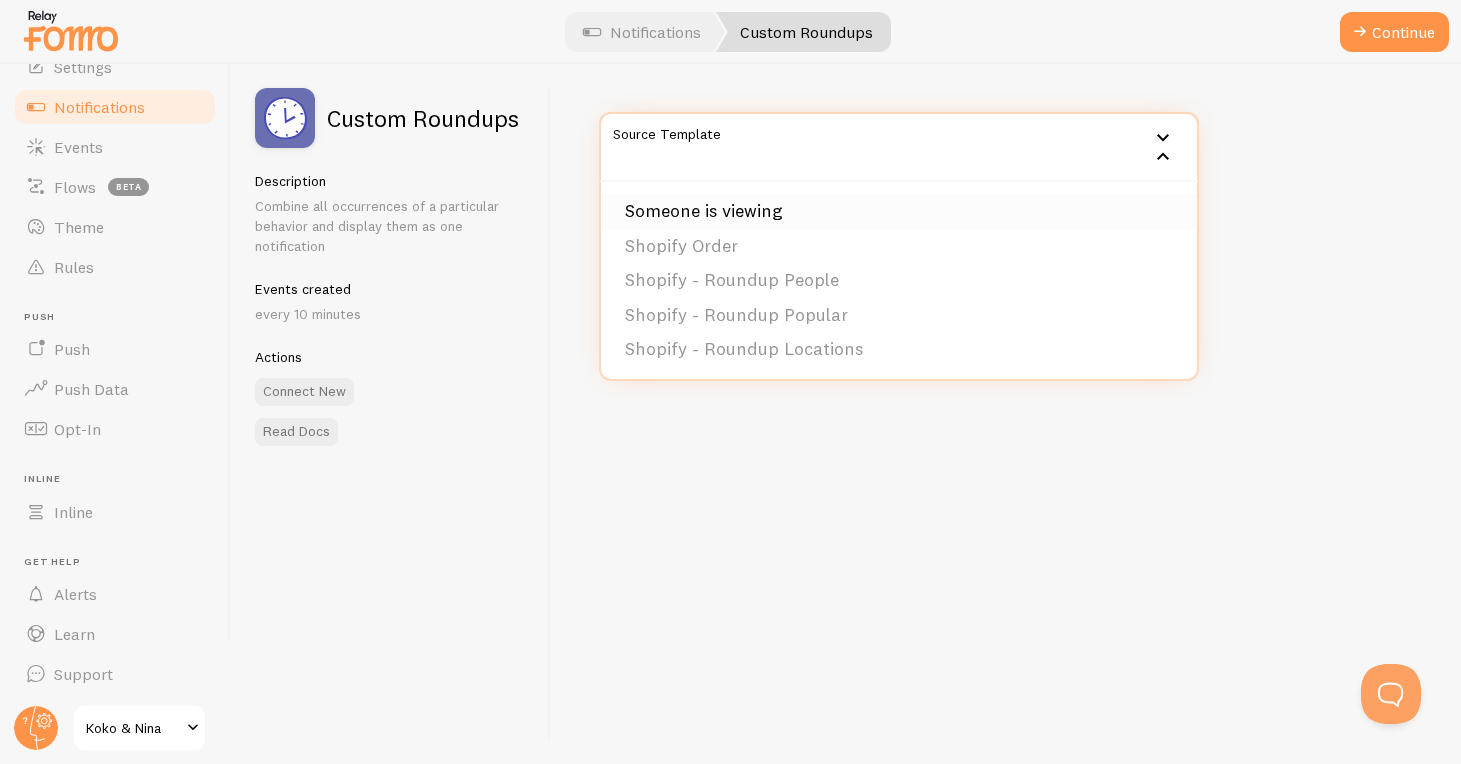 click on "Someone is viewing" at bounding box center (899, 211) 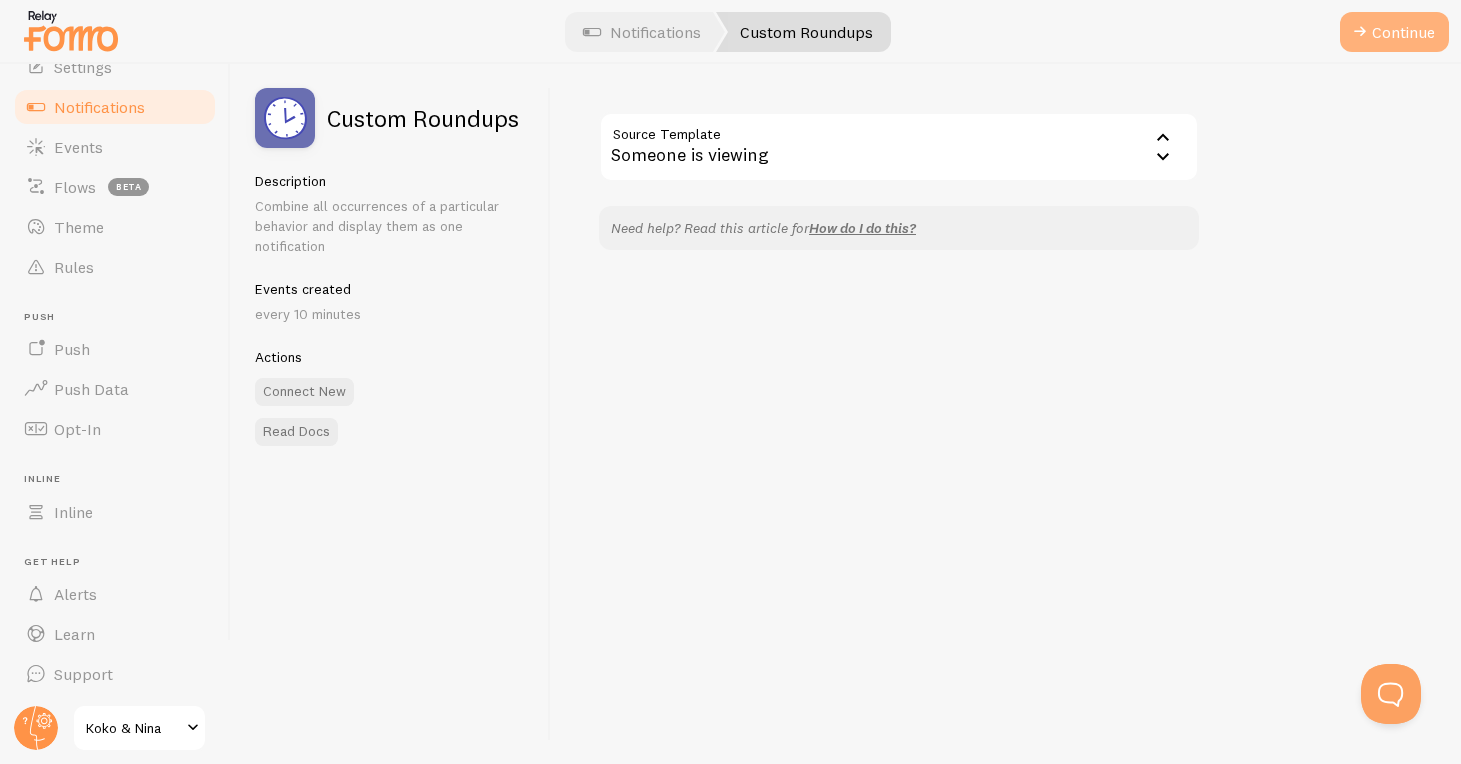 click on "Continue" at bounding box center [1394, 32] 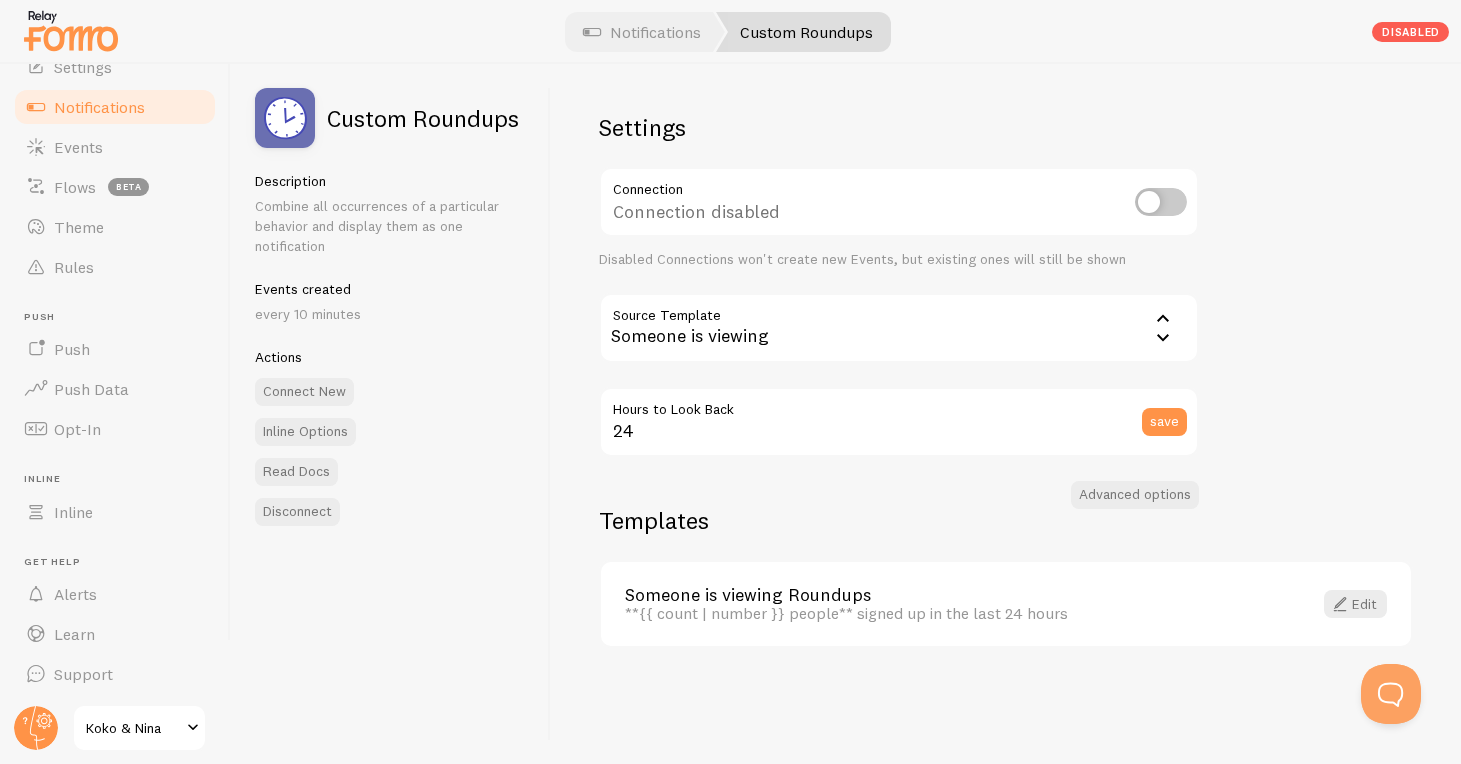click on "Someone is viewing" at bounding box center [899, 328] 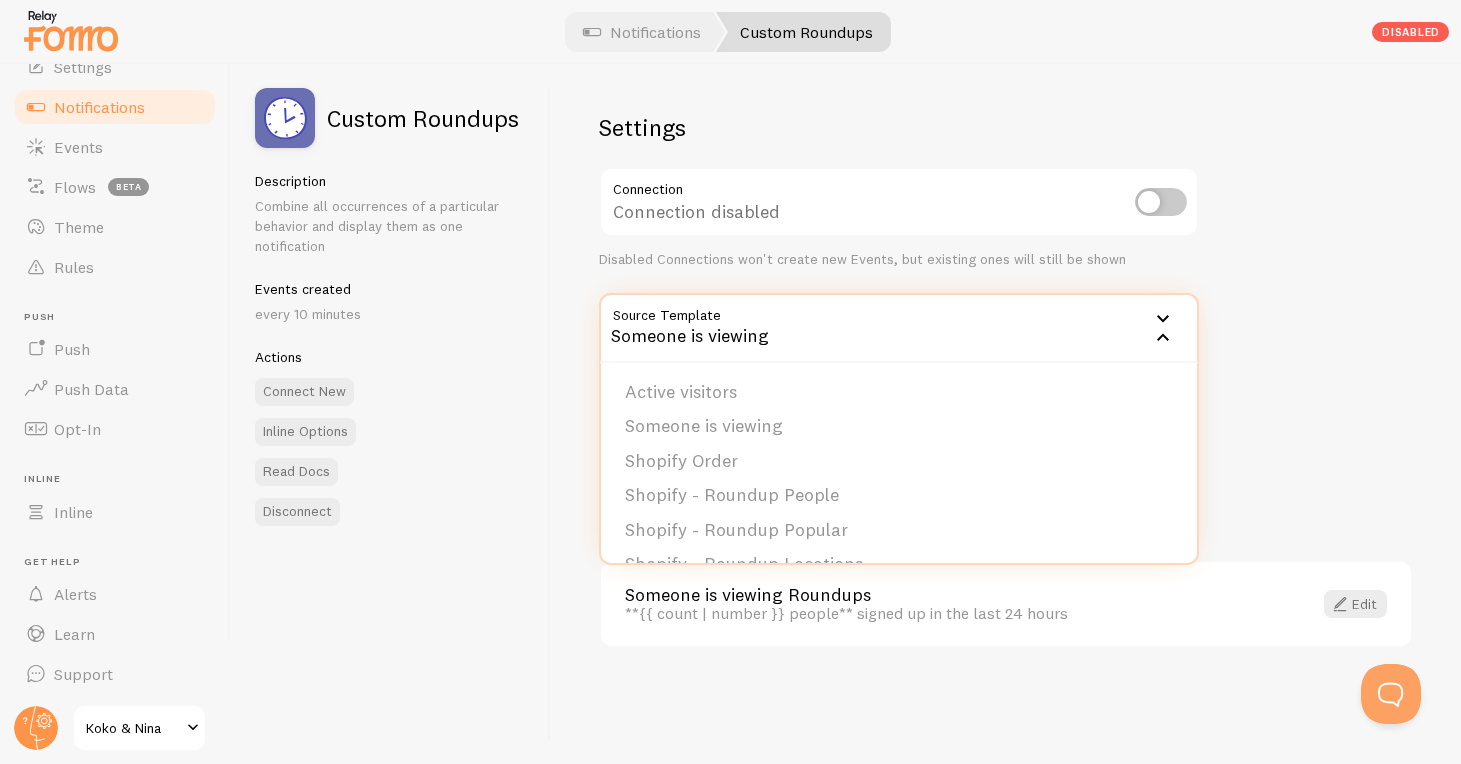 click on "Someone is viewing" at bounding box center [899, 328] 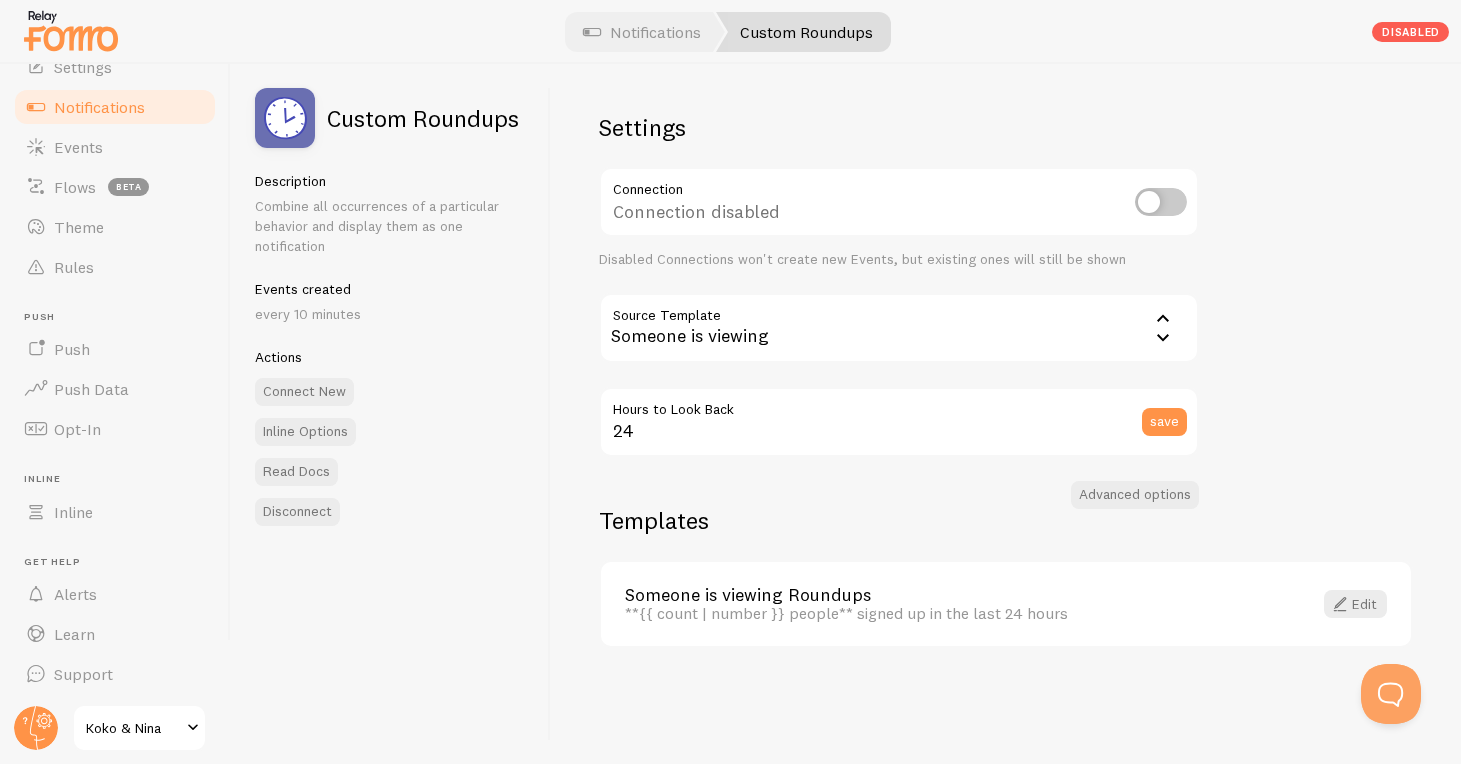 scroll, scrollTop: 0, scrollLeft: 0, axis: both 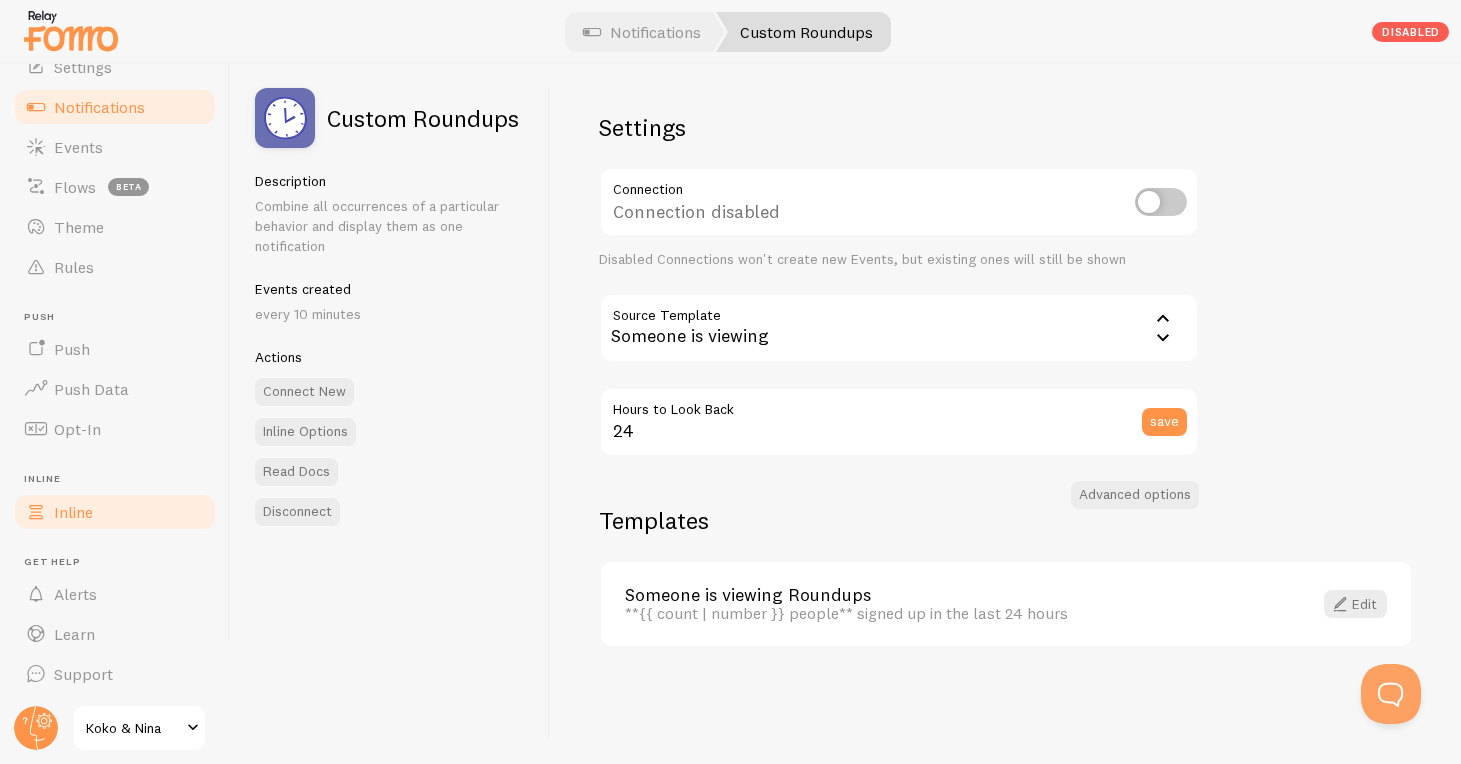click on "Inline" at bounding box center [115, 512] 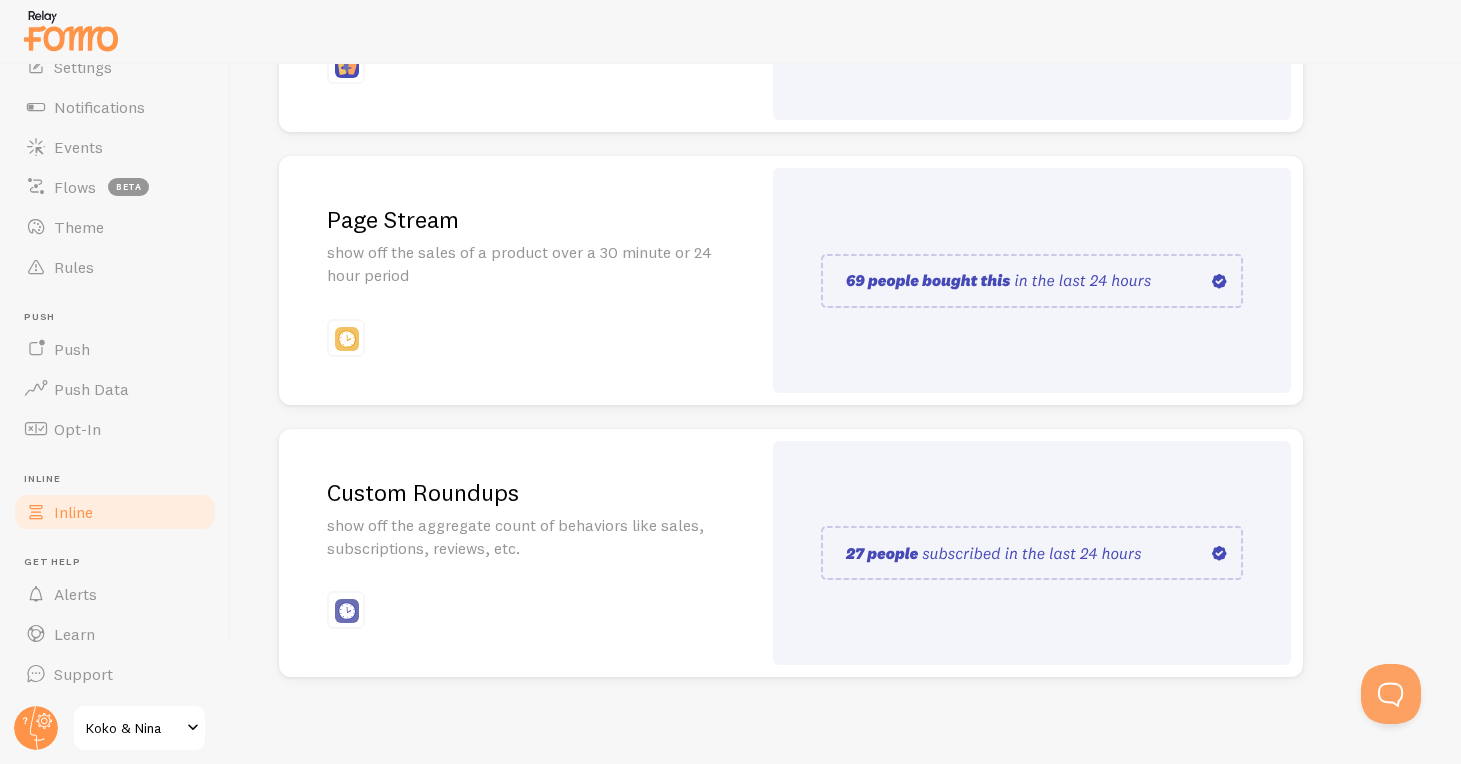scroll, scrollTop: 435, scrollLeft: 0, axis: vertical 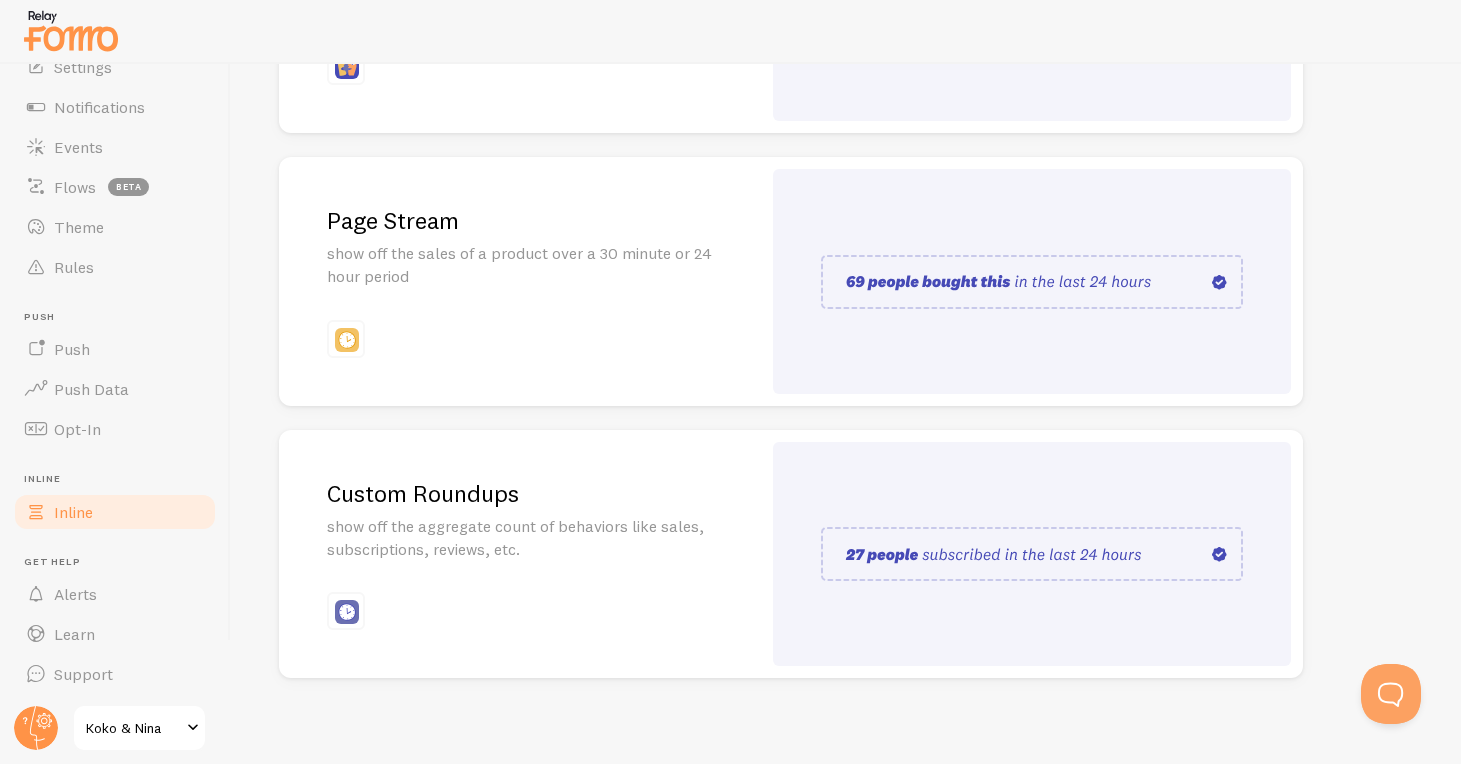 click on "Page Stream   show off the sales of a product over a 30 minute or 24 hour period" at bounding box center [520, 281] 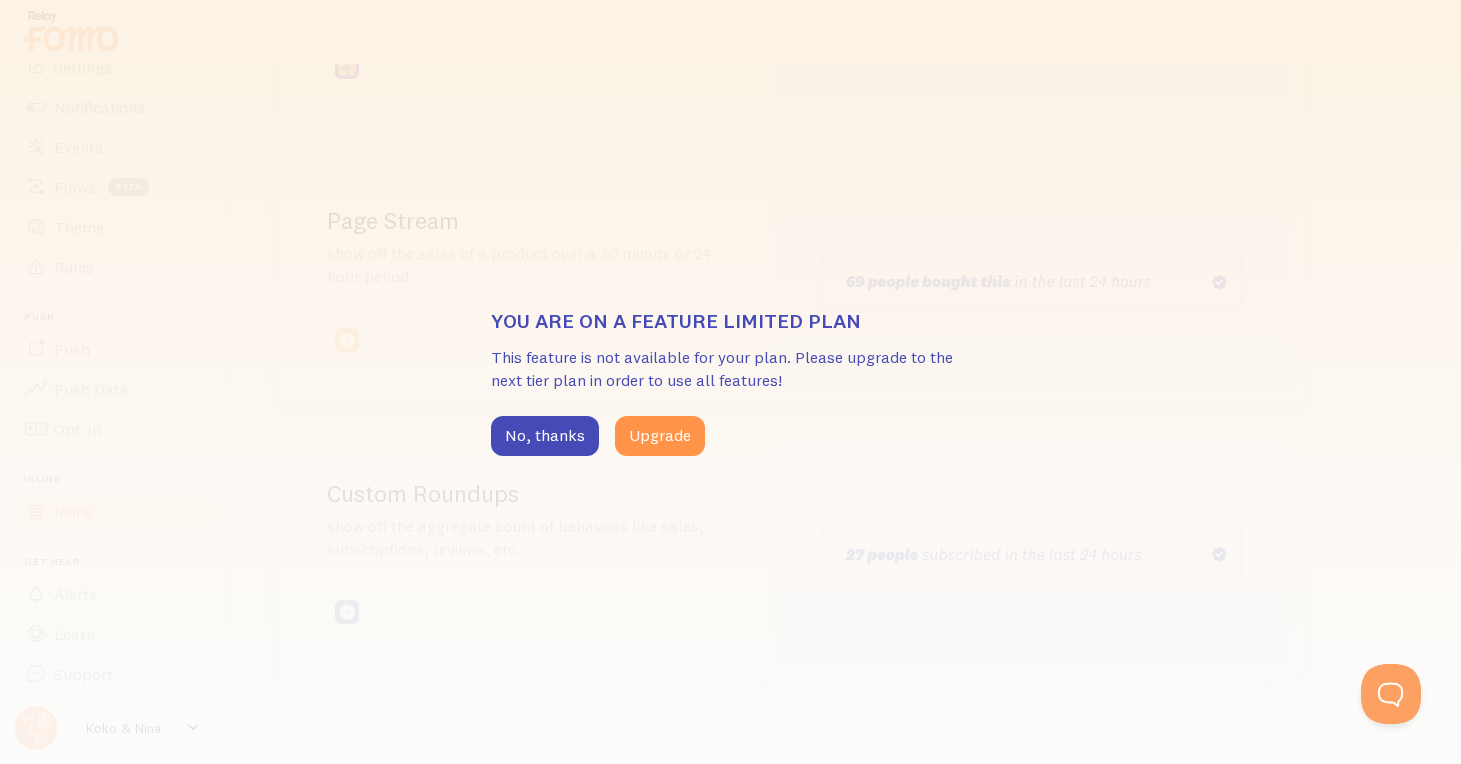 click on "You are on a feature limited plan   This feature is not available for your plan. Please upgrade to the next tier plan in order to use all features!   No, thanks
Upgrade" at bounding box center [730, 382] 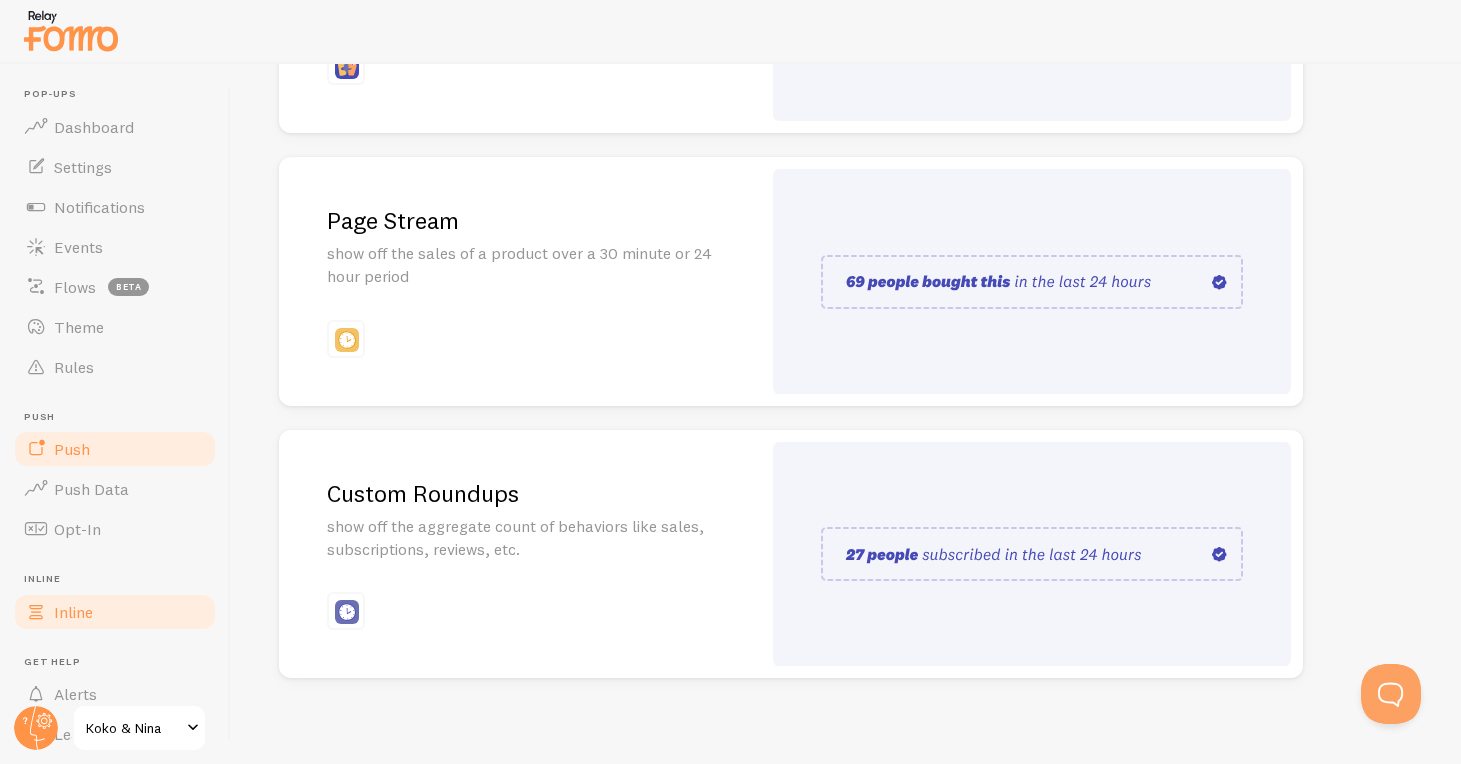 scroll, scrollTop: 0, scrollLeft: 0, axis: both 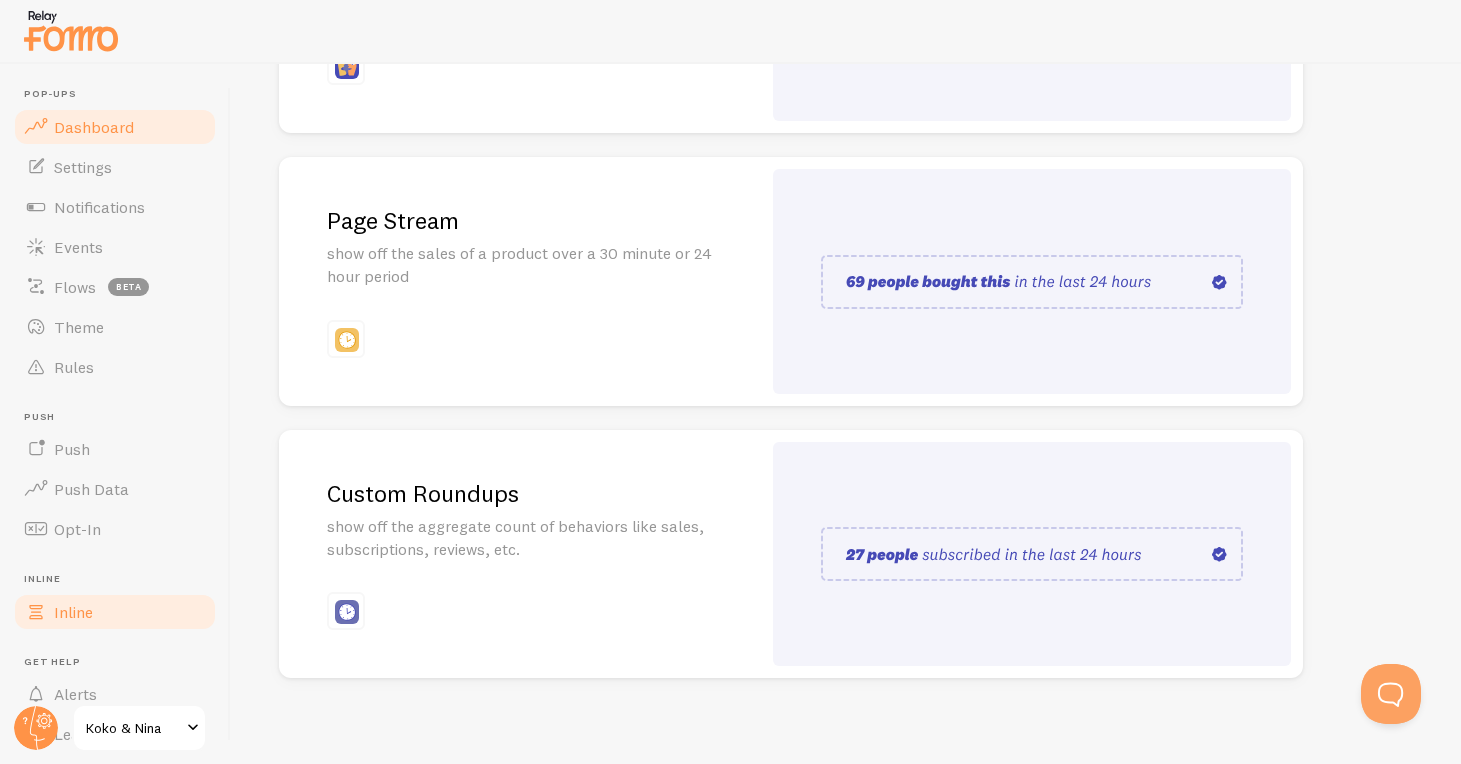 click on "Dashboard" at bounding box center [94, 127] 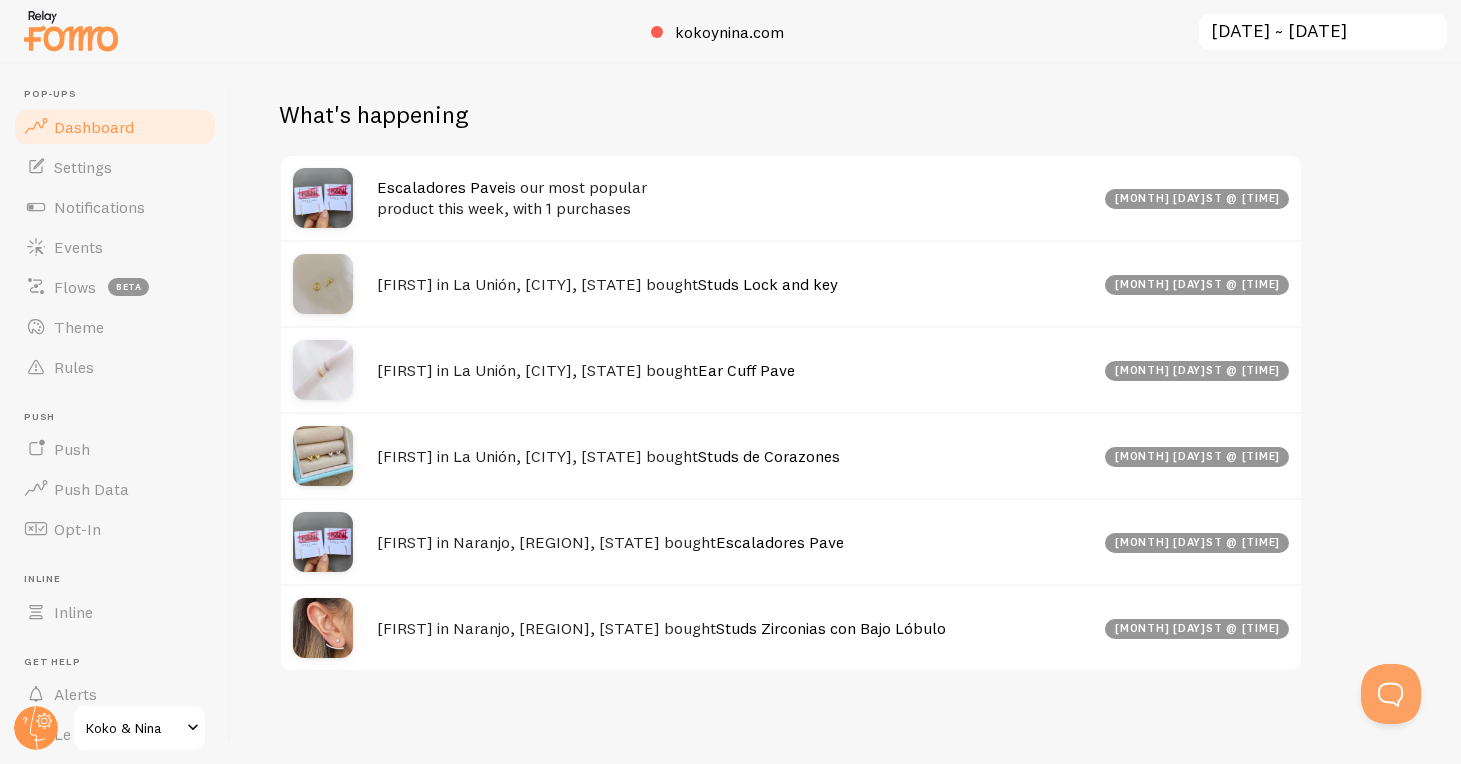 scroll, scrollTop: 756, scrollLeft: 0, axis: vertical 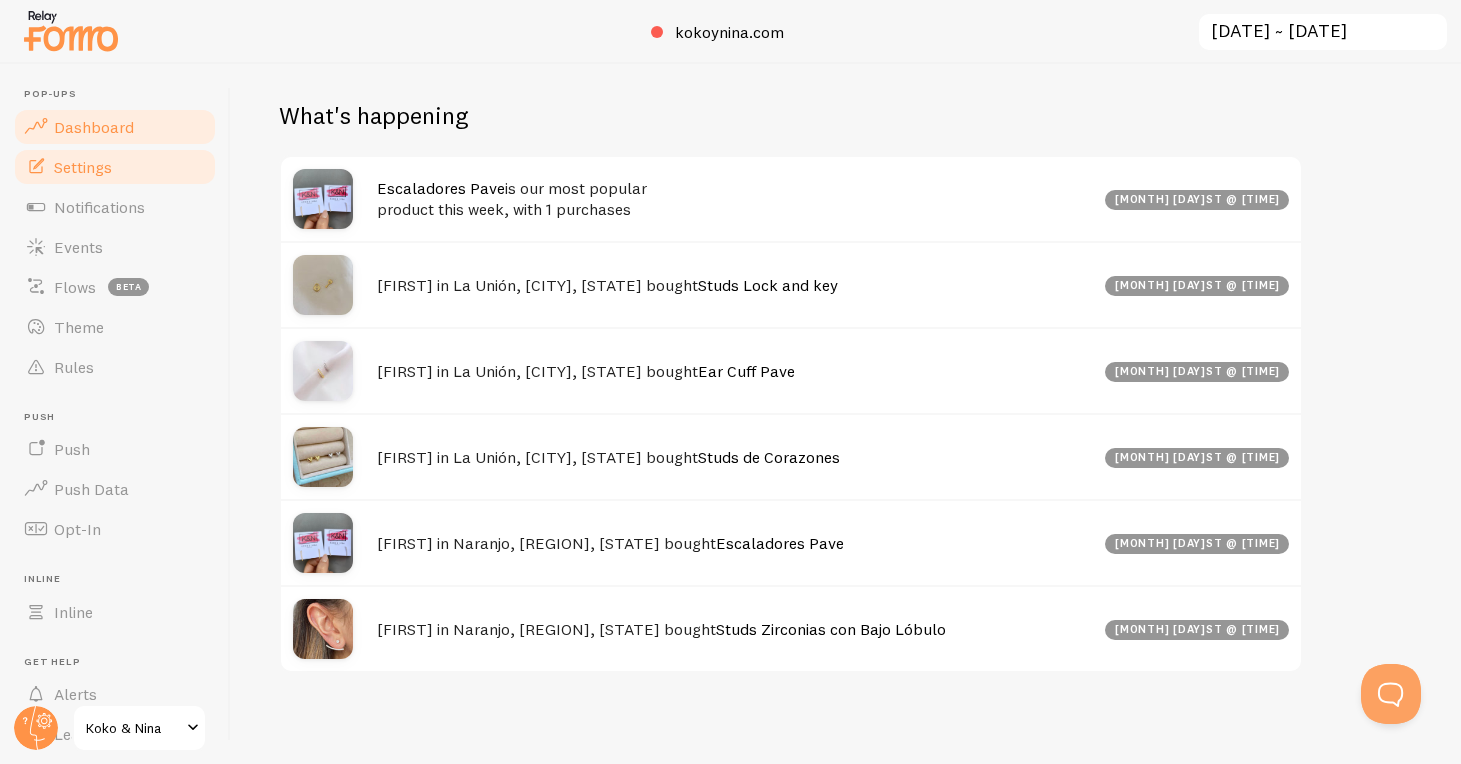 click on "Settings" at bounding box center (115, 167) 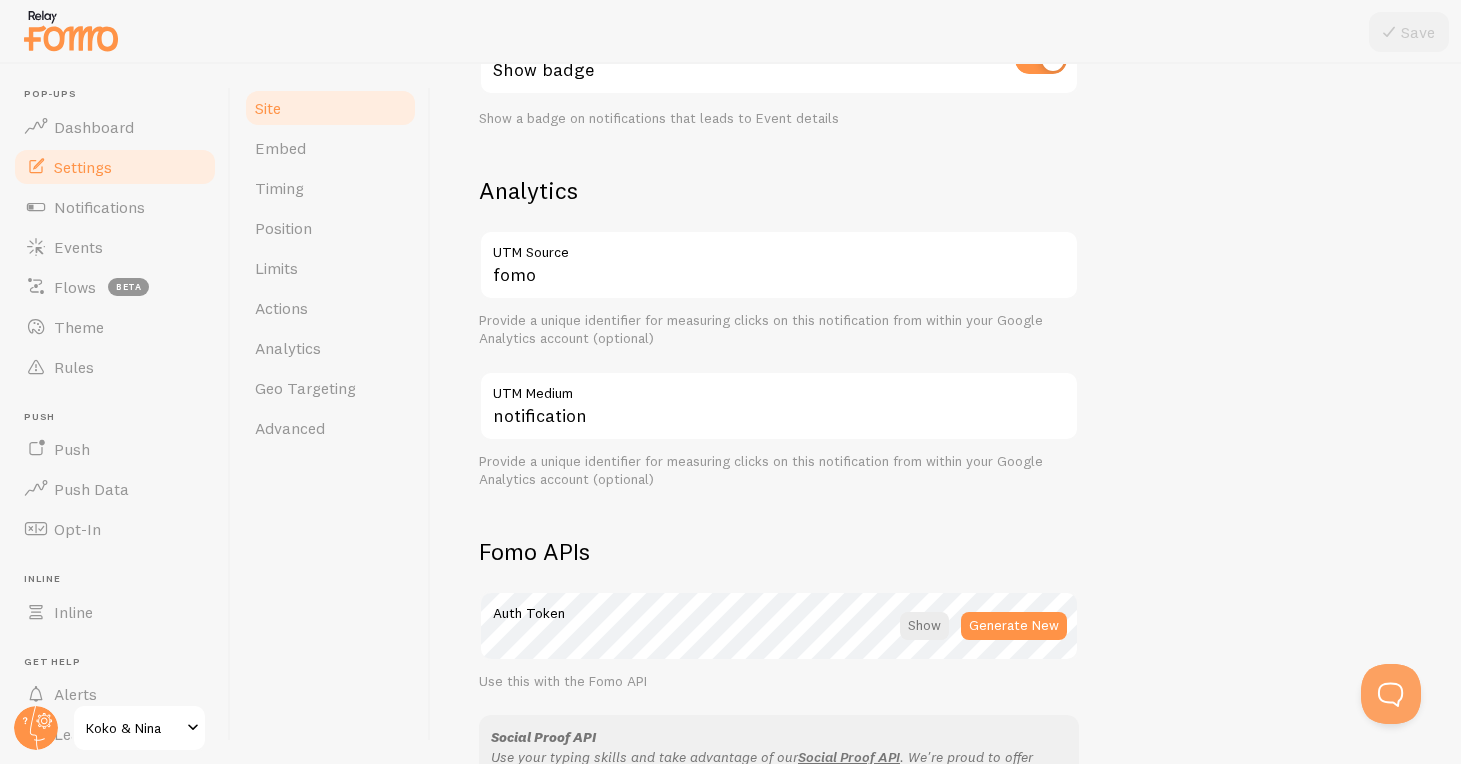 scroll, scrollTop: 717, scrollLeft: 0, axis: vertical 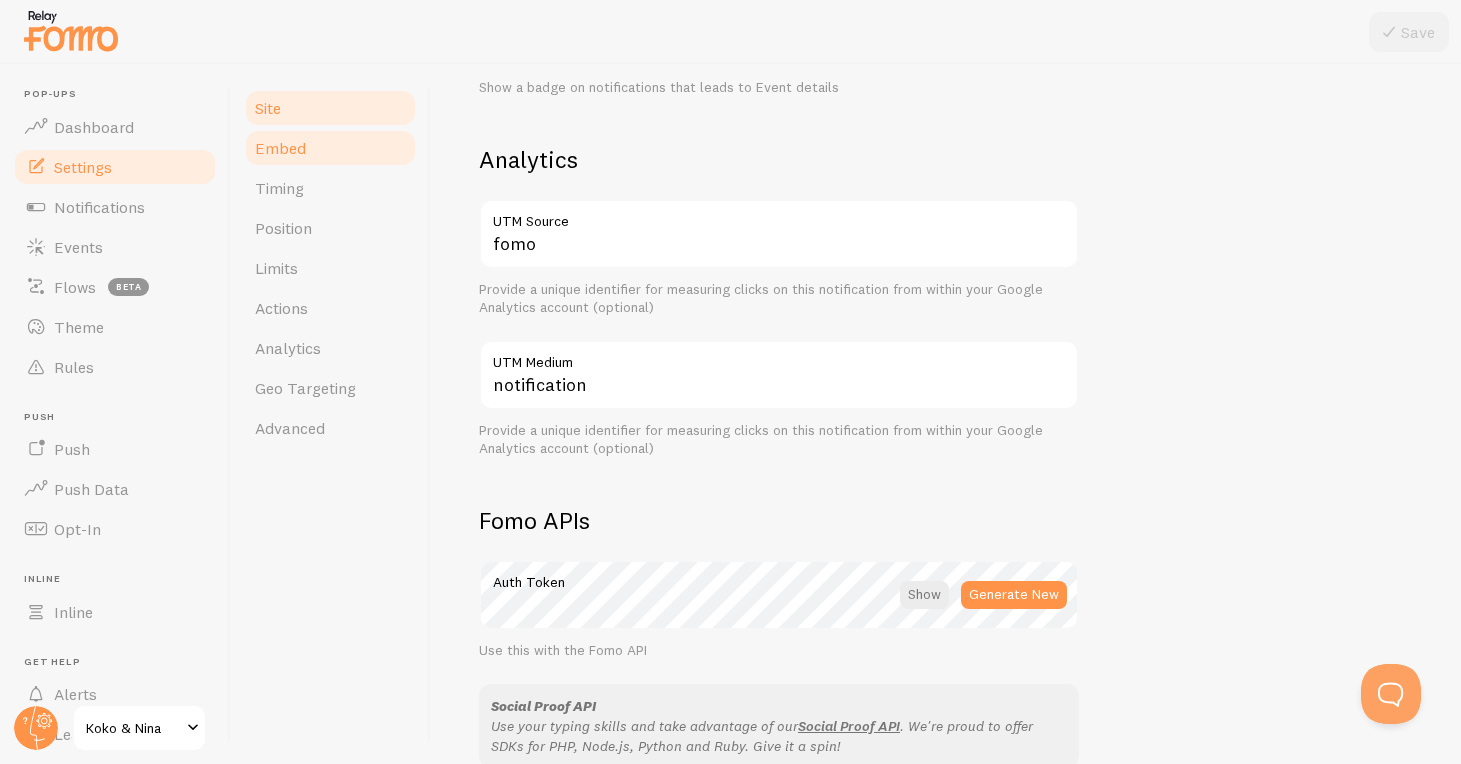 click on "Embed" at bounding box center (280, 148) 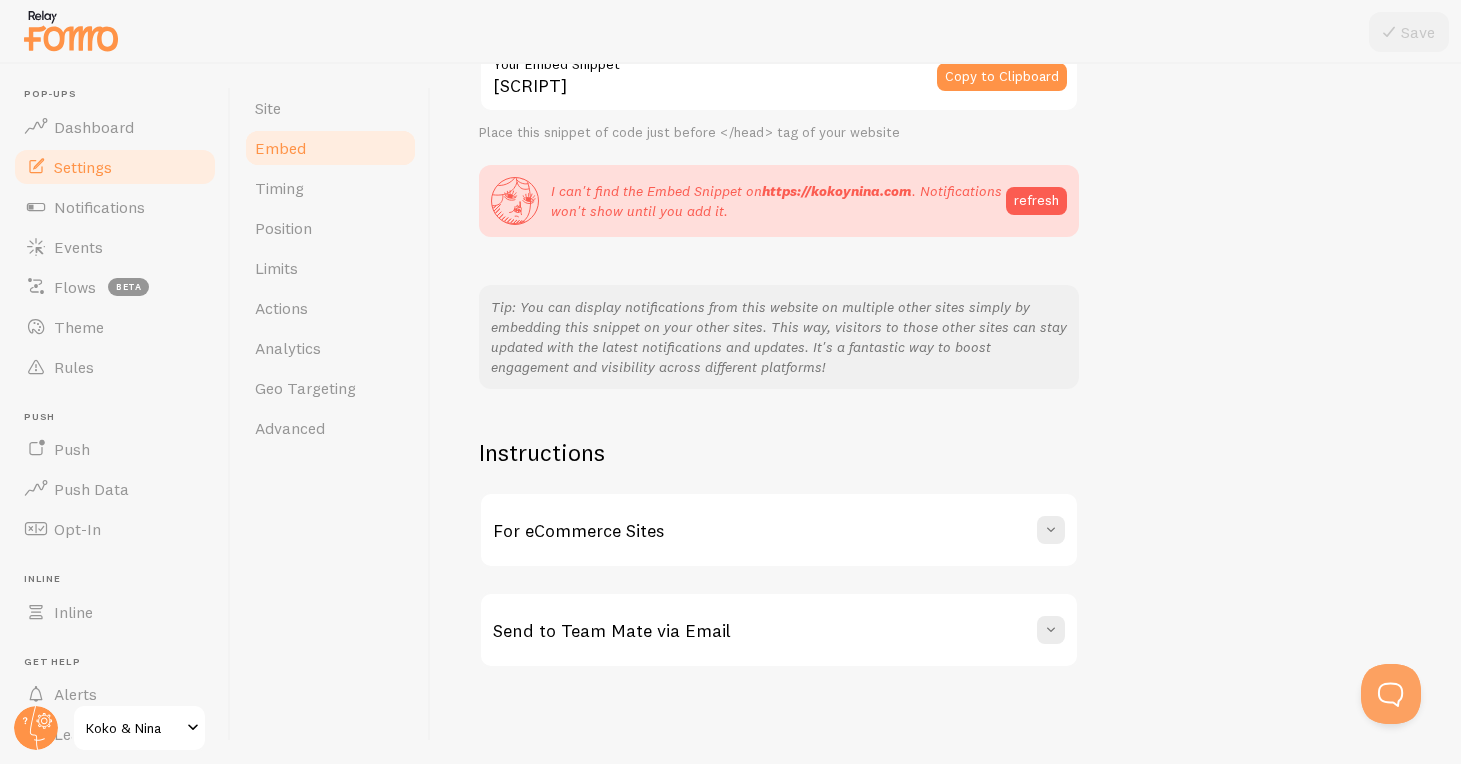 scroll, scrollTop: 0, scrollLeft: 0, axis: both 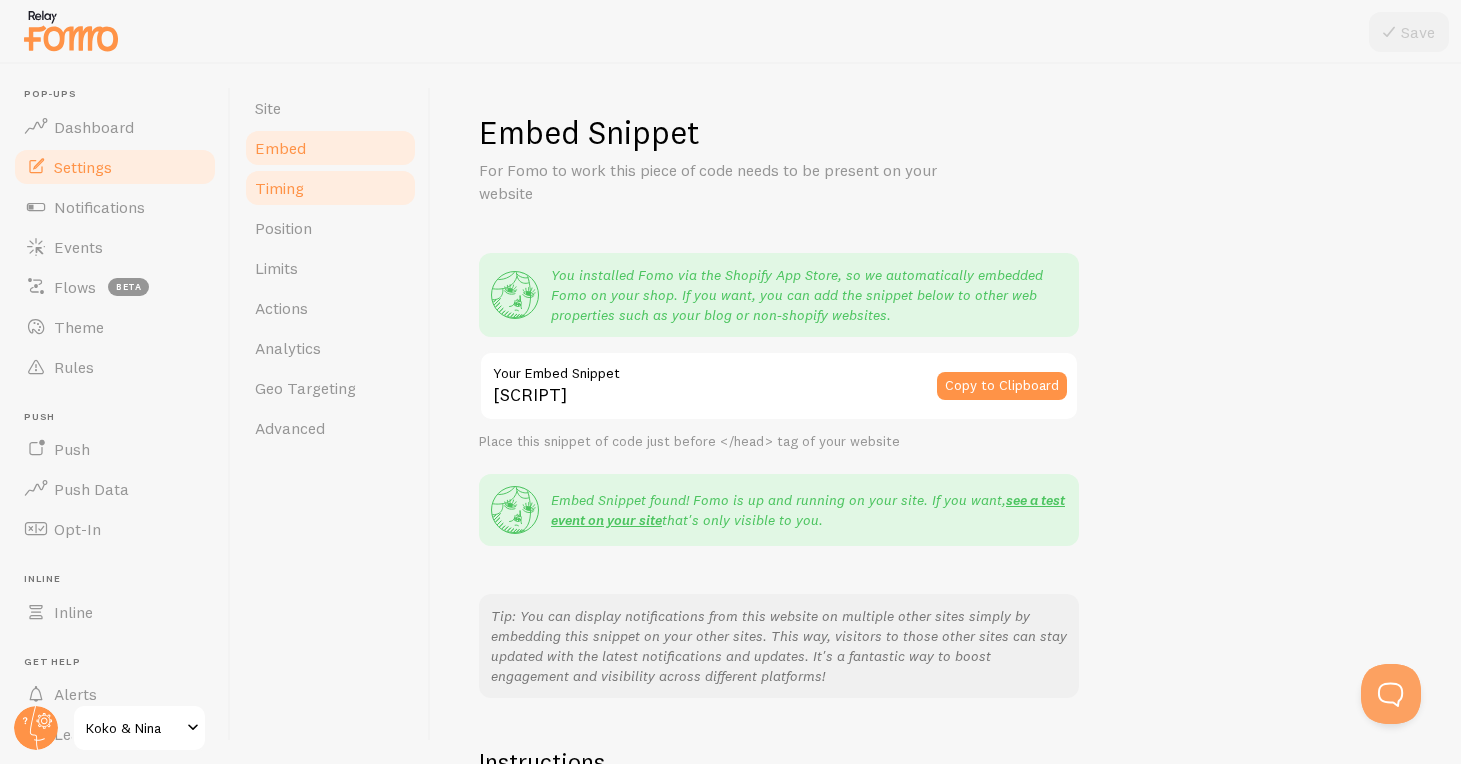 click on "Timing" at bounding box center (330, 188) 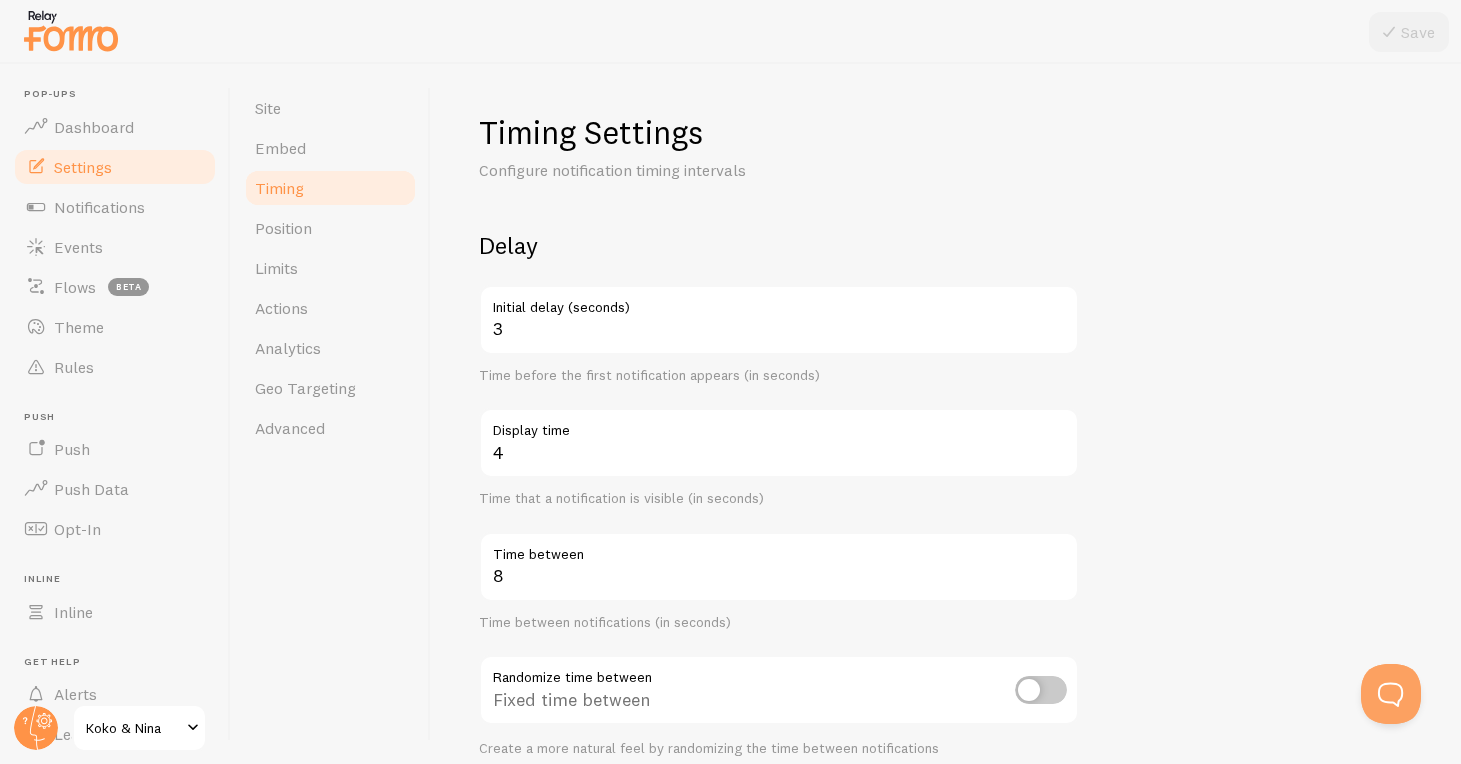 click on "Timing" at bounding box center [330, 188] 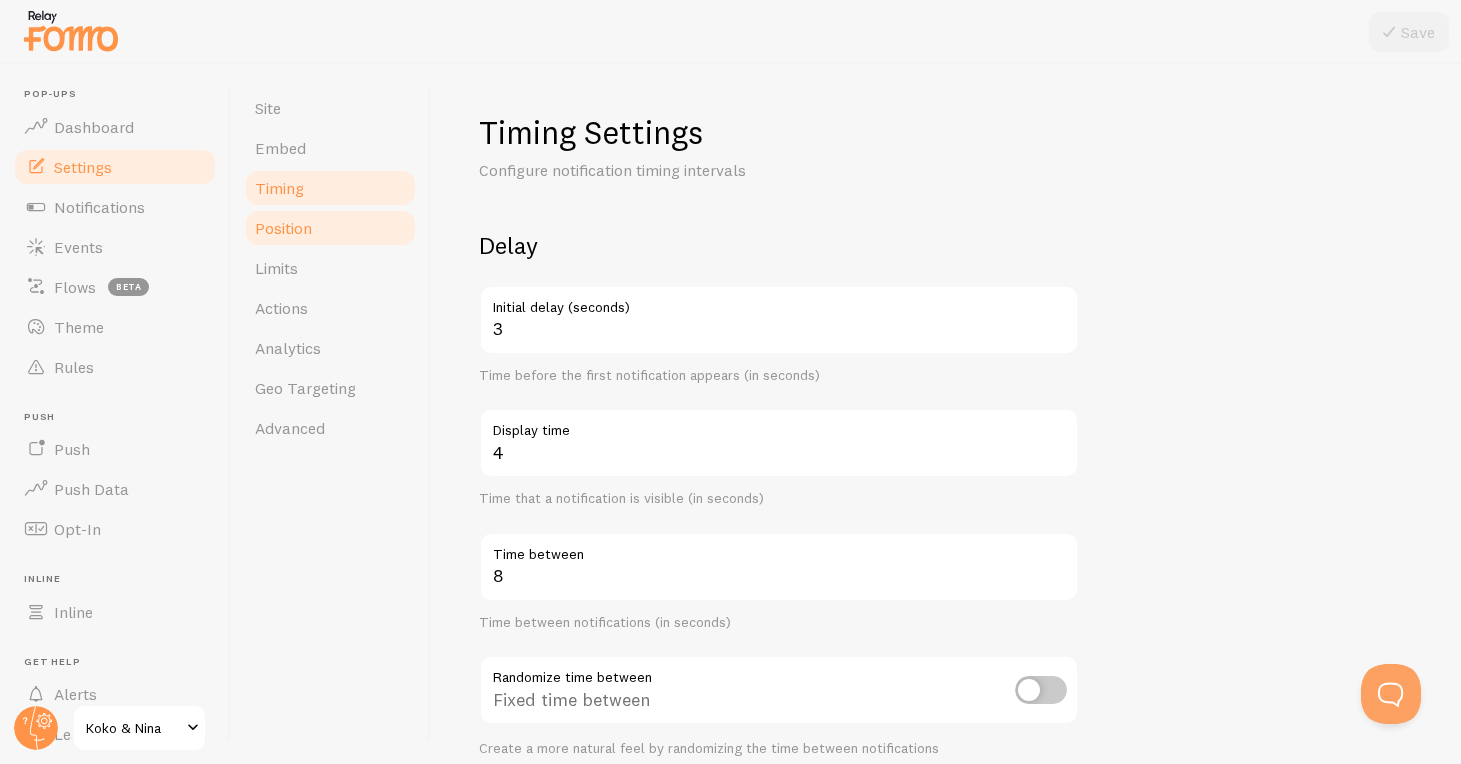 click on "Position" at bounding box center (330, 228) 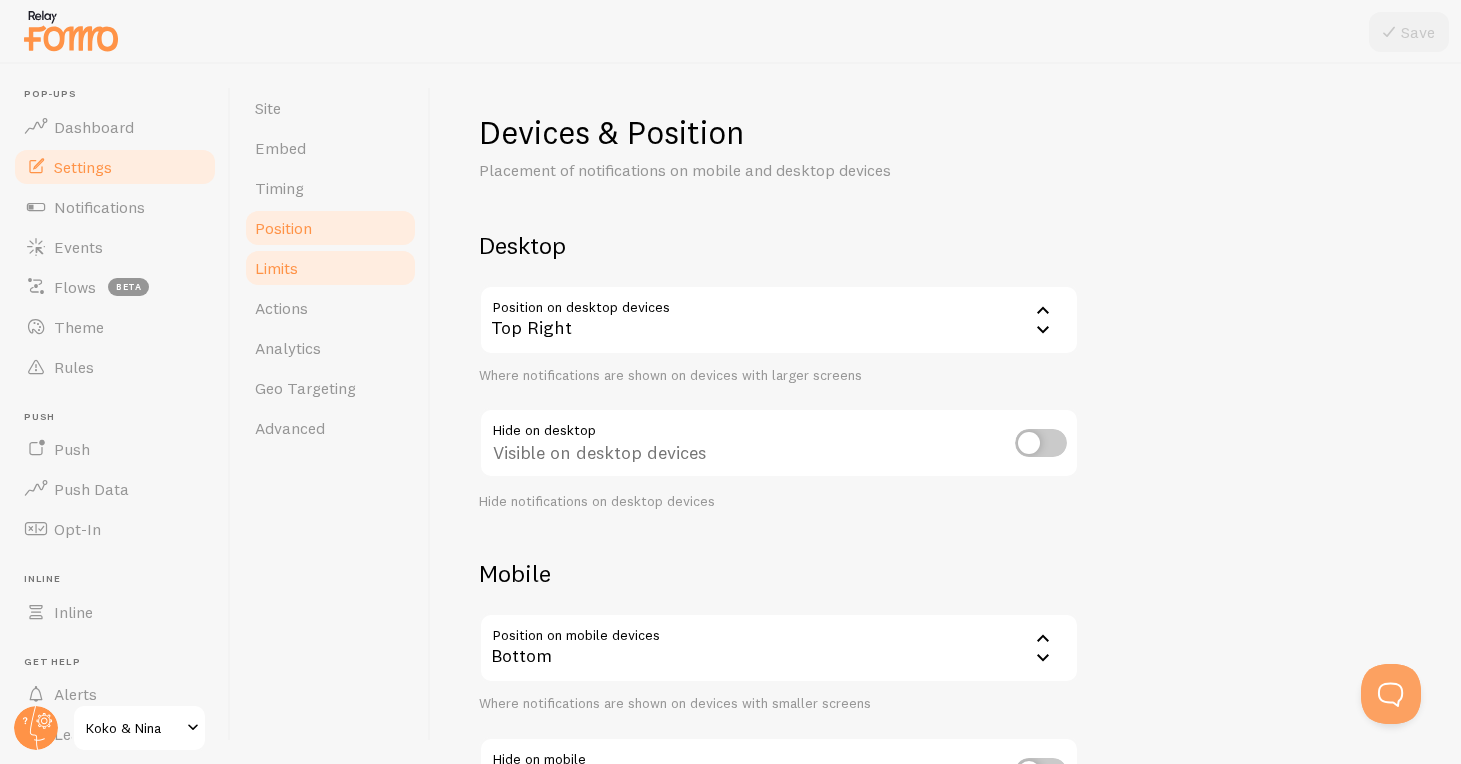 click on "Limits" at bounding box center (330, 268) 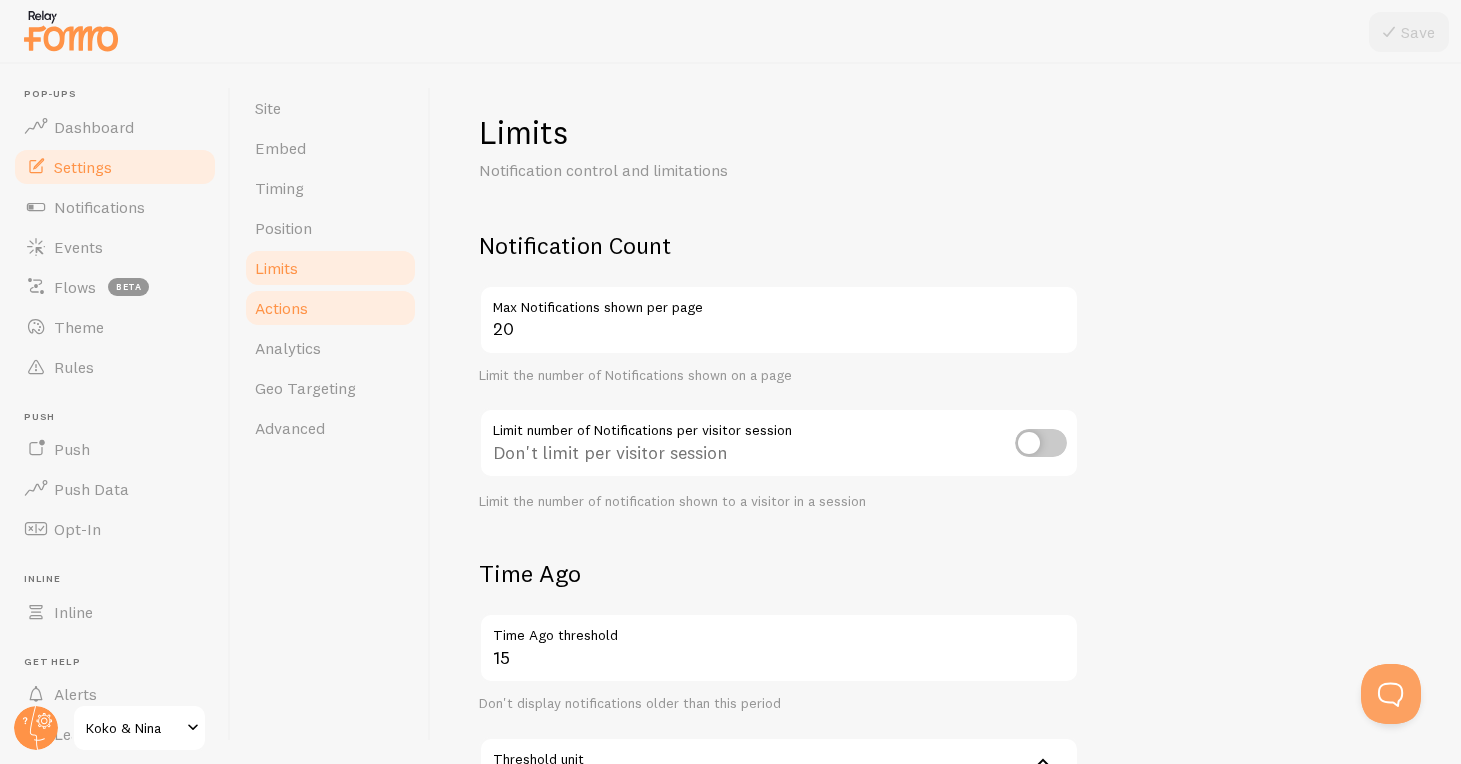 click on "Actions" at bounding box center [330, 308] 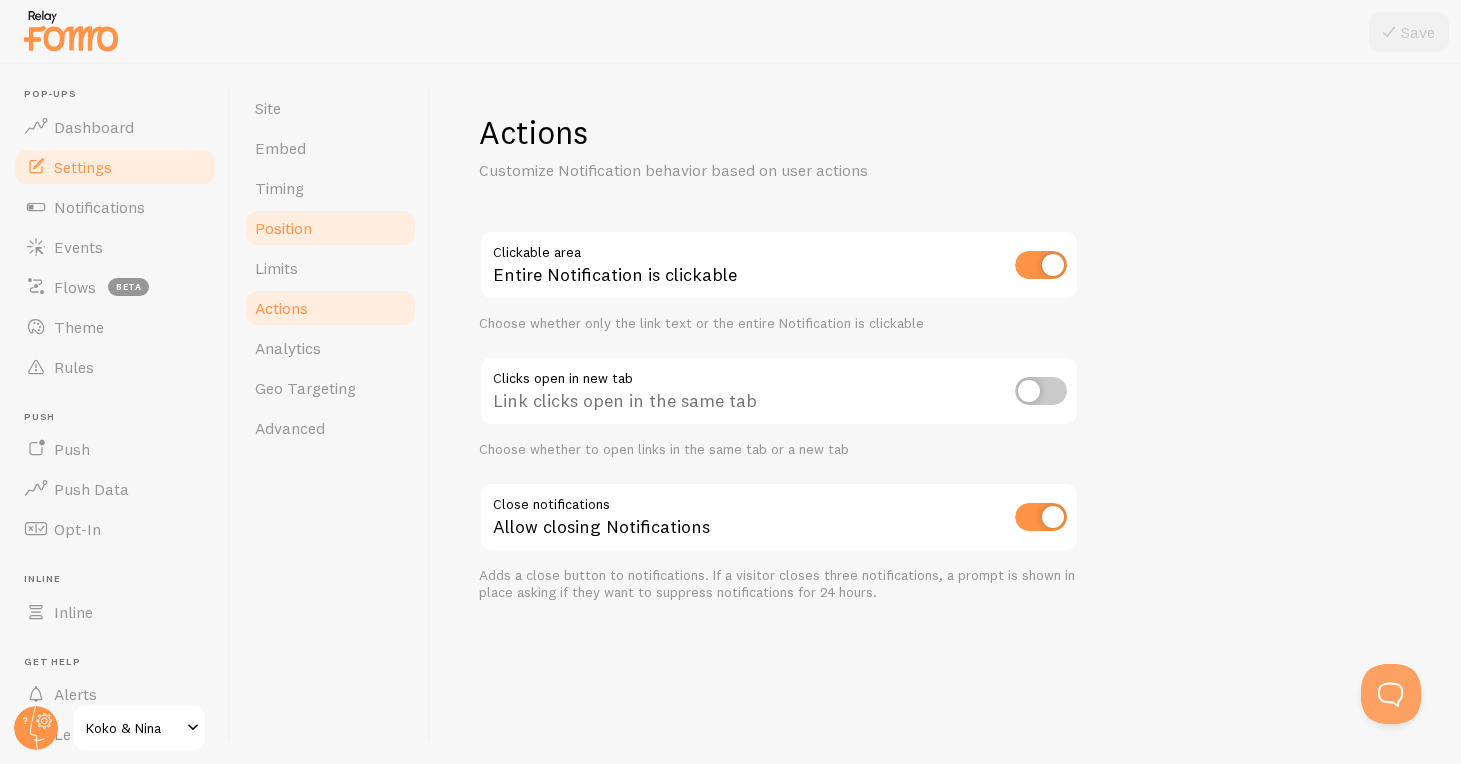 click on "Position" at bounding box center (330, 228) 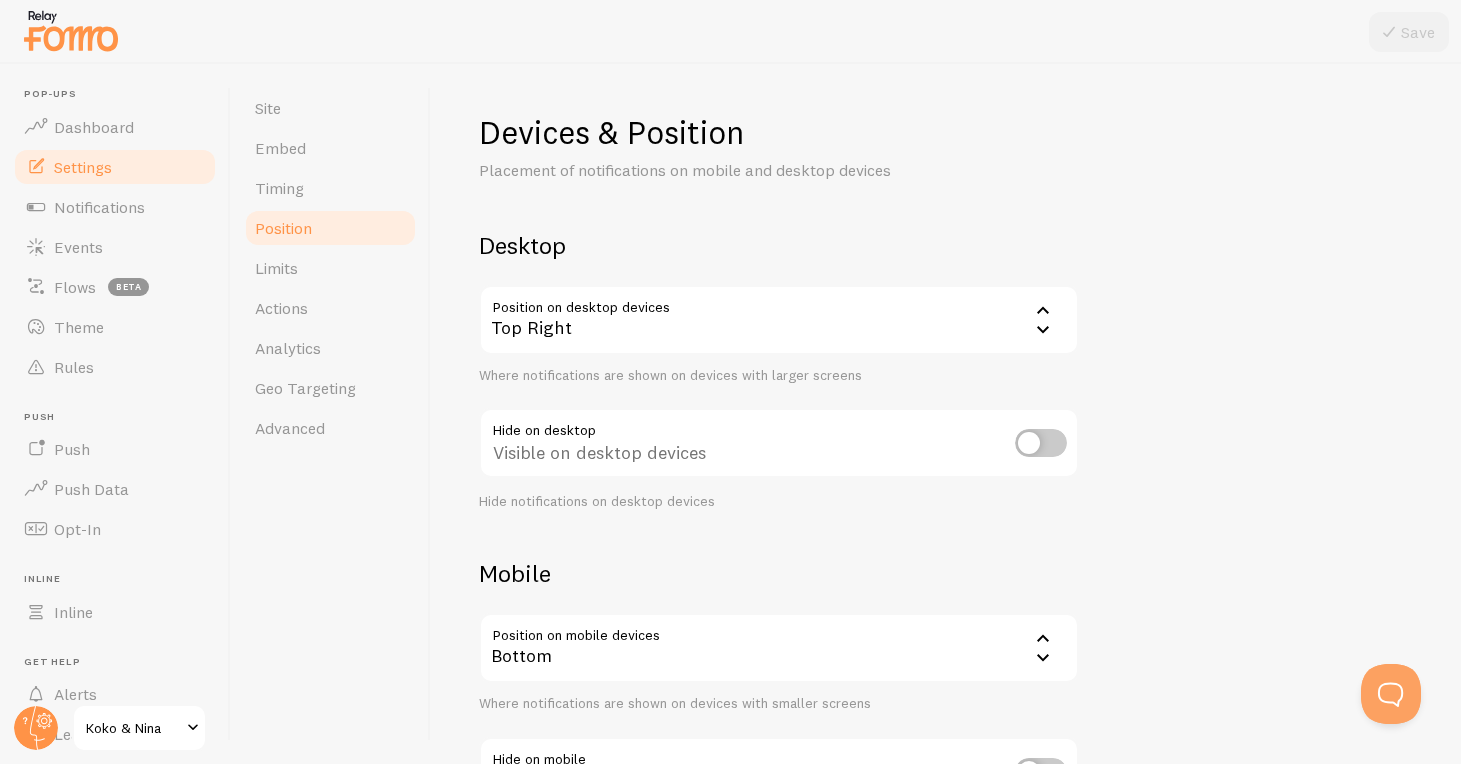 click on "Top Right" at bounding box center (779, 320) 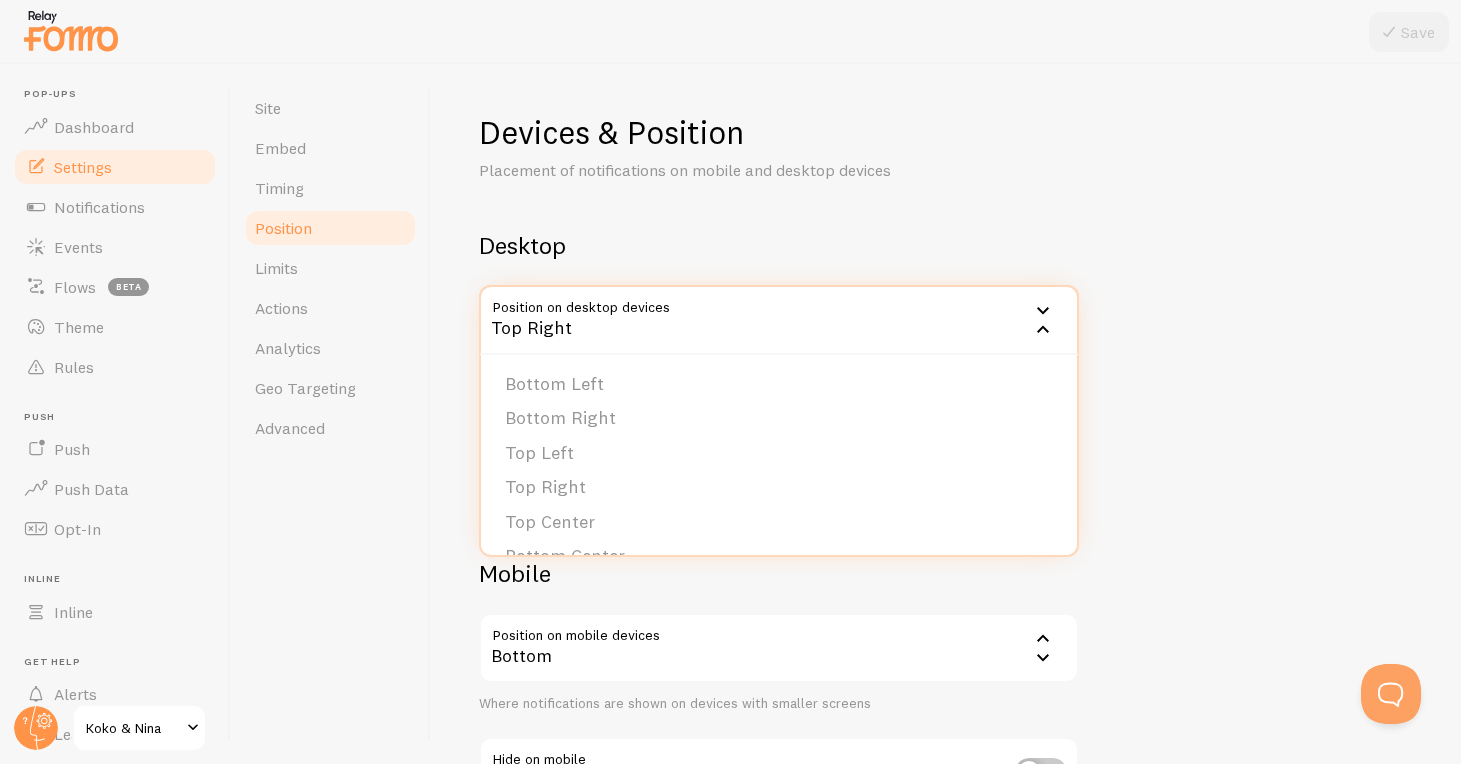 click on "Desktop" at bounding box center [779, 245] 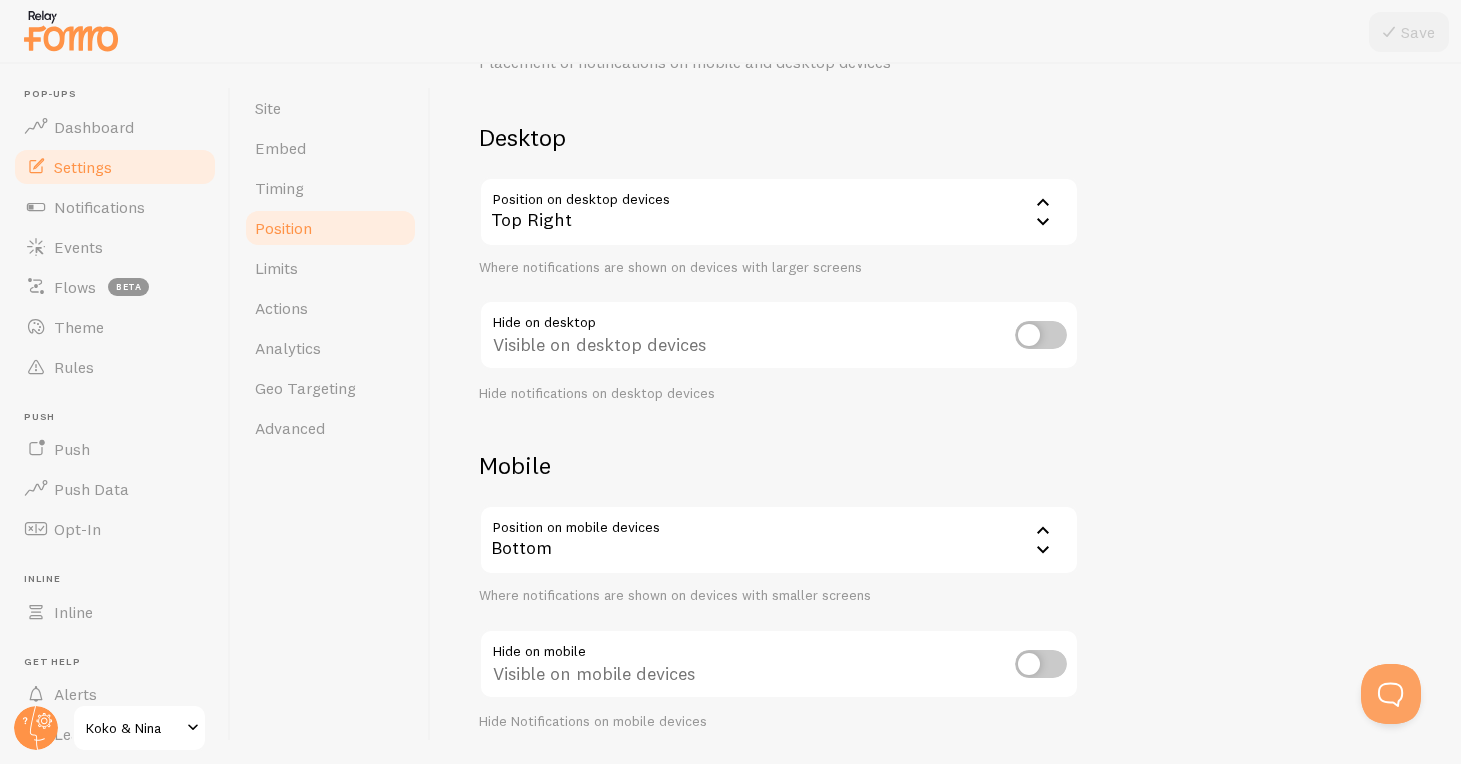 scroll, scrollTop: 110, scrollLeft: 0, axis: vertical 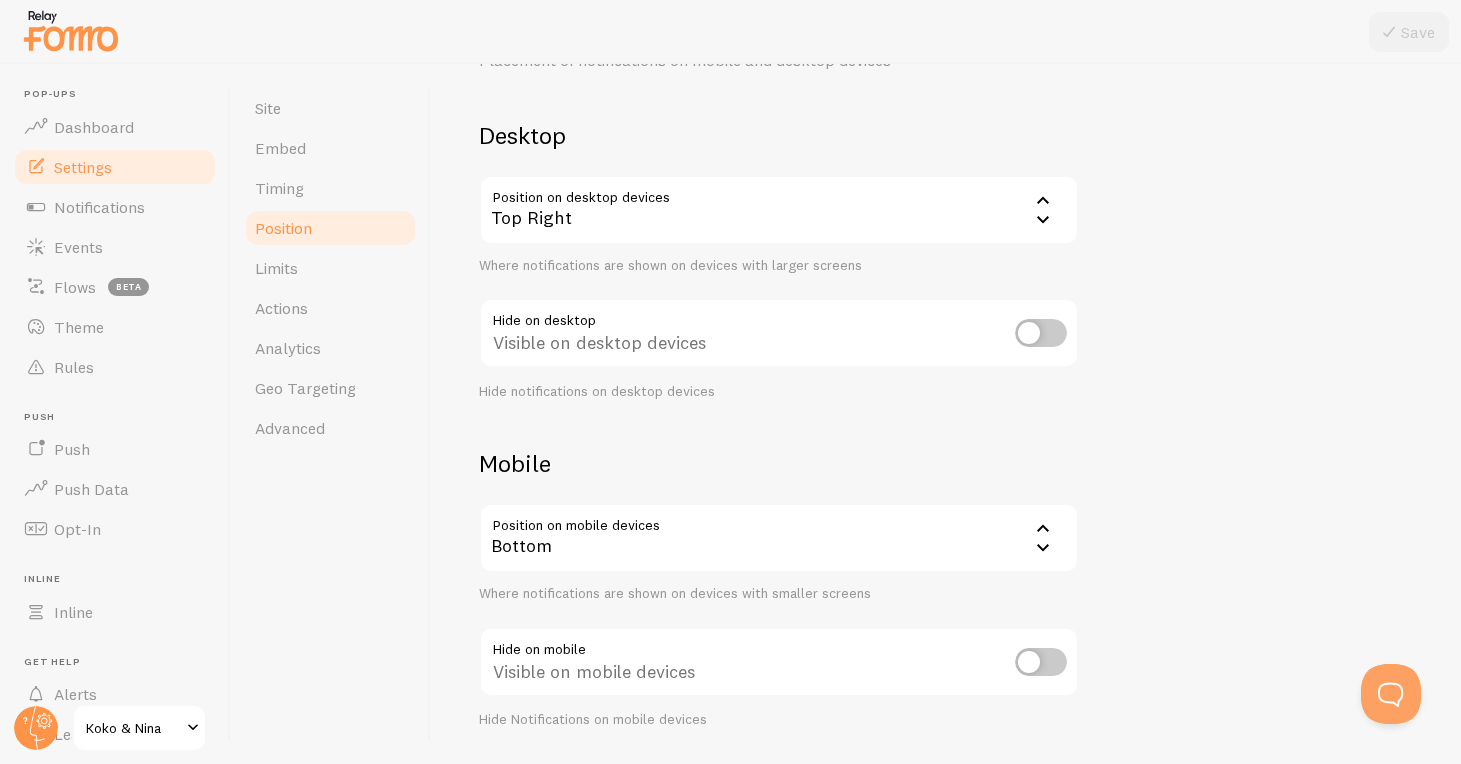 click on "Bottom" at bounding box center [779, 538] 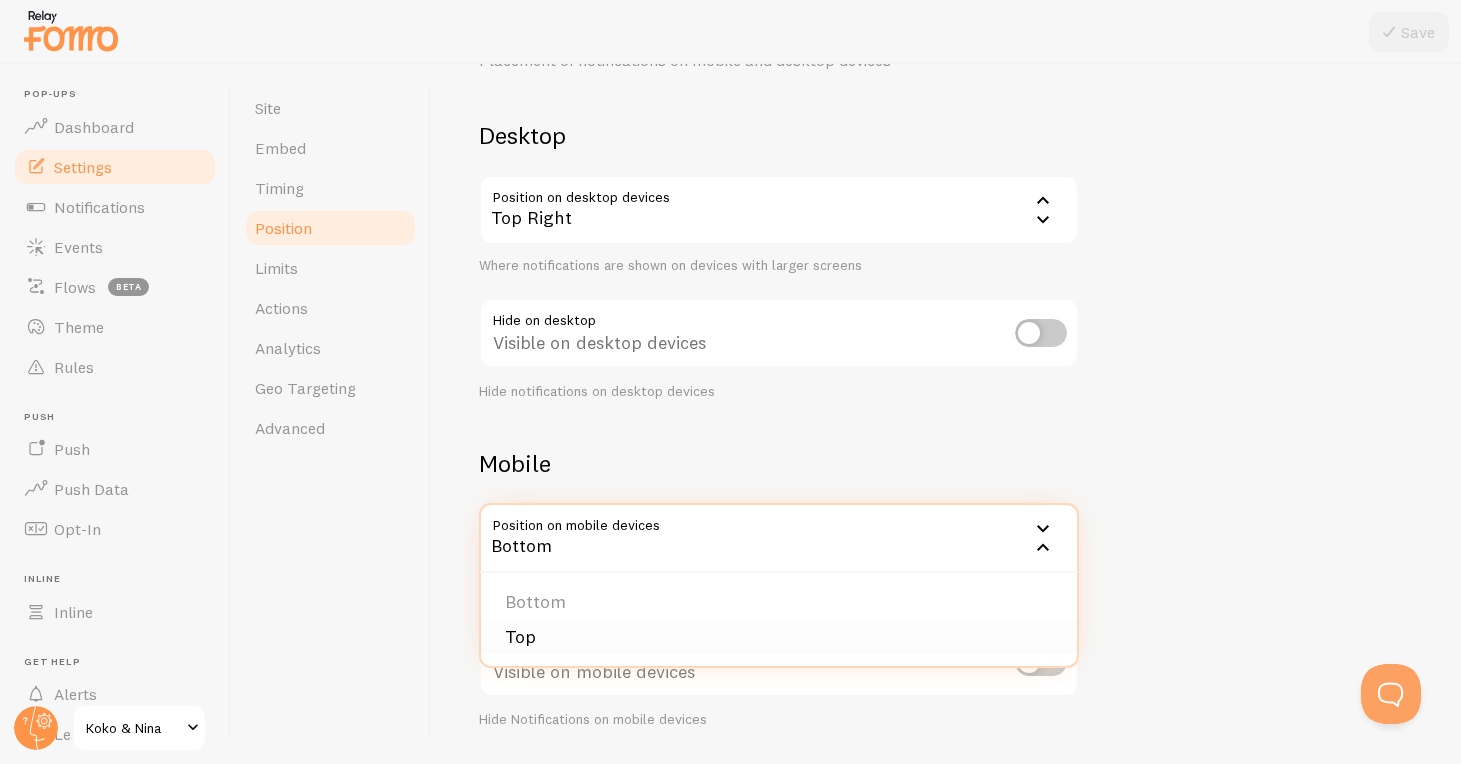 click on "Top" at bounding box center [779, 637] 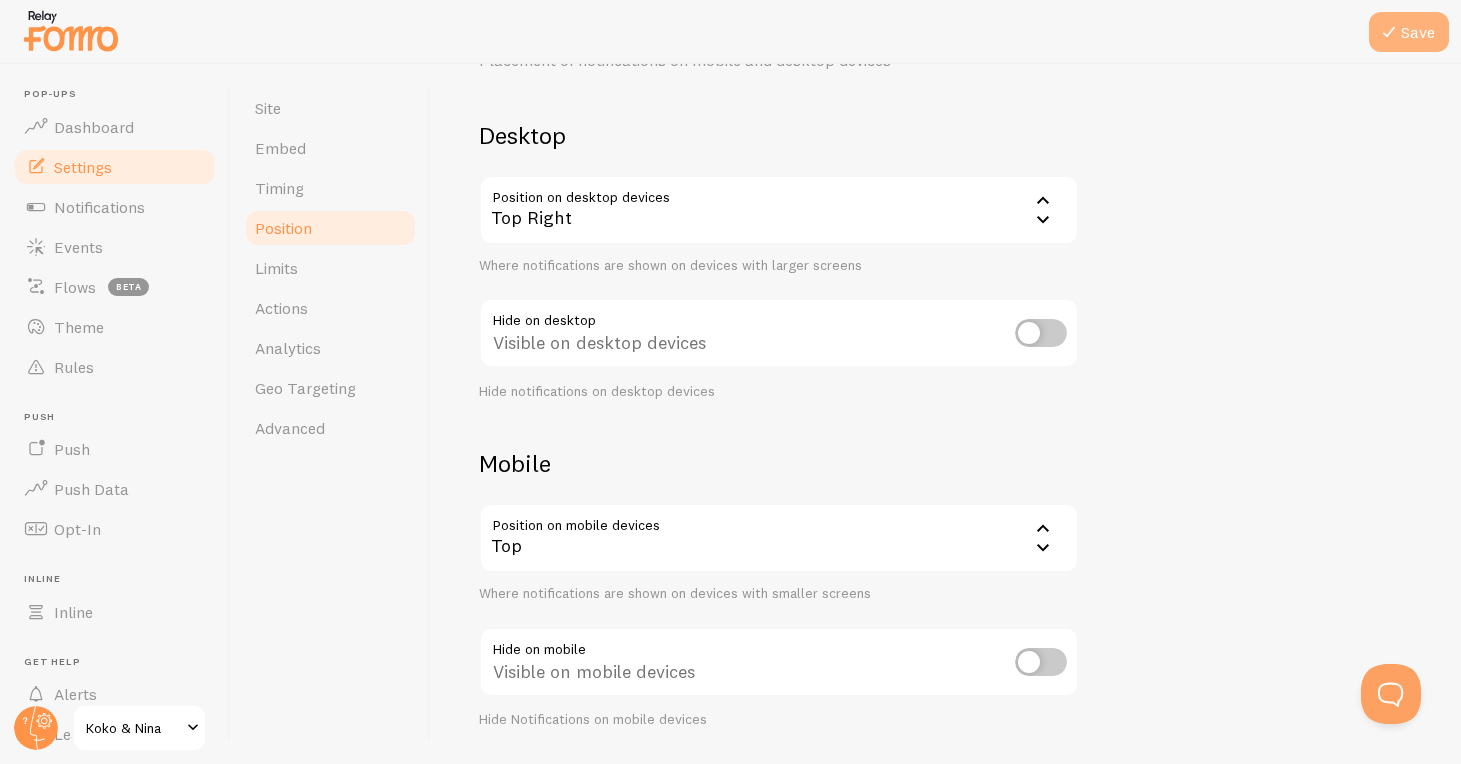 click on "Save" at bounding box center [1409, 32] 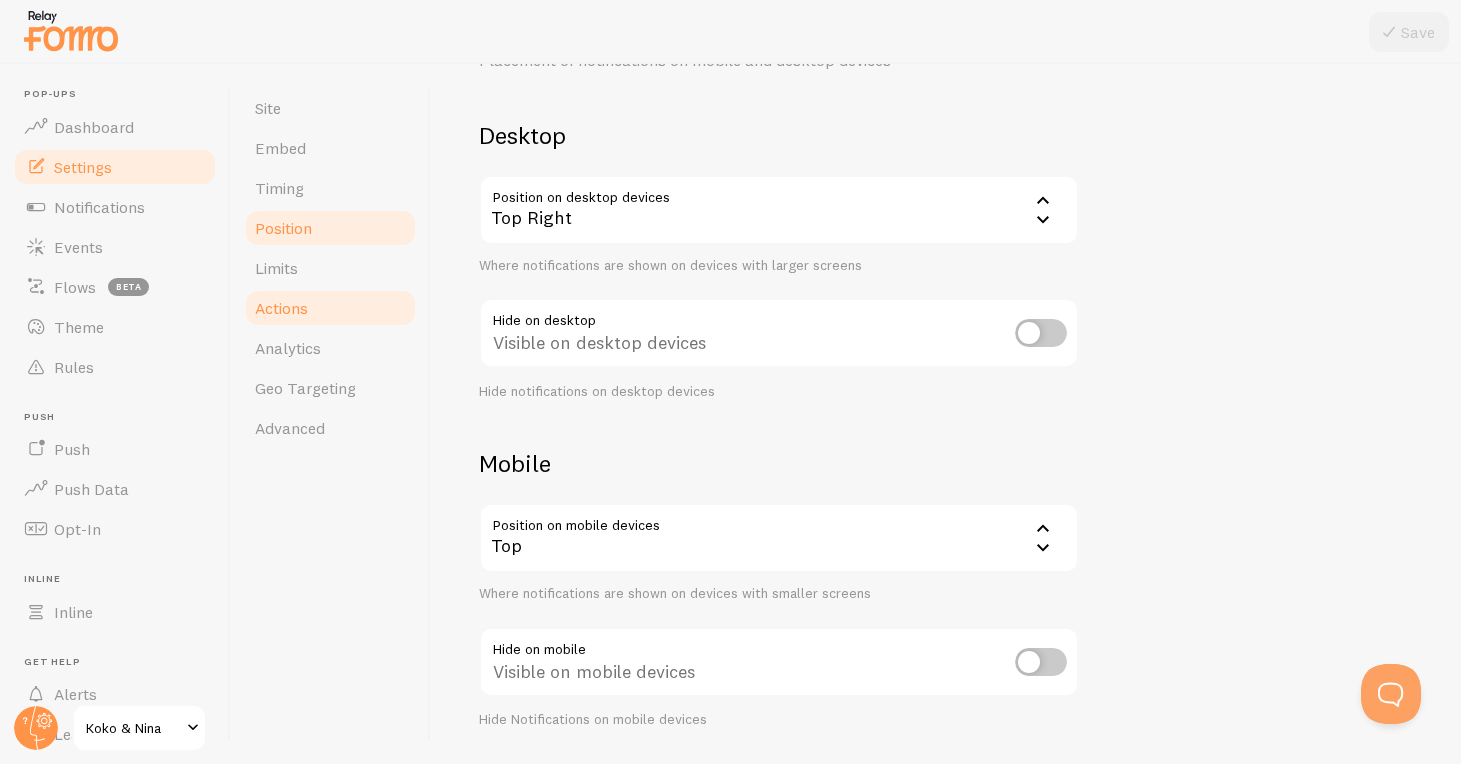click on "Actions" at bounding box center (281, 308) 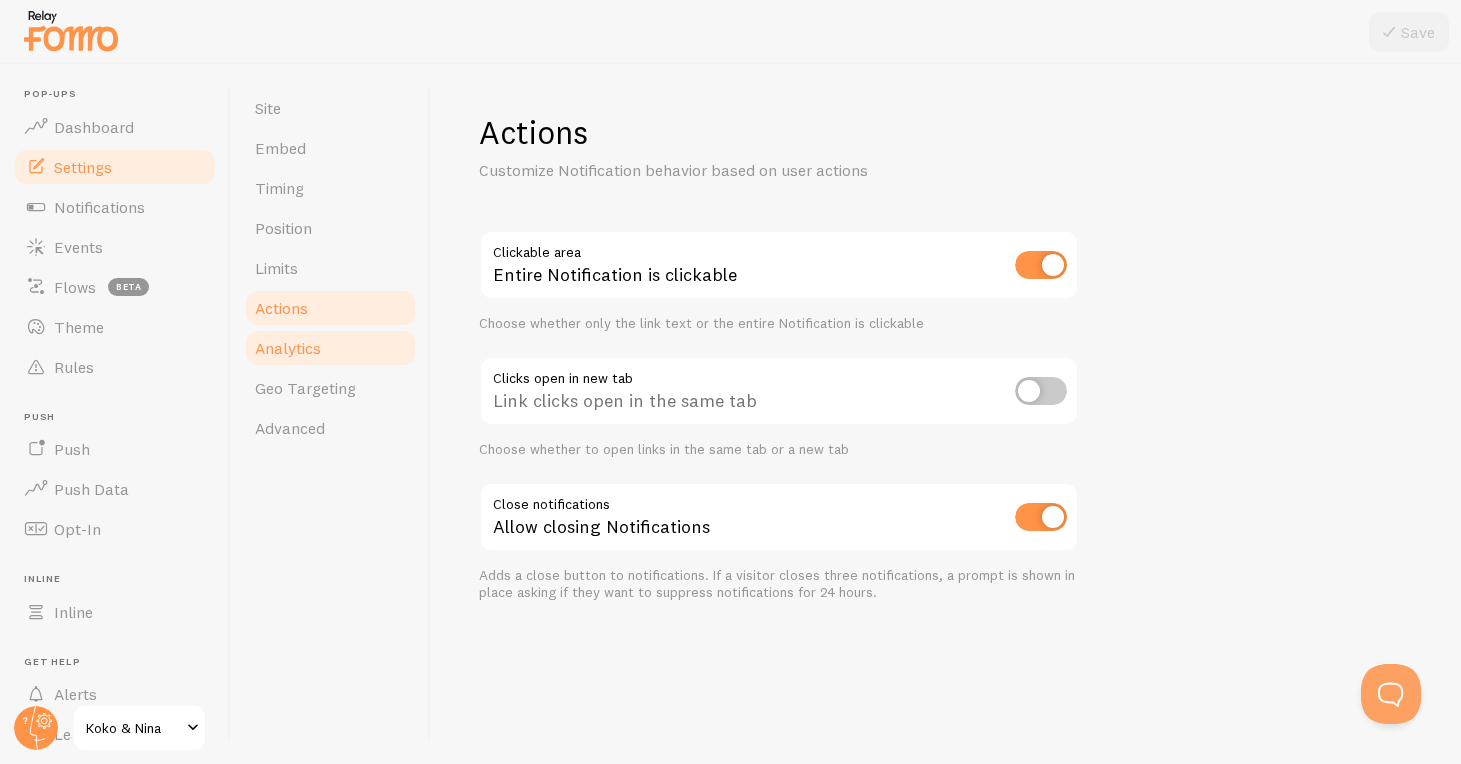 click on "Analytics" at bounding box center [288, 348] 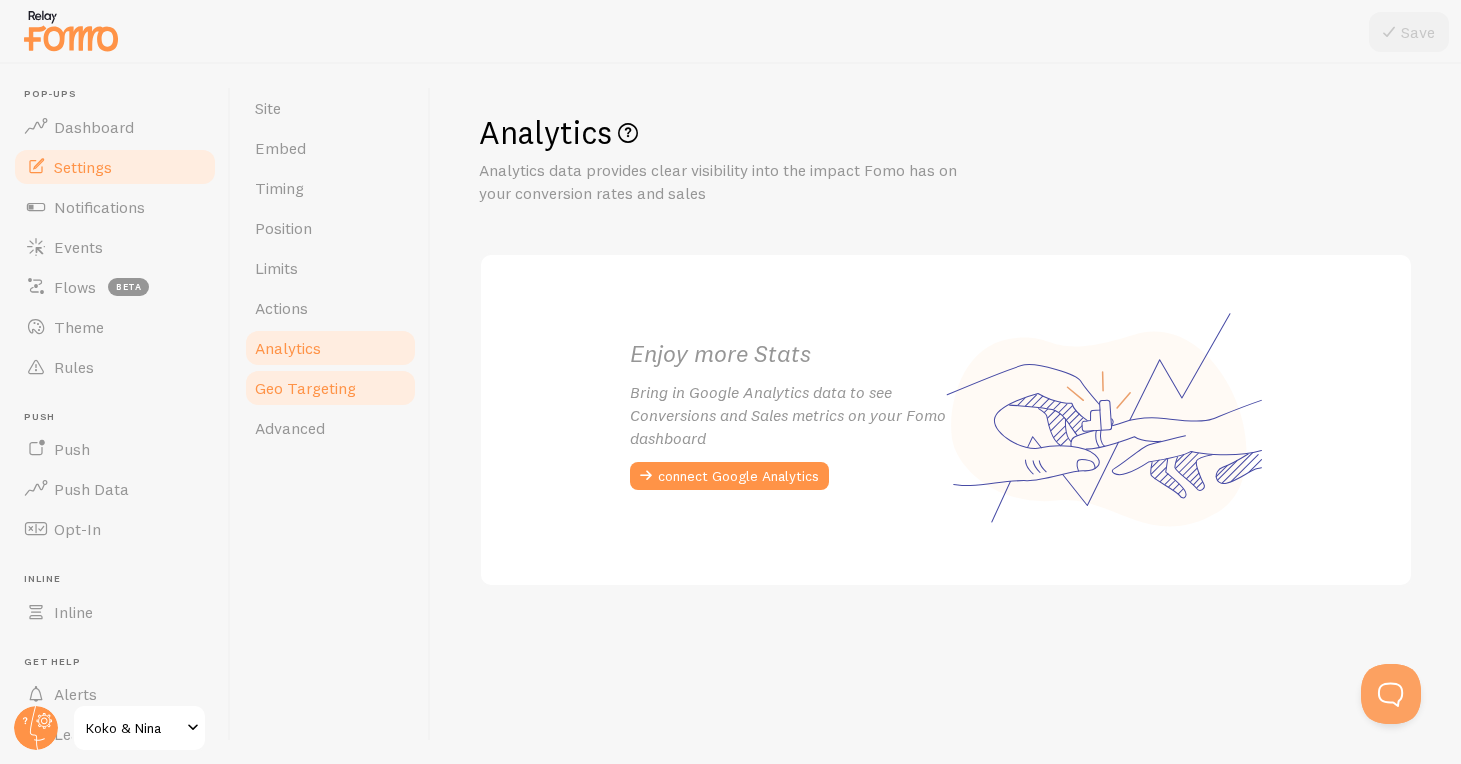 click on "Geo Targeting" at bounding box center [305, 388] 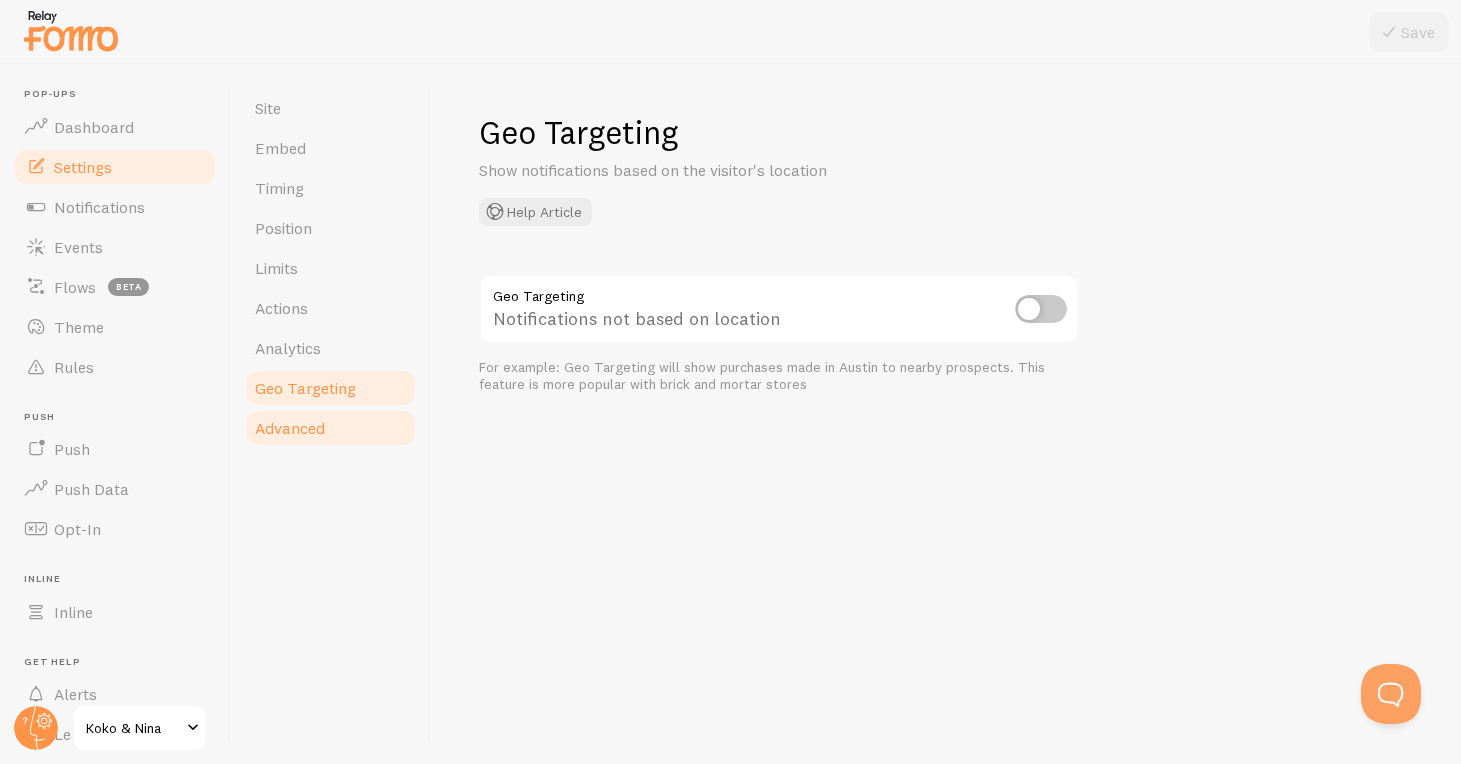 click on "Advanced" at bounding box center [290, 428] 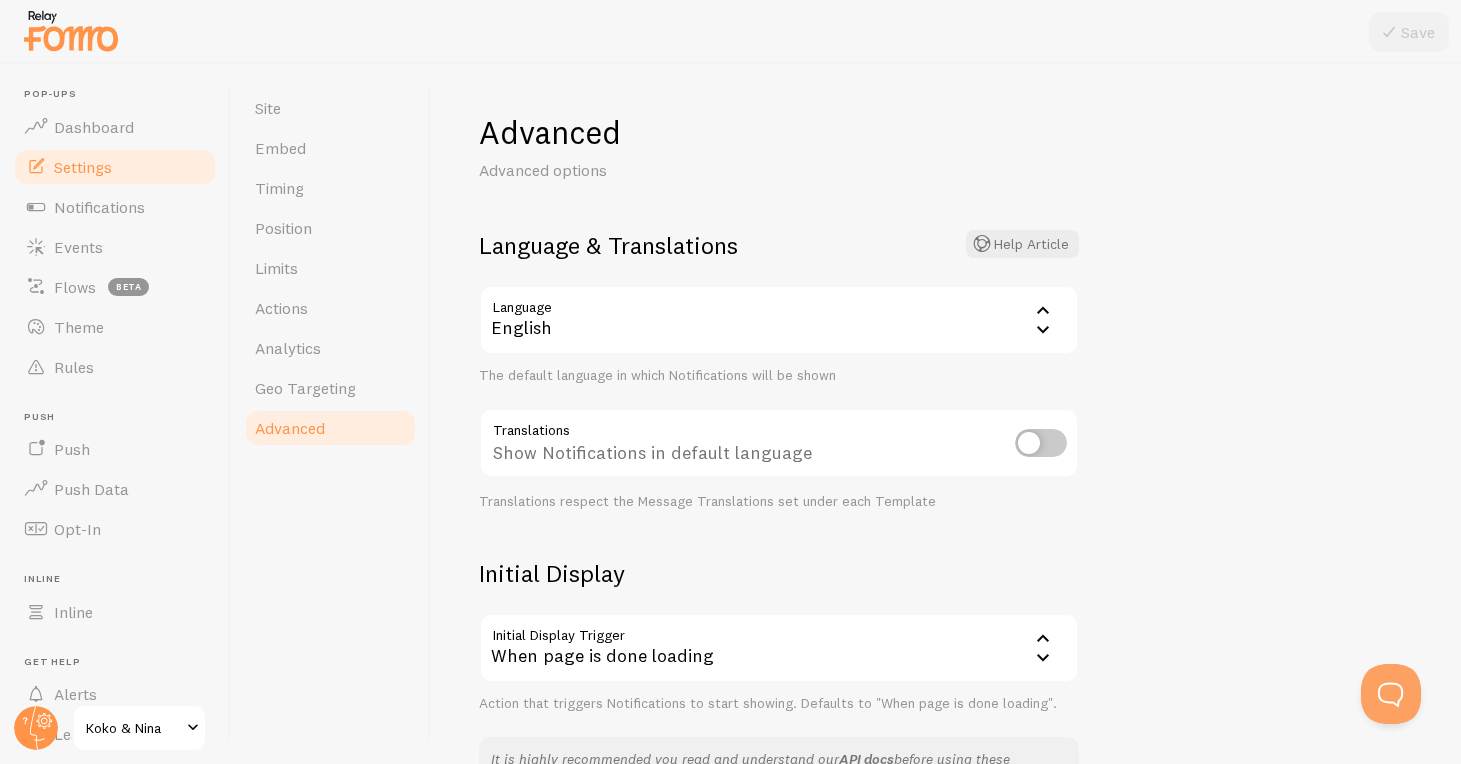 click on "English" at bounding box center [779, 320] 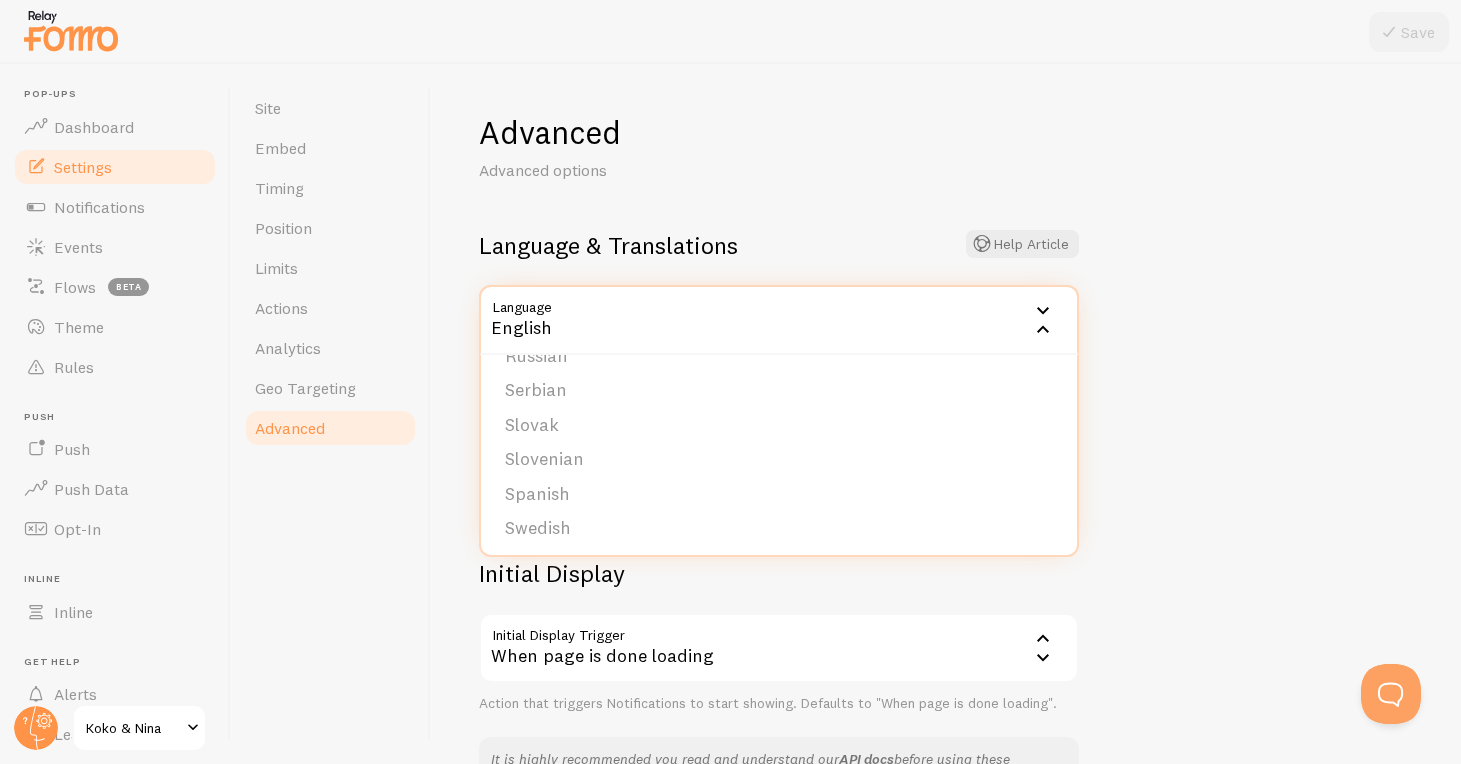 scroll, scrollTop: 798, scrollLeft: 0, axis: vertical 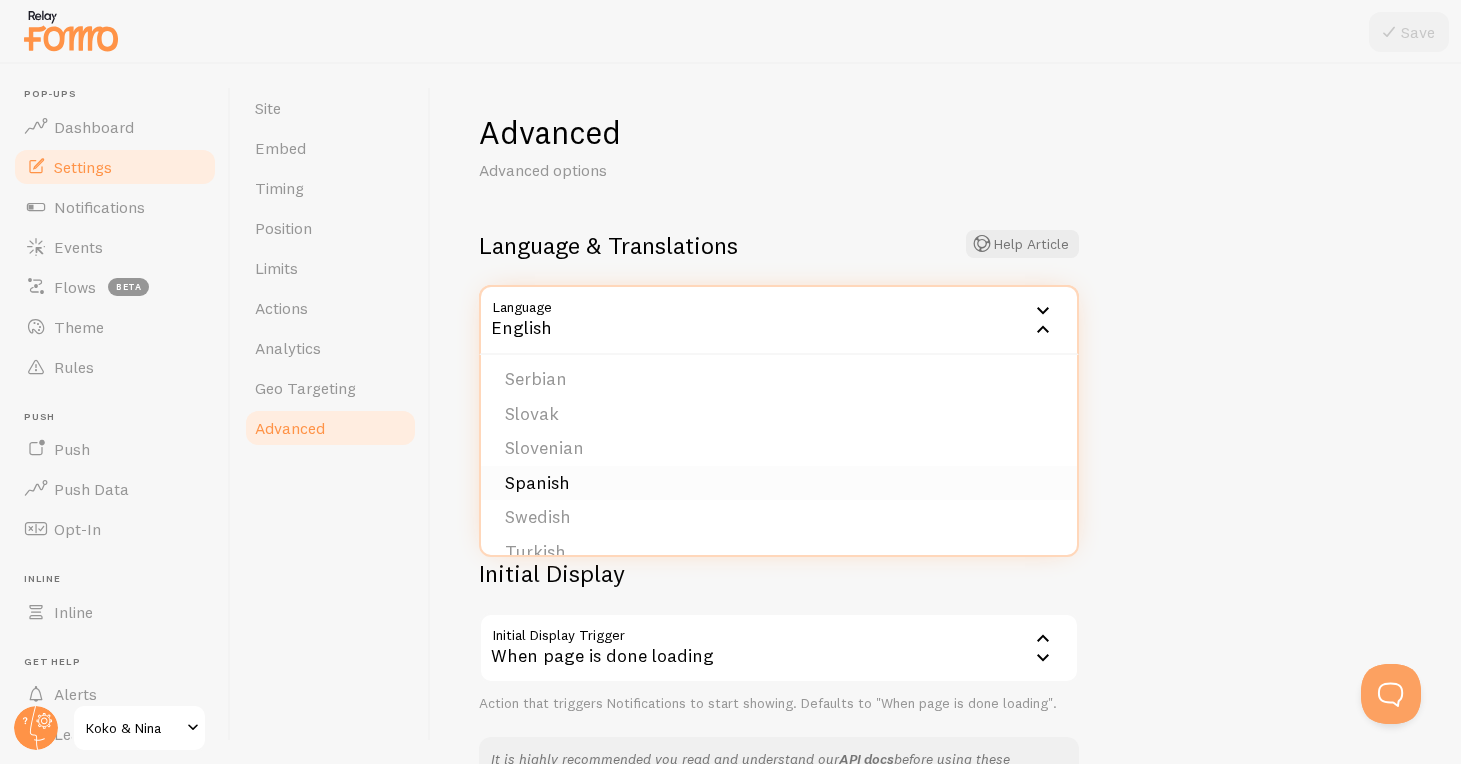 click on "Spanish" at bounding box center [779, 483] 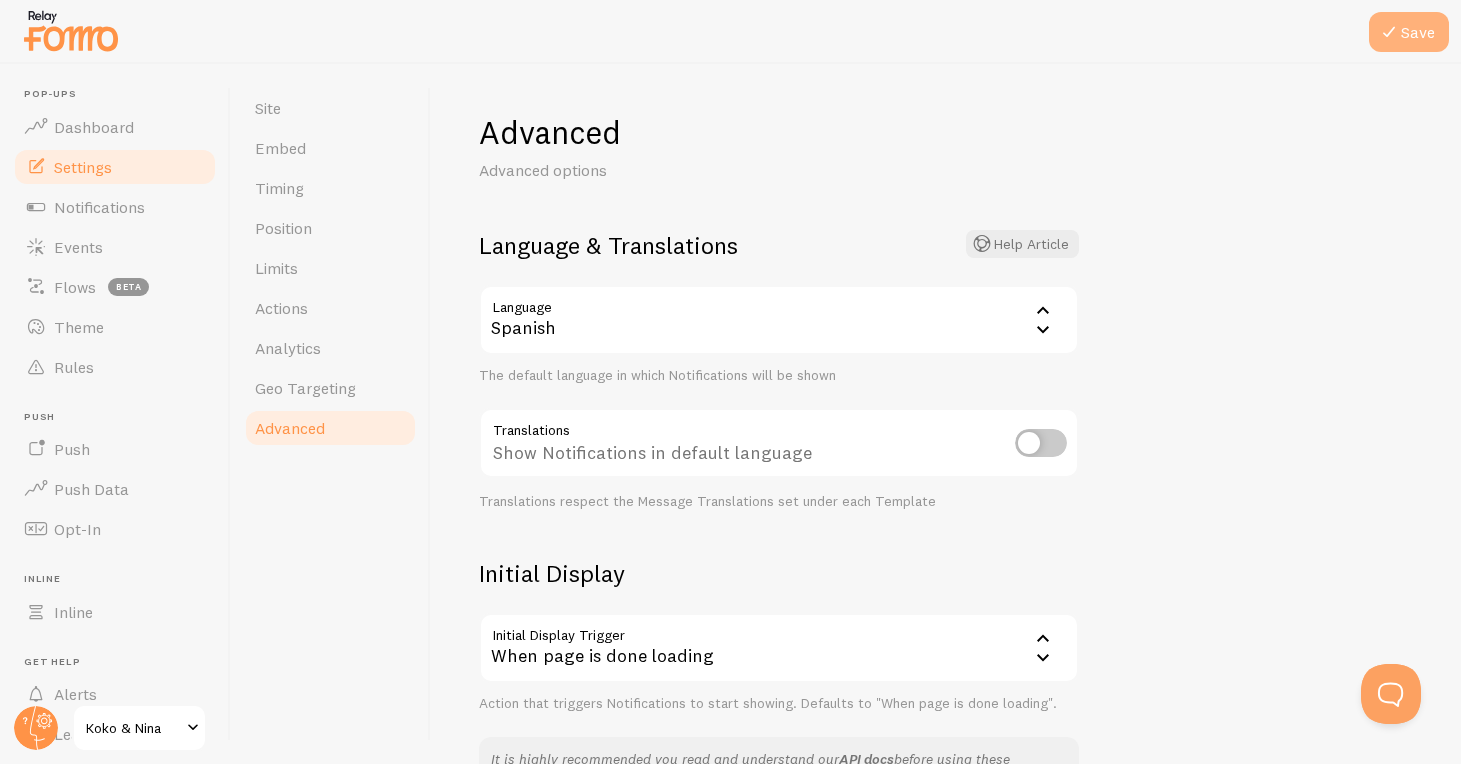 click on "Save" at bounding box center (1409, 32) 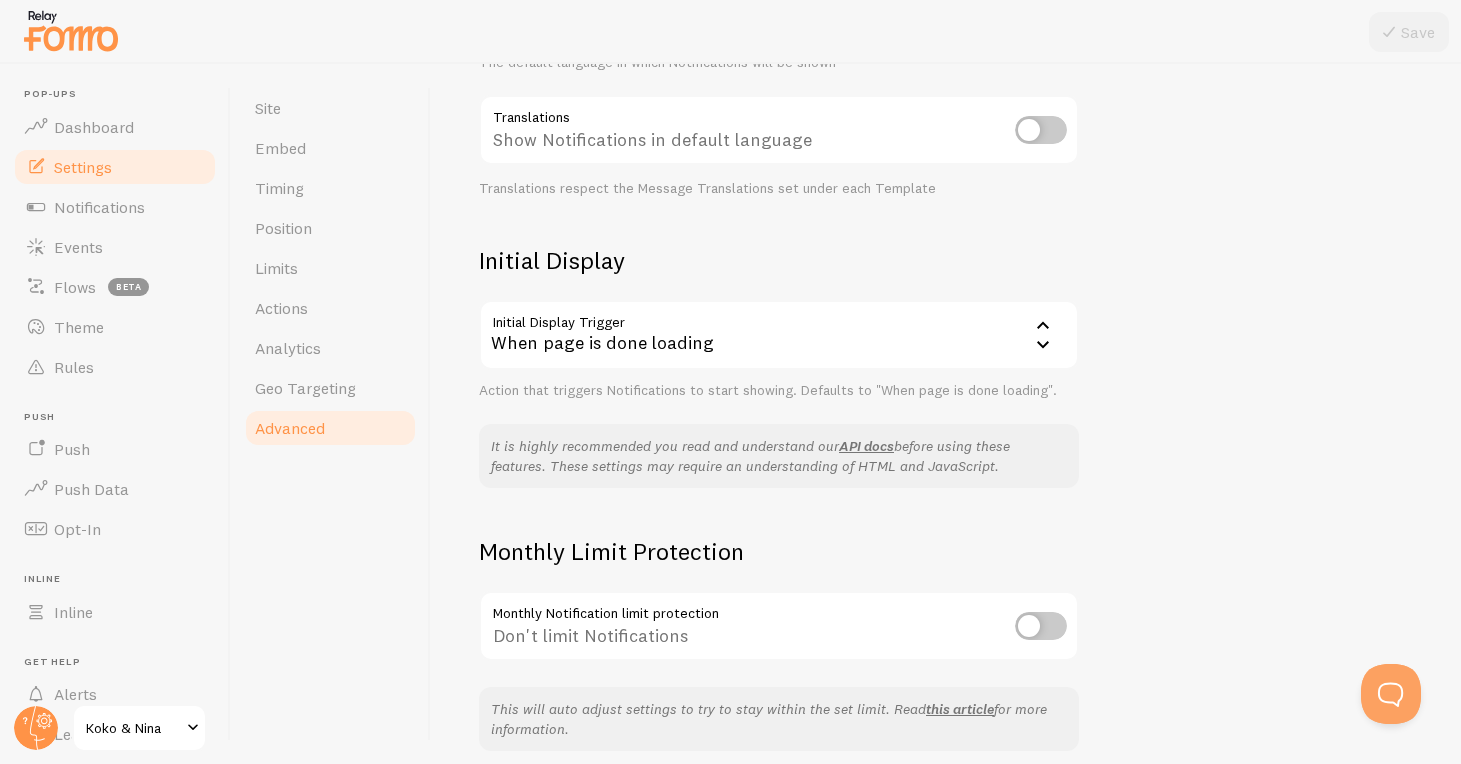 scroll, scrollTop: 289, scrollLeft: 0, axis: vertical 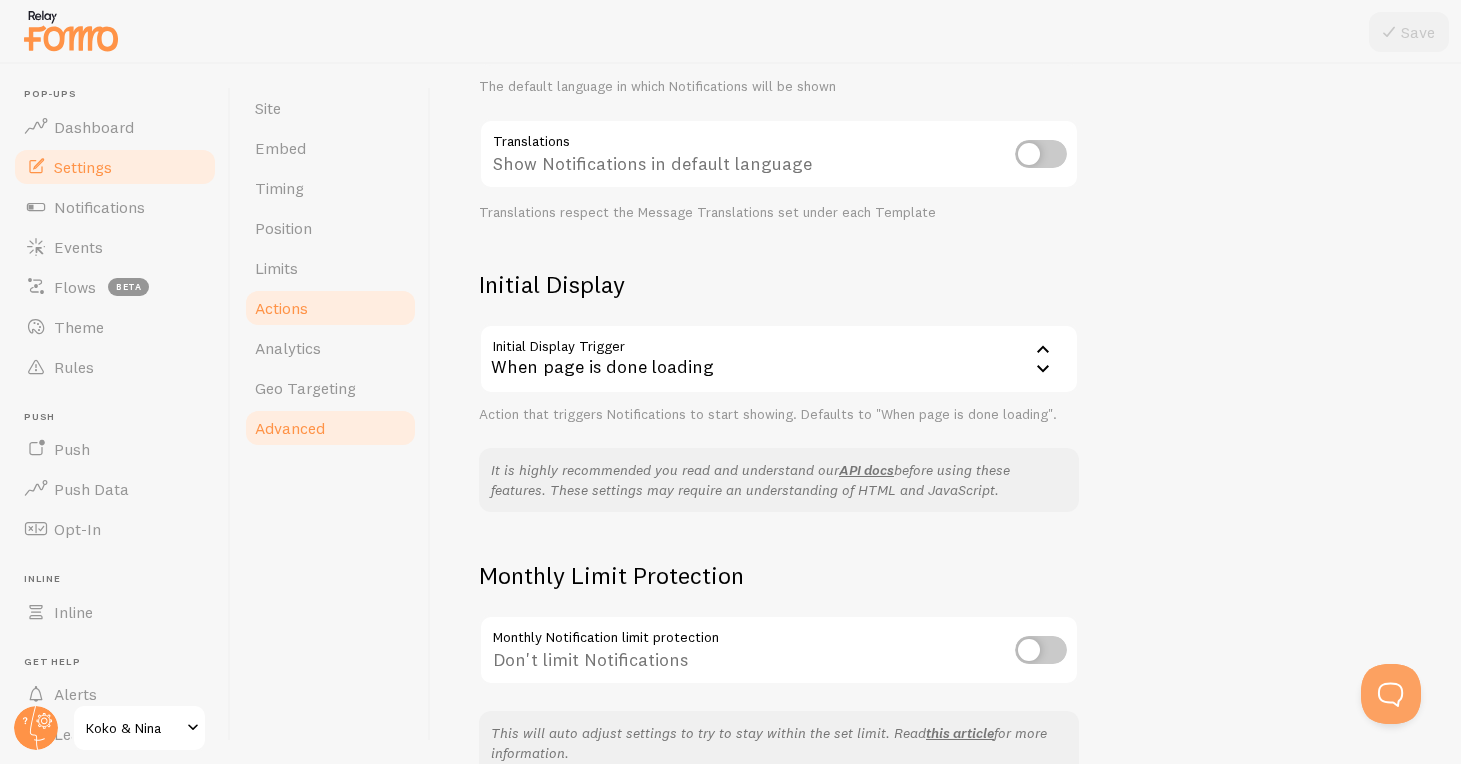 click on "Actions" at bounding box center (281, 308) 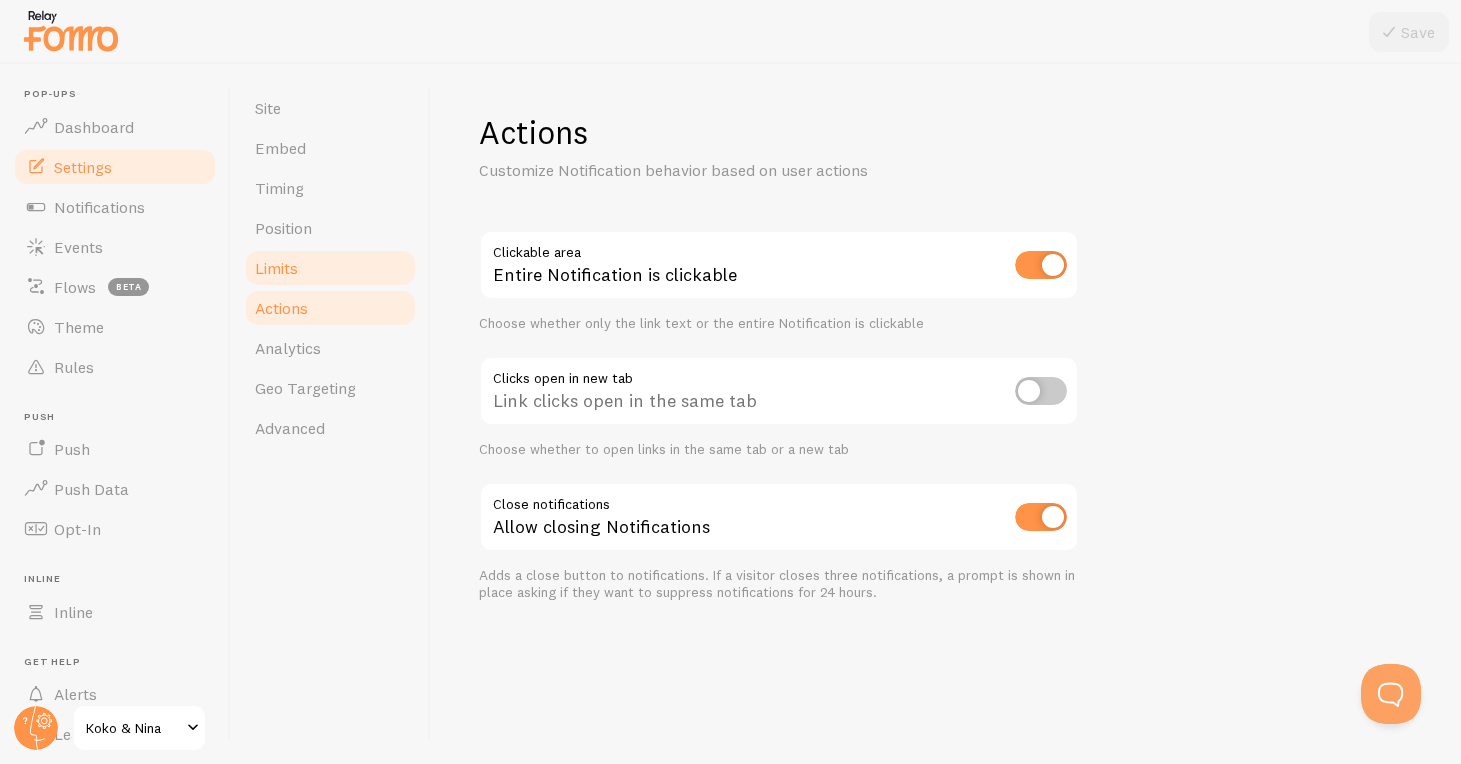 click on "Limits" at bounding box center [276, 268] 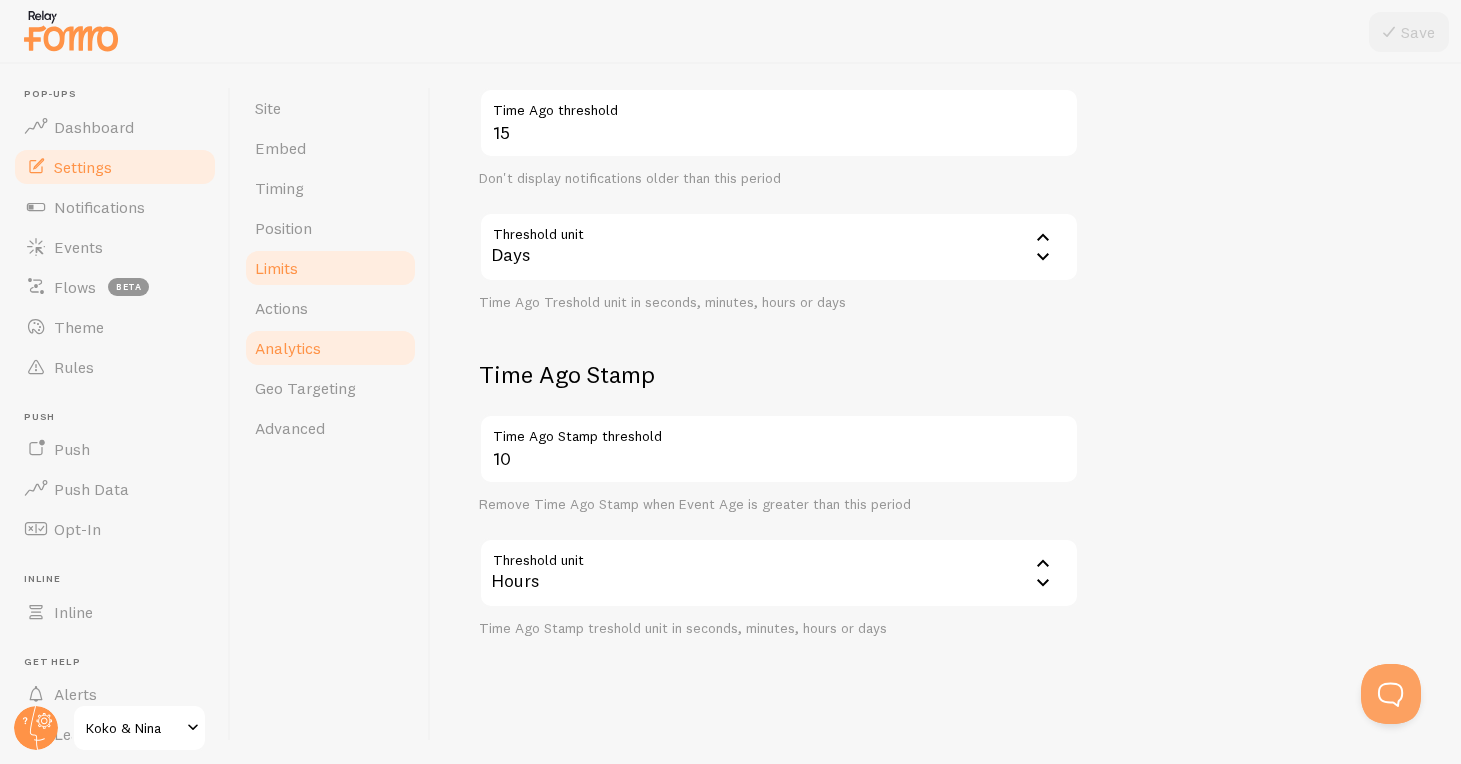 scroll, scrollTop: 524, scrollLeft: 0, axis: vertical 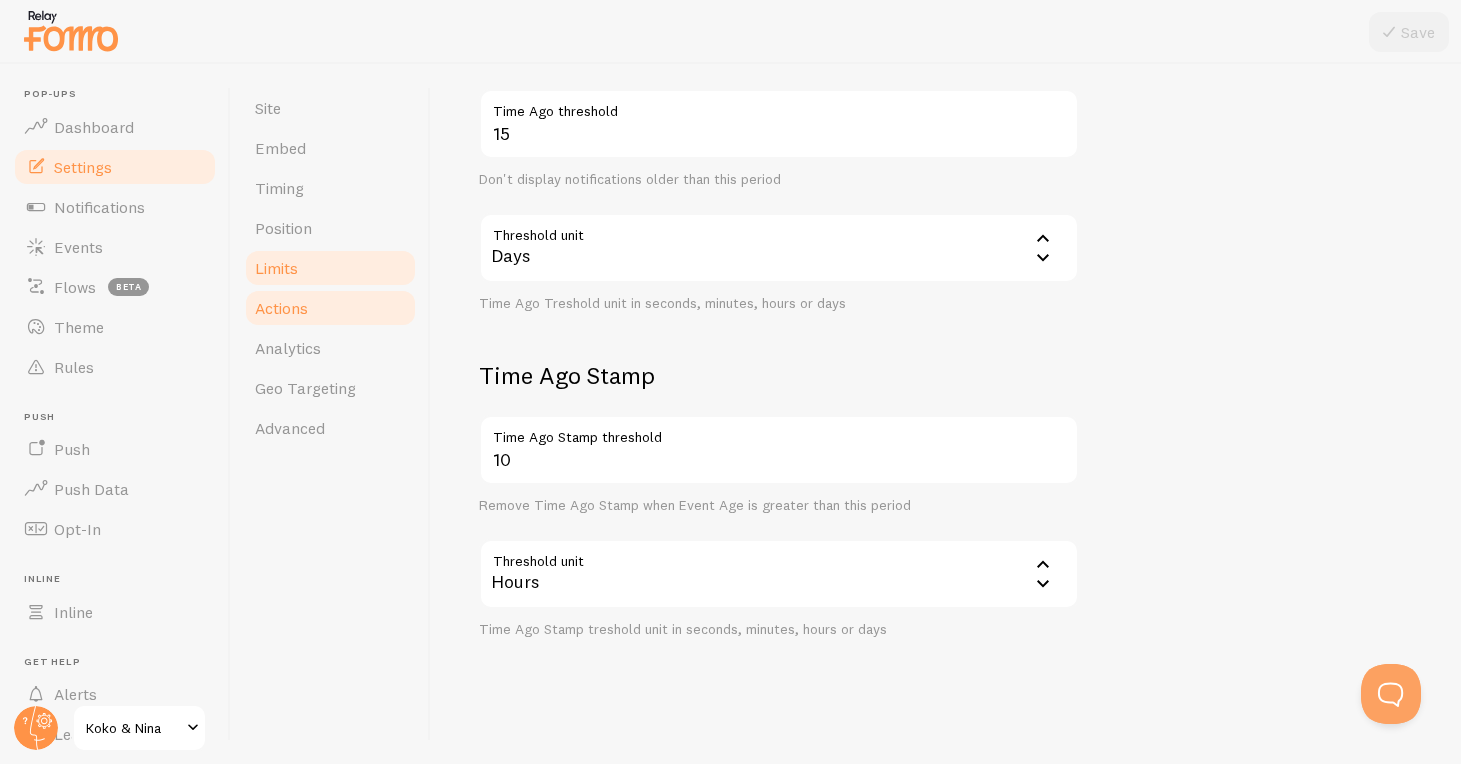 click on "Actions" at bounding box center [330, 308] 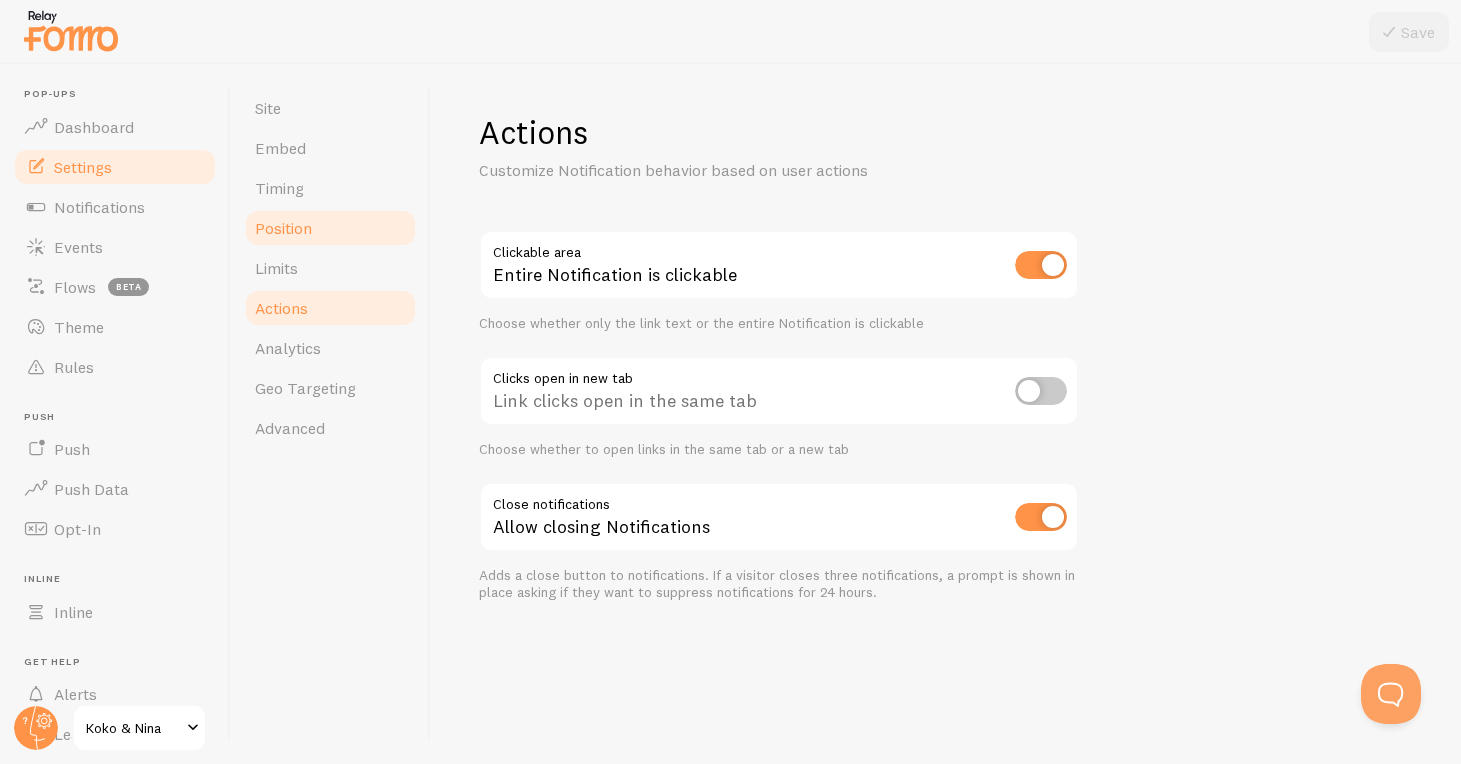click on "Position" at bounding box center (283, 228) 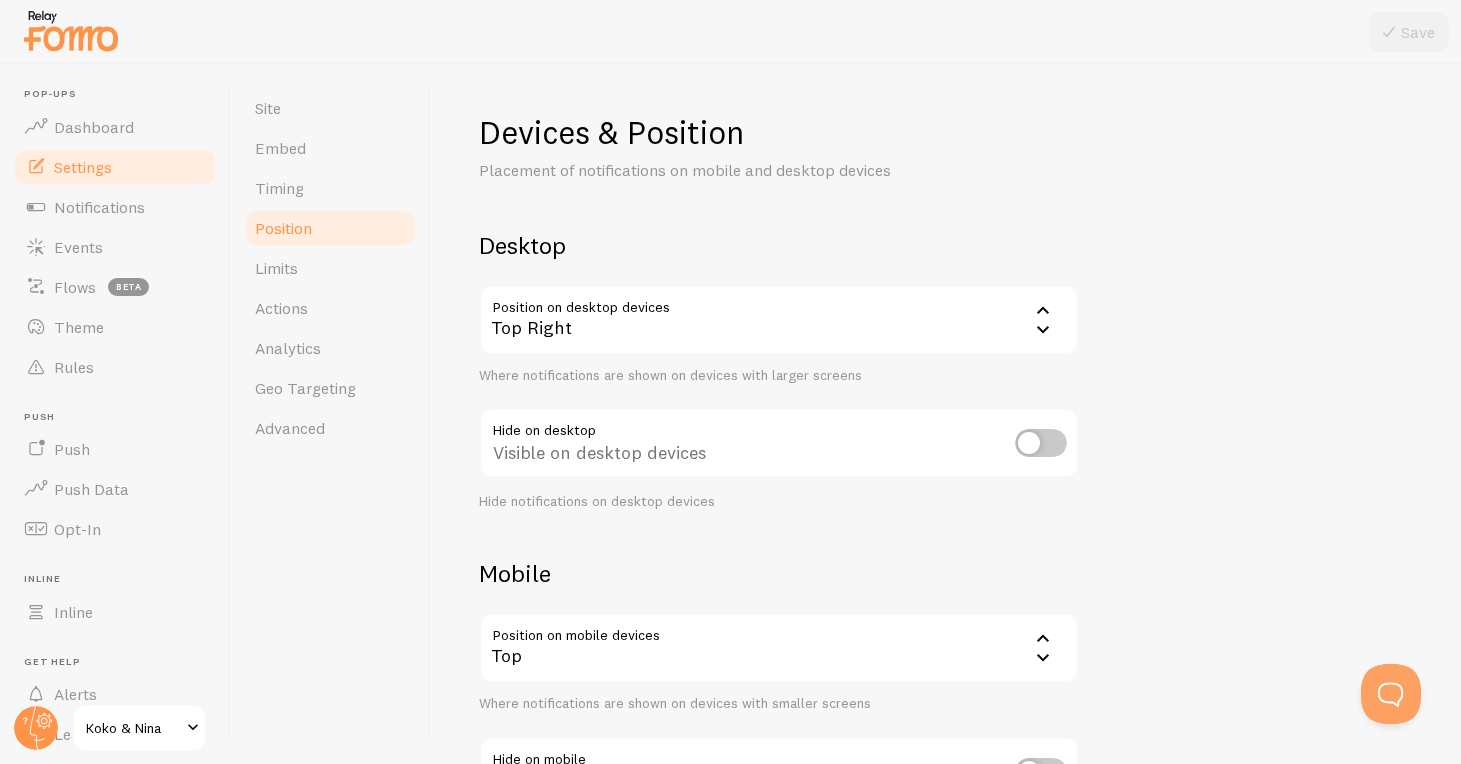 click on "Top" at bounding box center [779, 648] 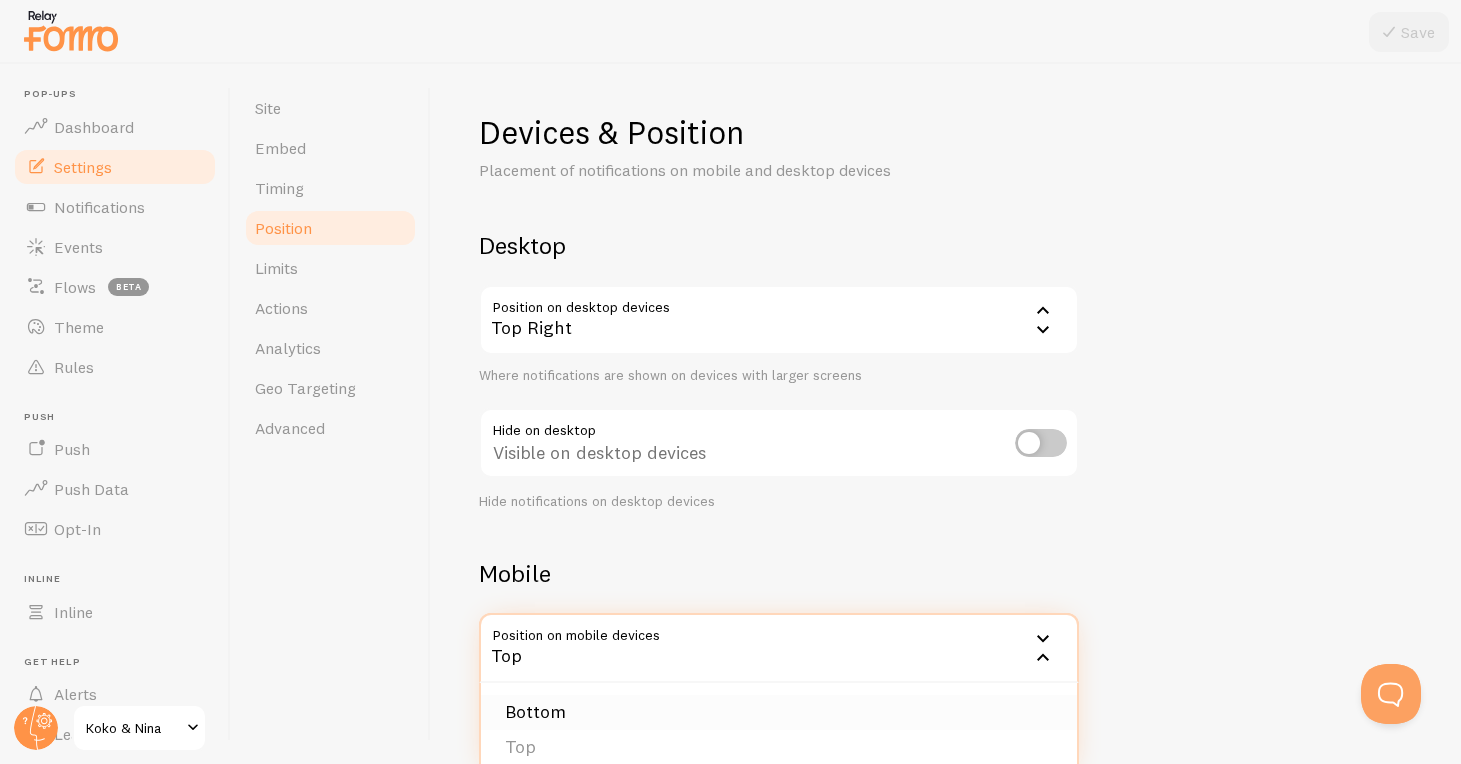 click on "Bottom" at bounding box center [779, 712] 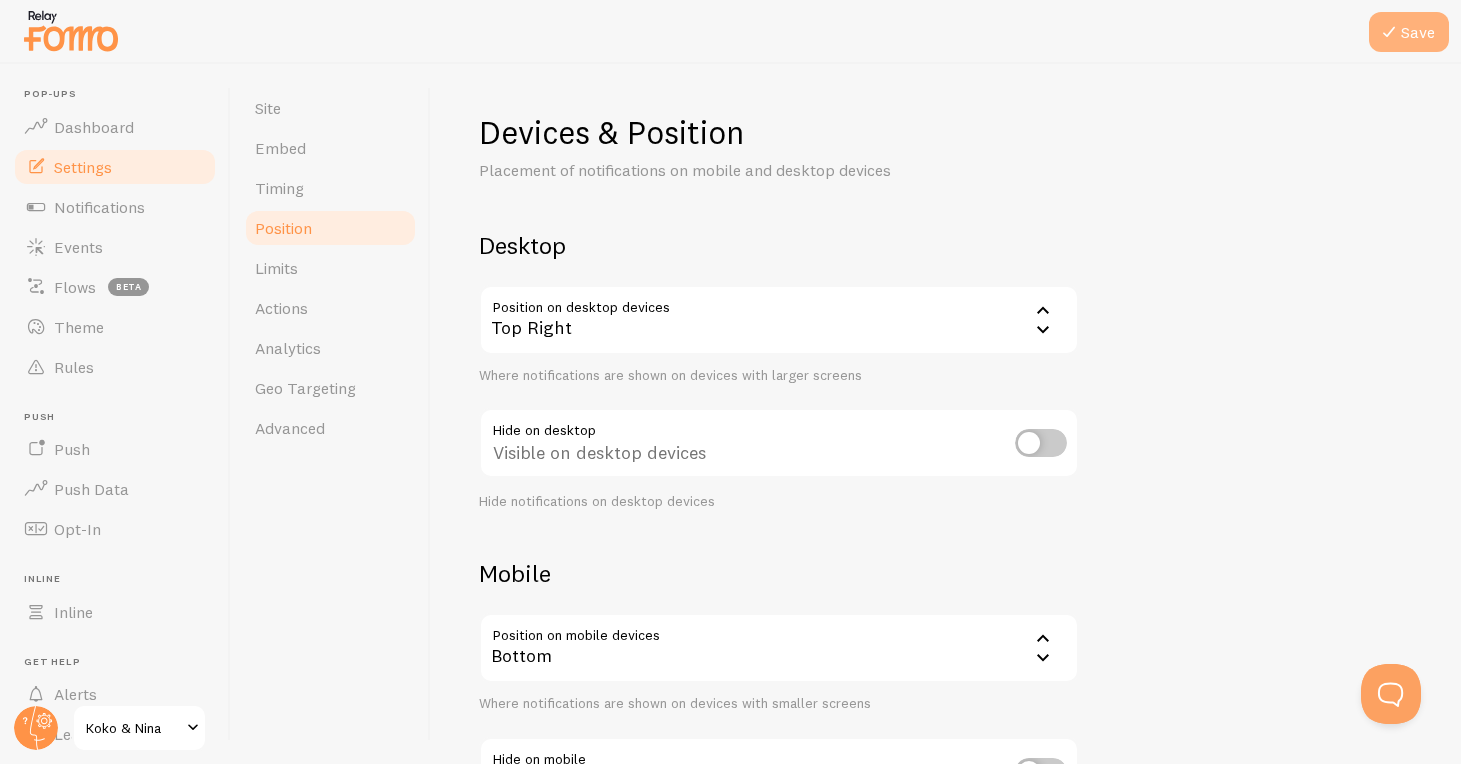 click at bounding box center [1389, 32] 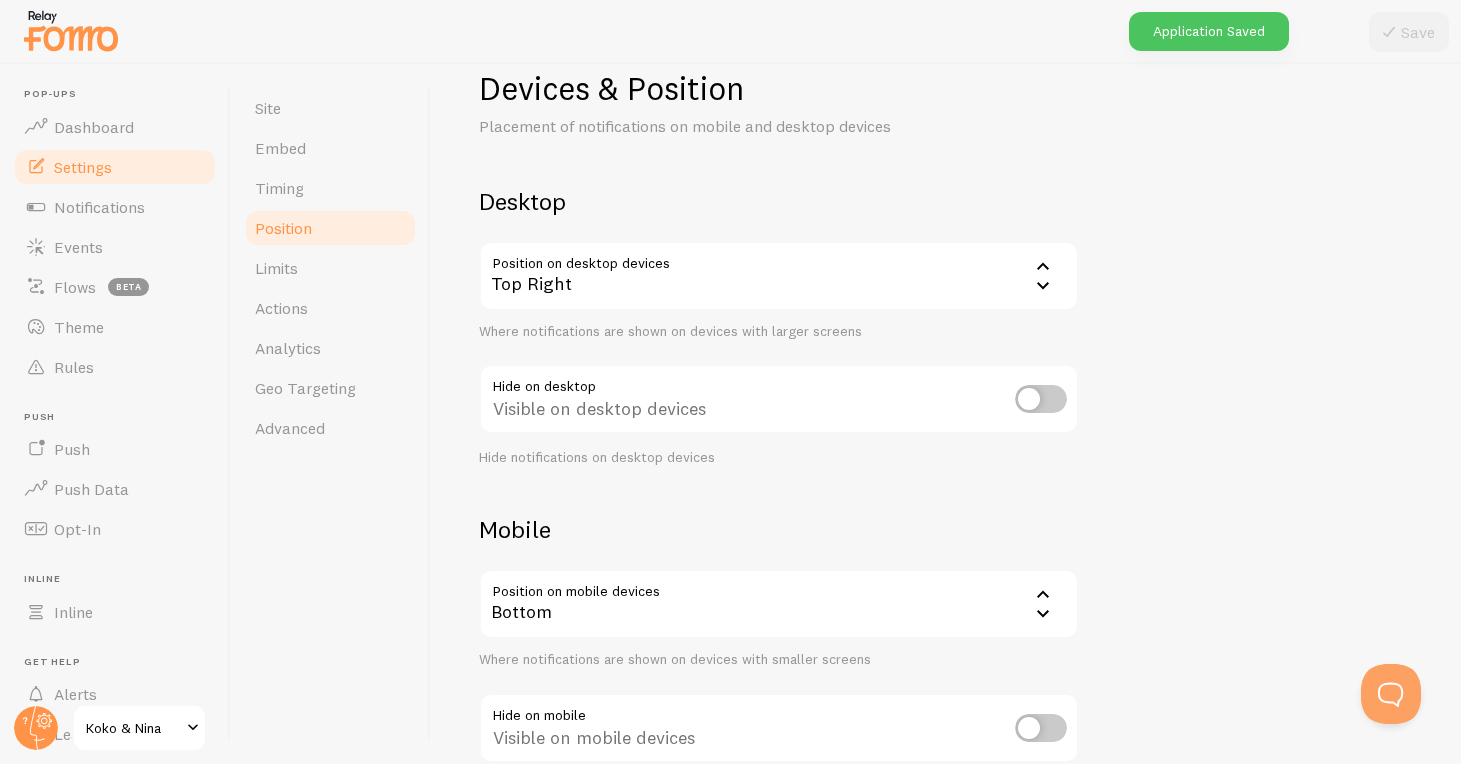 scroll, scrollTop: 46, scrollLeft: 0, axis: vertical 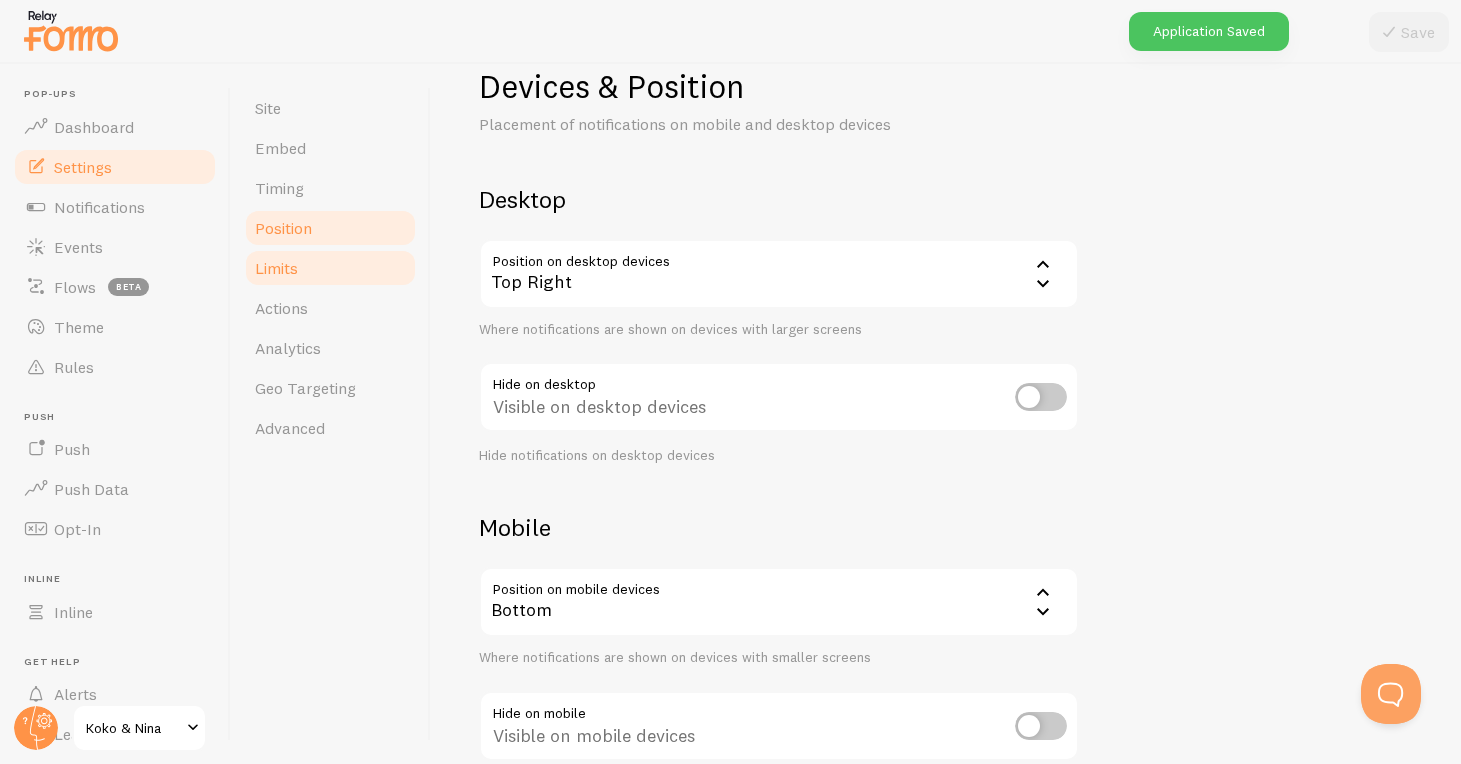 click on "Limits" at bounding box center (330, 268) 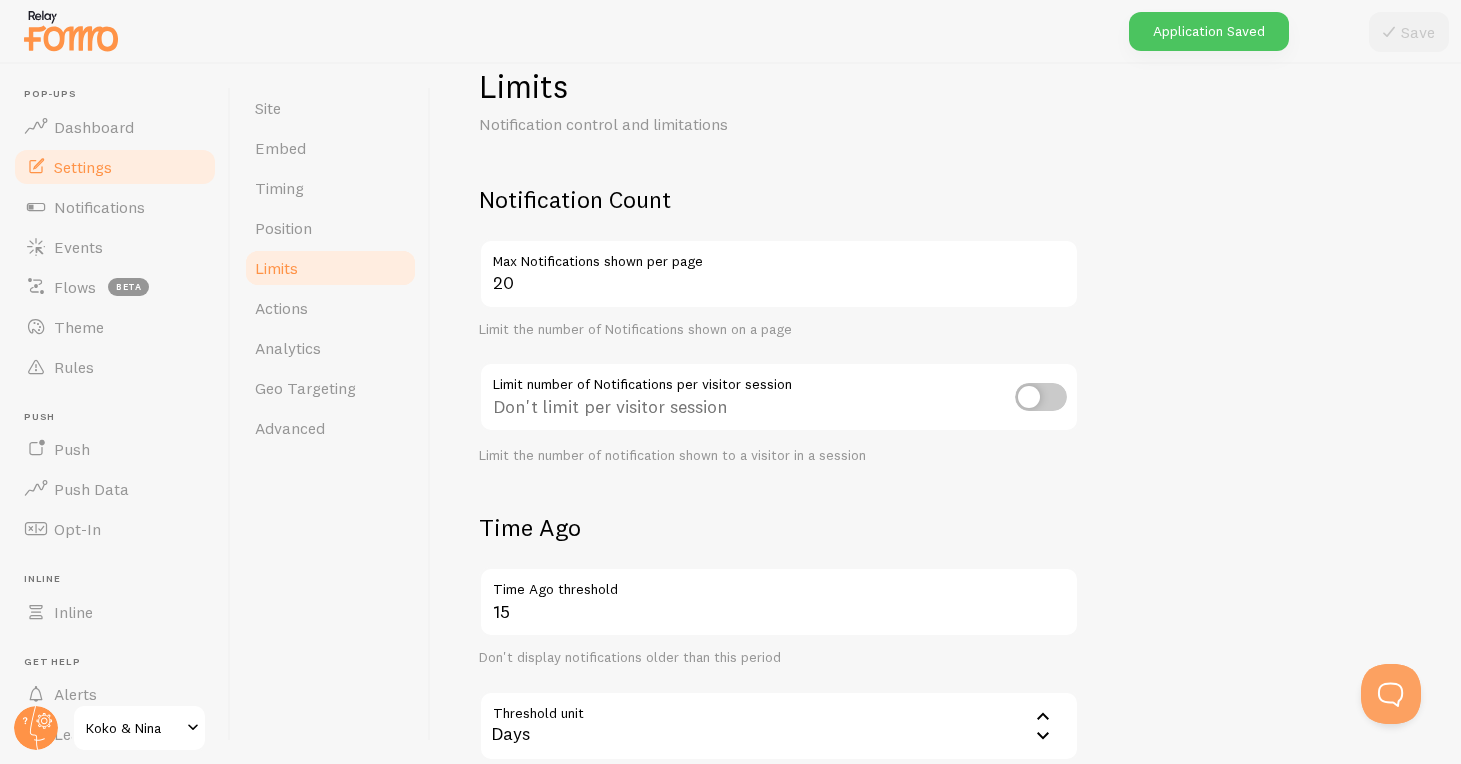 scroll, scrollTop: 0, scrollLeft: 0, axis: both 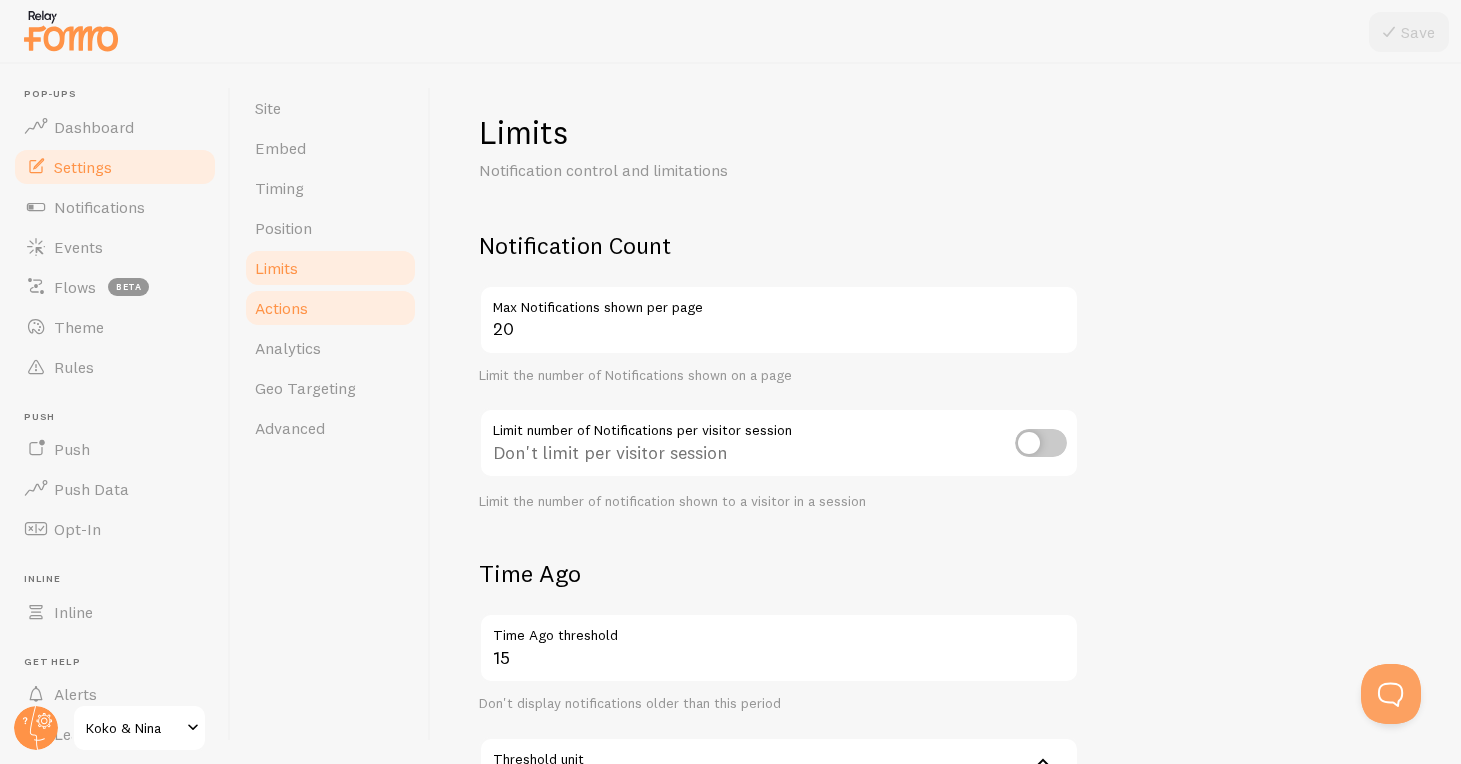 click on "Actions" at bounding box center (281, 308) 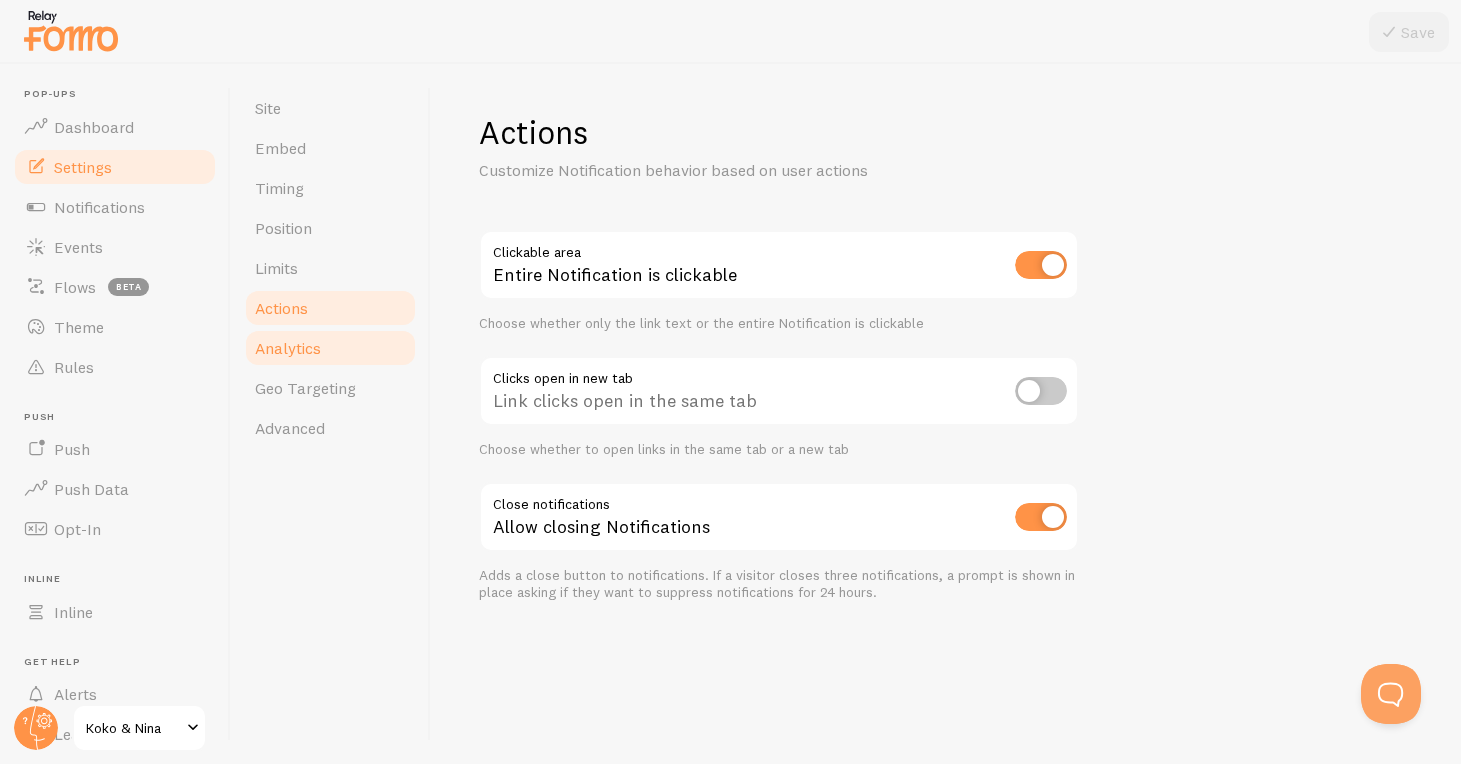 click on "Analytics" at bounding box center (330, 348) 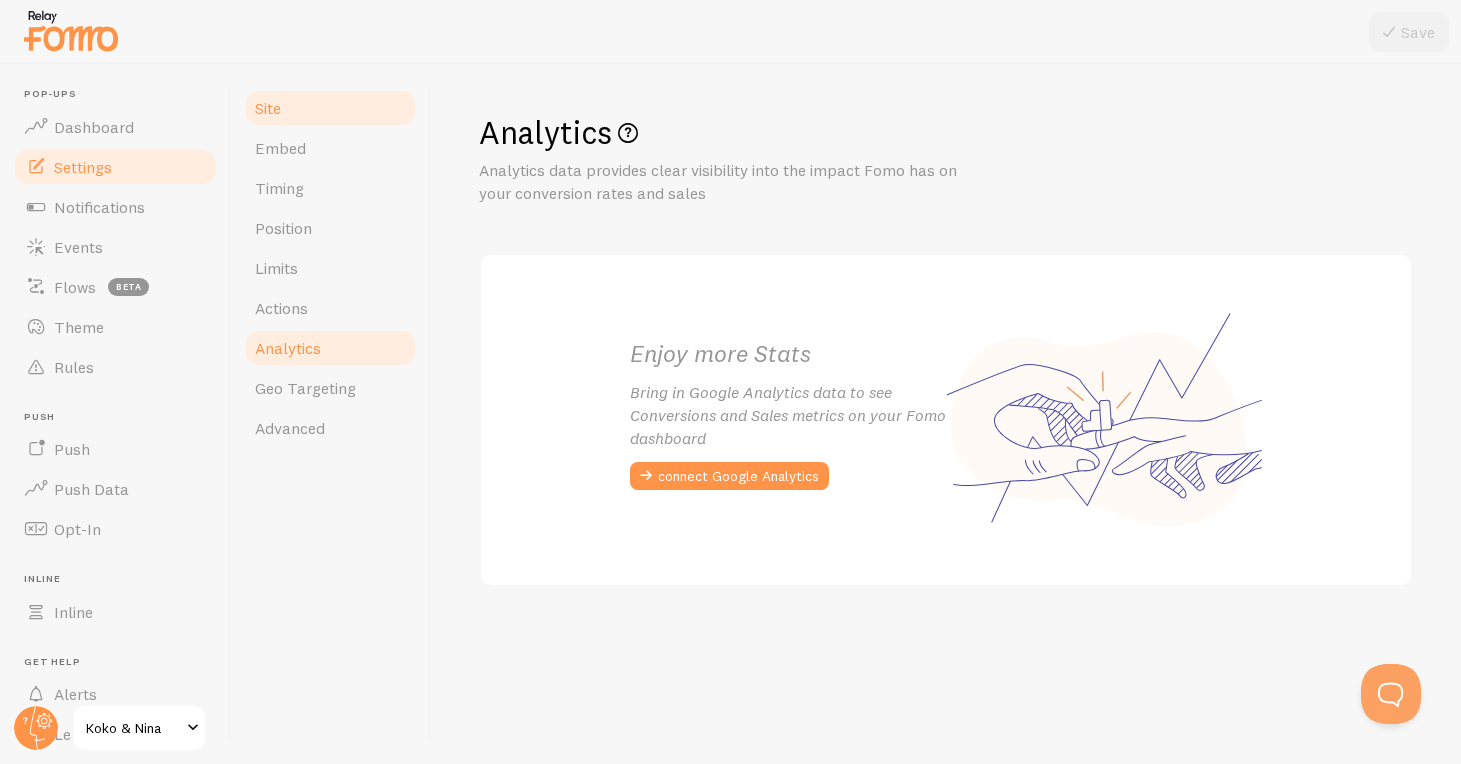 click on "Site" at bounding box center (330, 108) 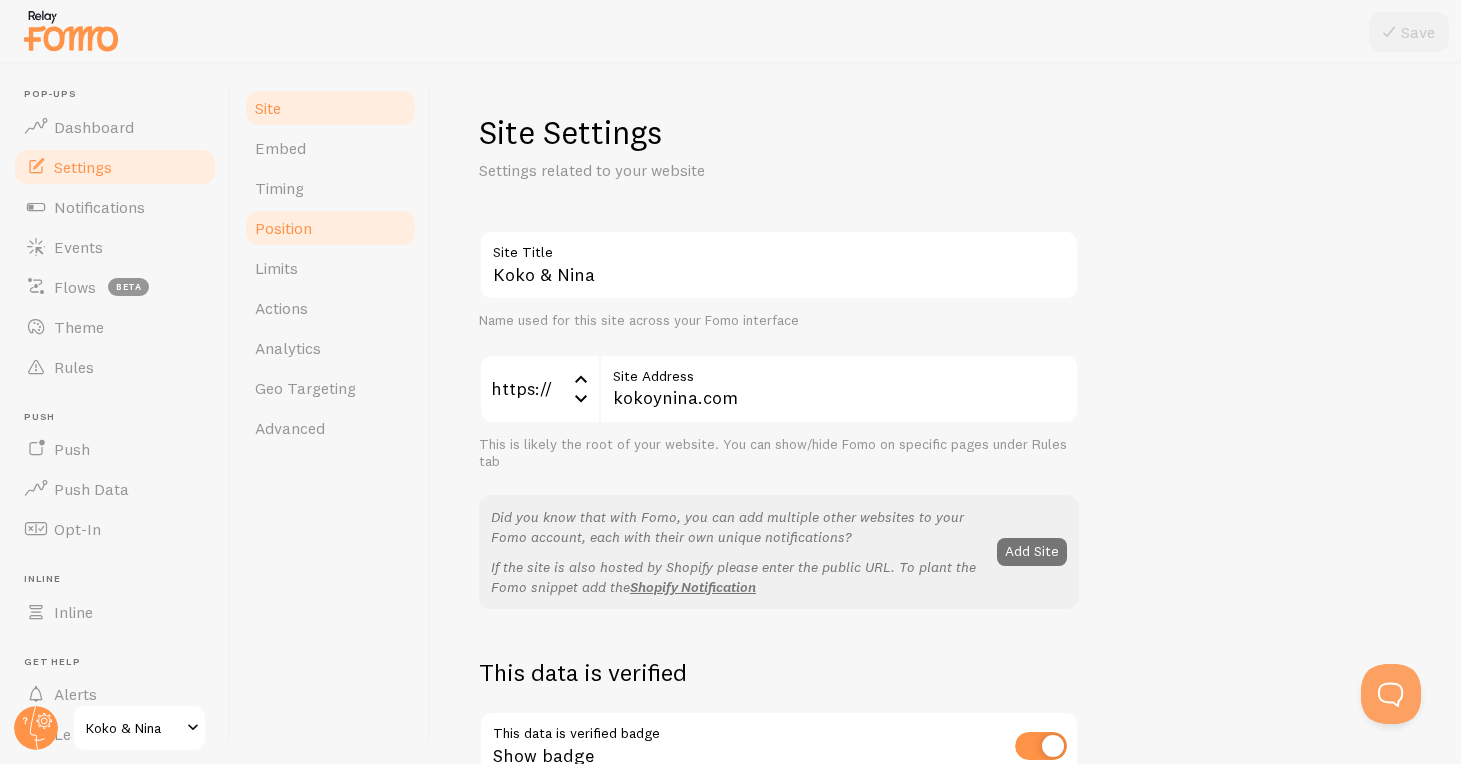 click on "Position" at bounding box center [330, 228] 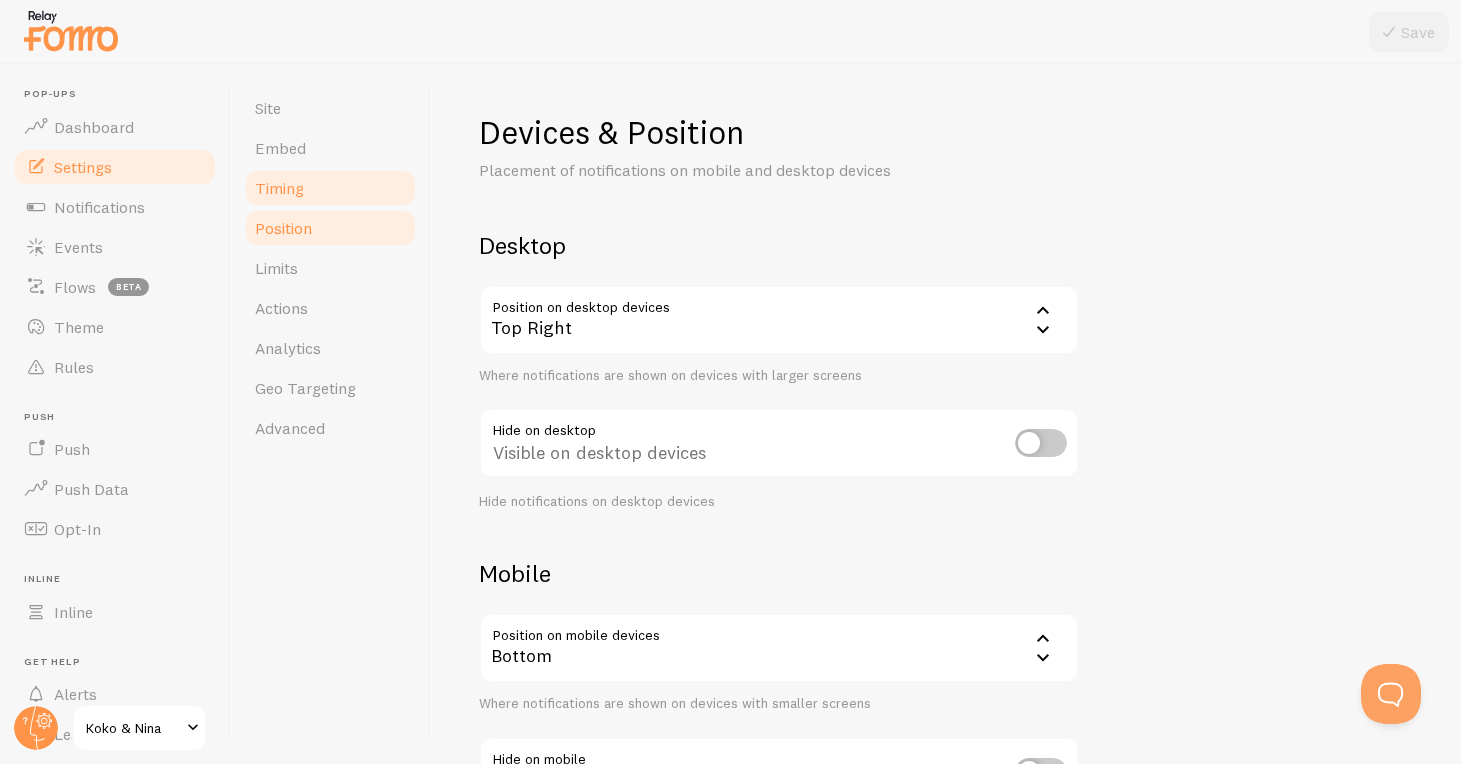 click on "Timing" at bounding box center (330, 188) 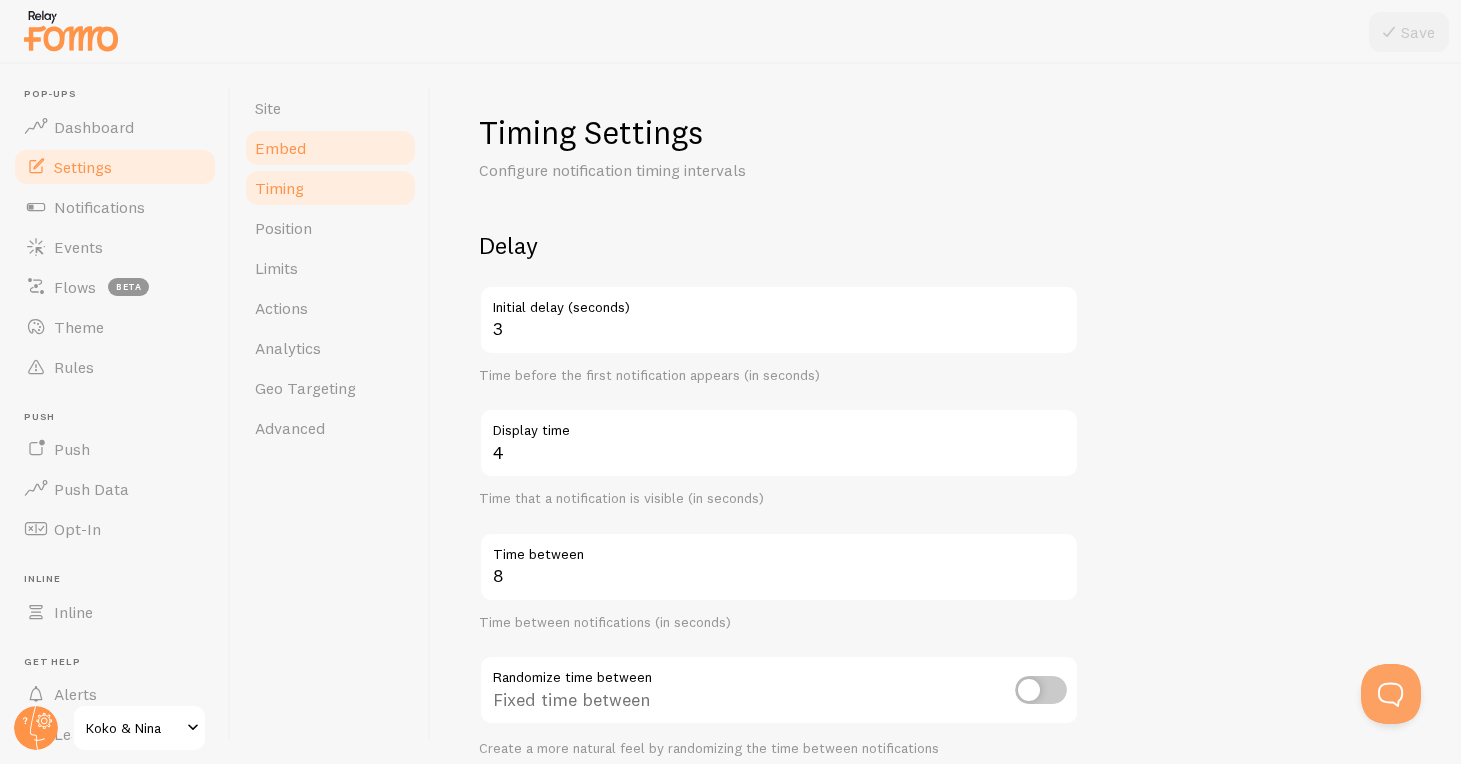 click on "Embed" at bounding box center (330, 148) 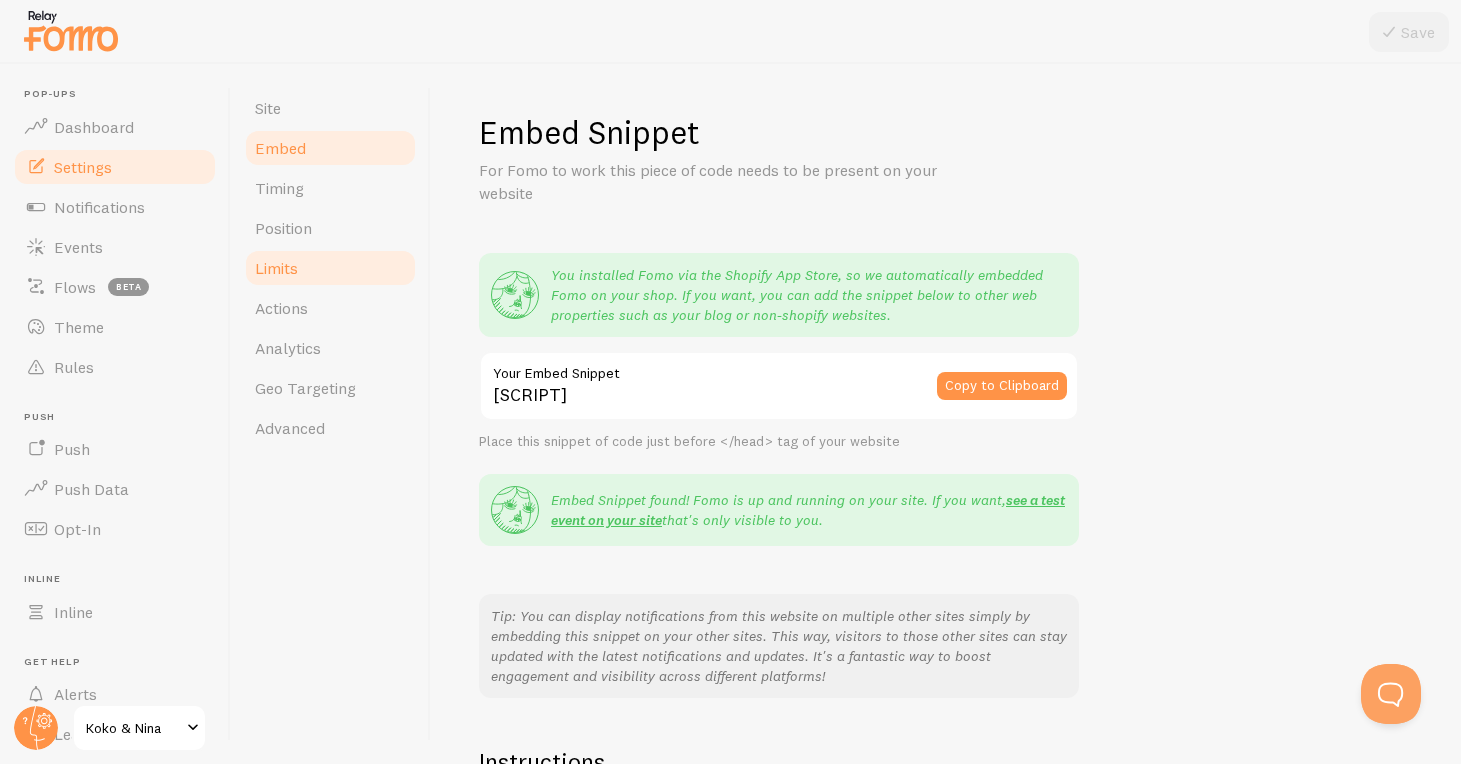 click on "Limits" at bounding box center (330, 268) 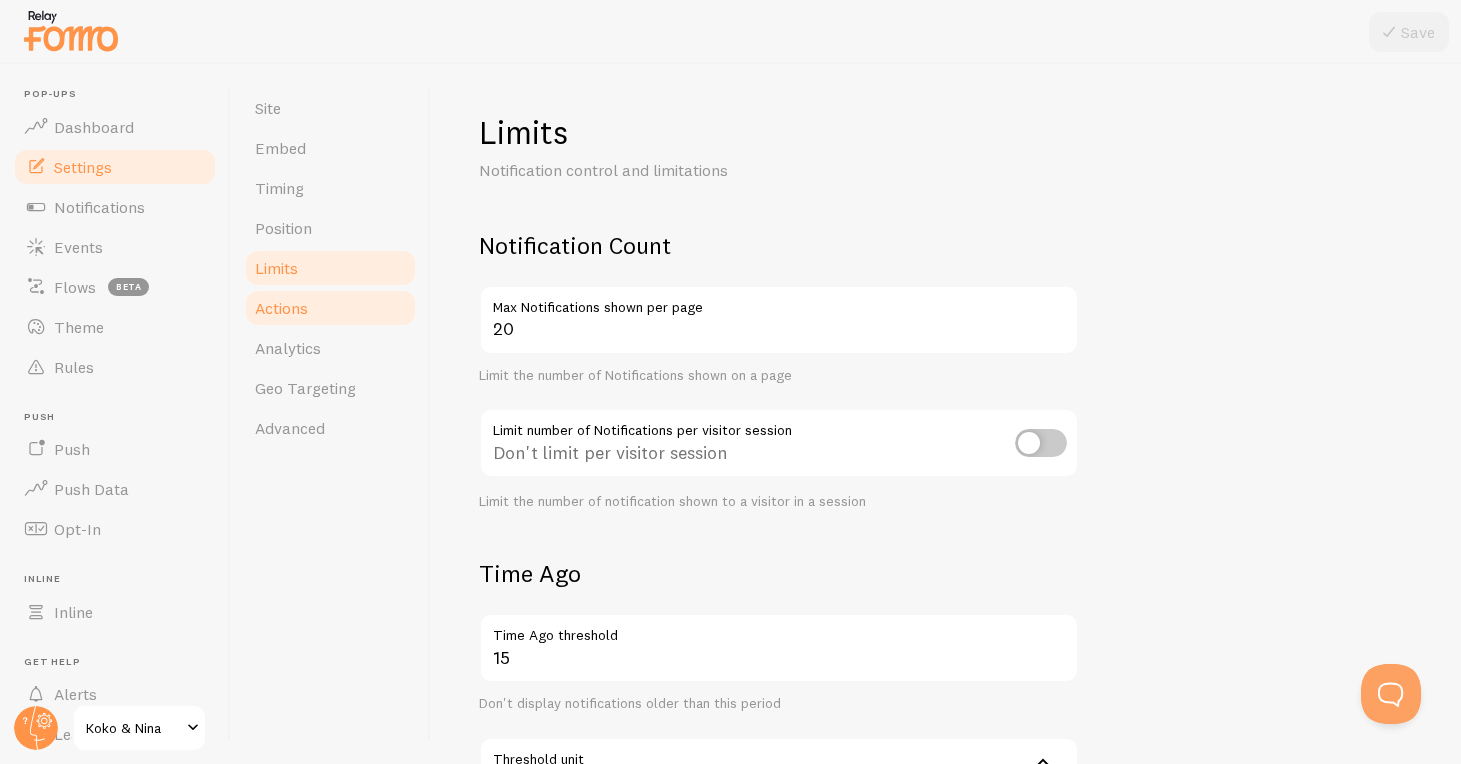 click on "Actions" at bounding box center (330, 308) 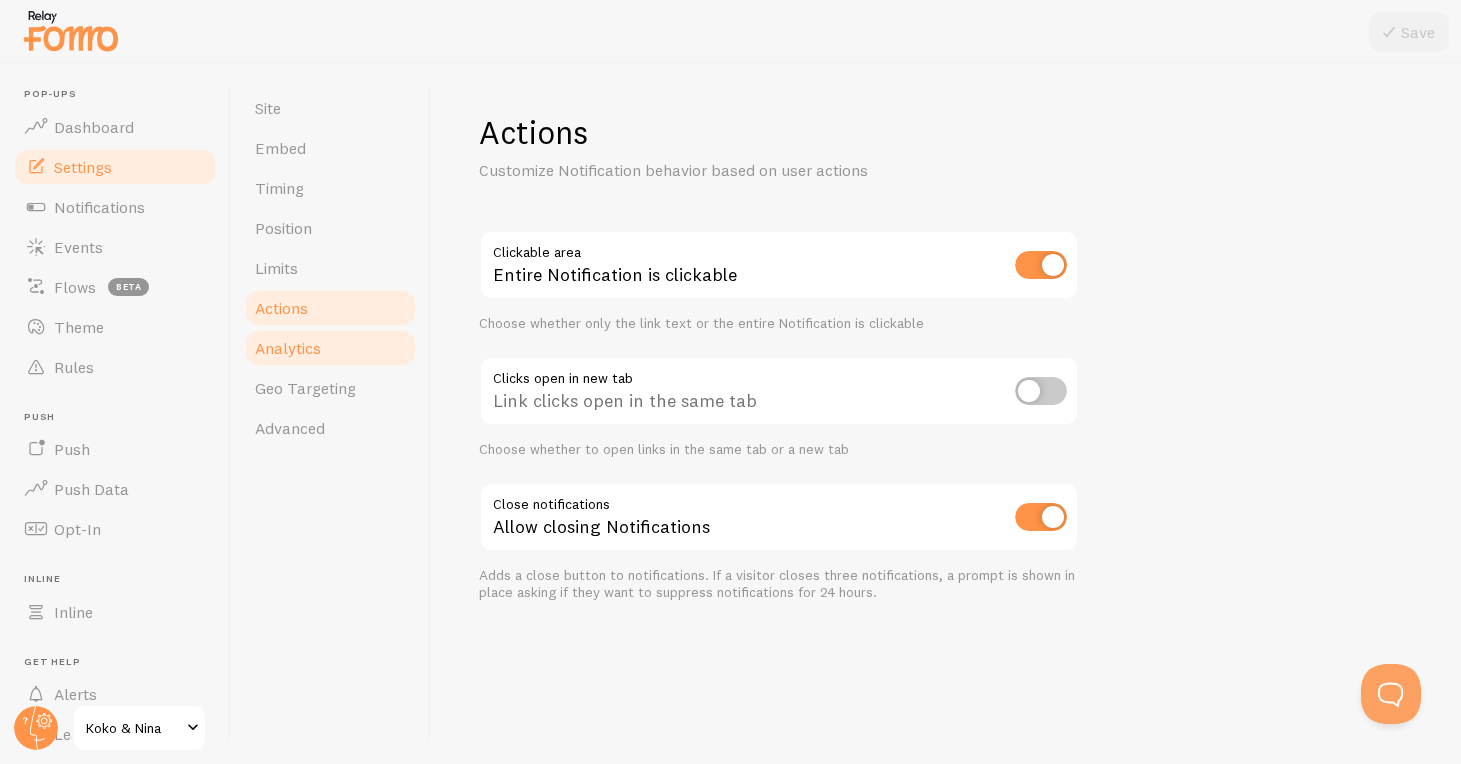 click on "Analytics" at bounding box center (330, 348) 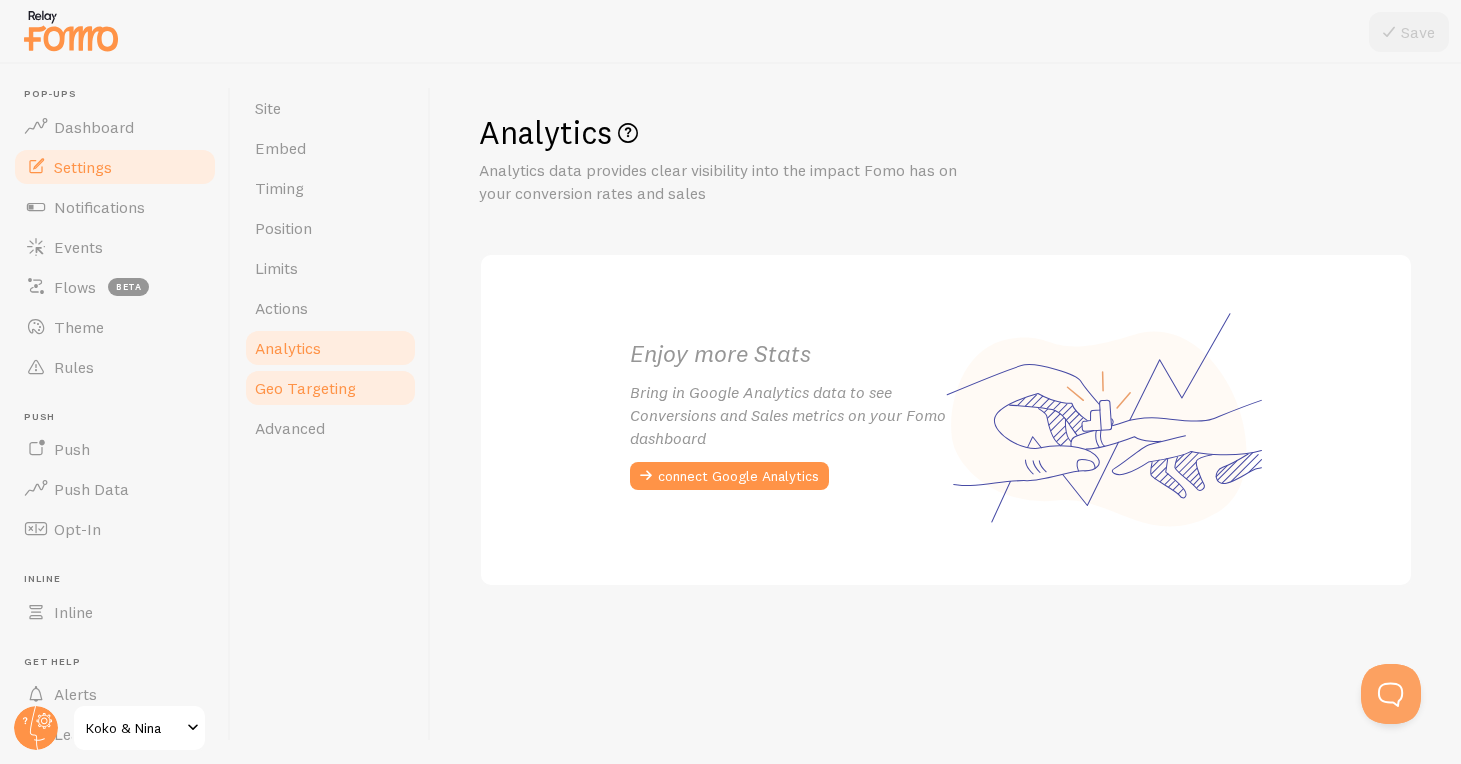 click on "Geo Targeting" at bounding box center [305, 388] 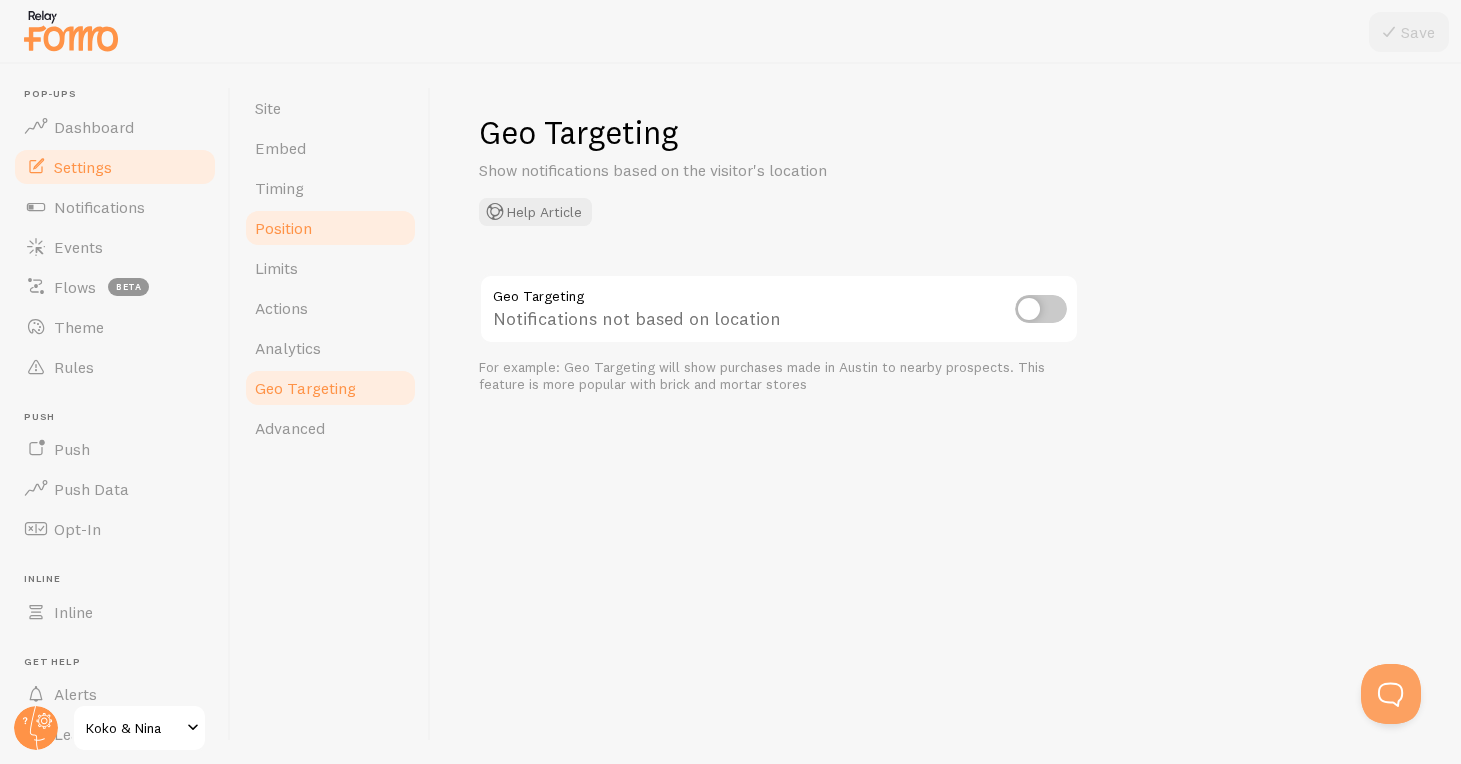 click on "Position" at bounding box center [330, 228] 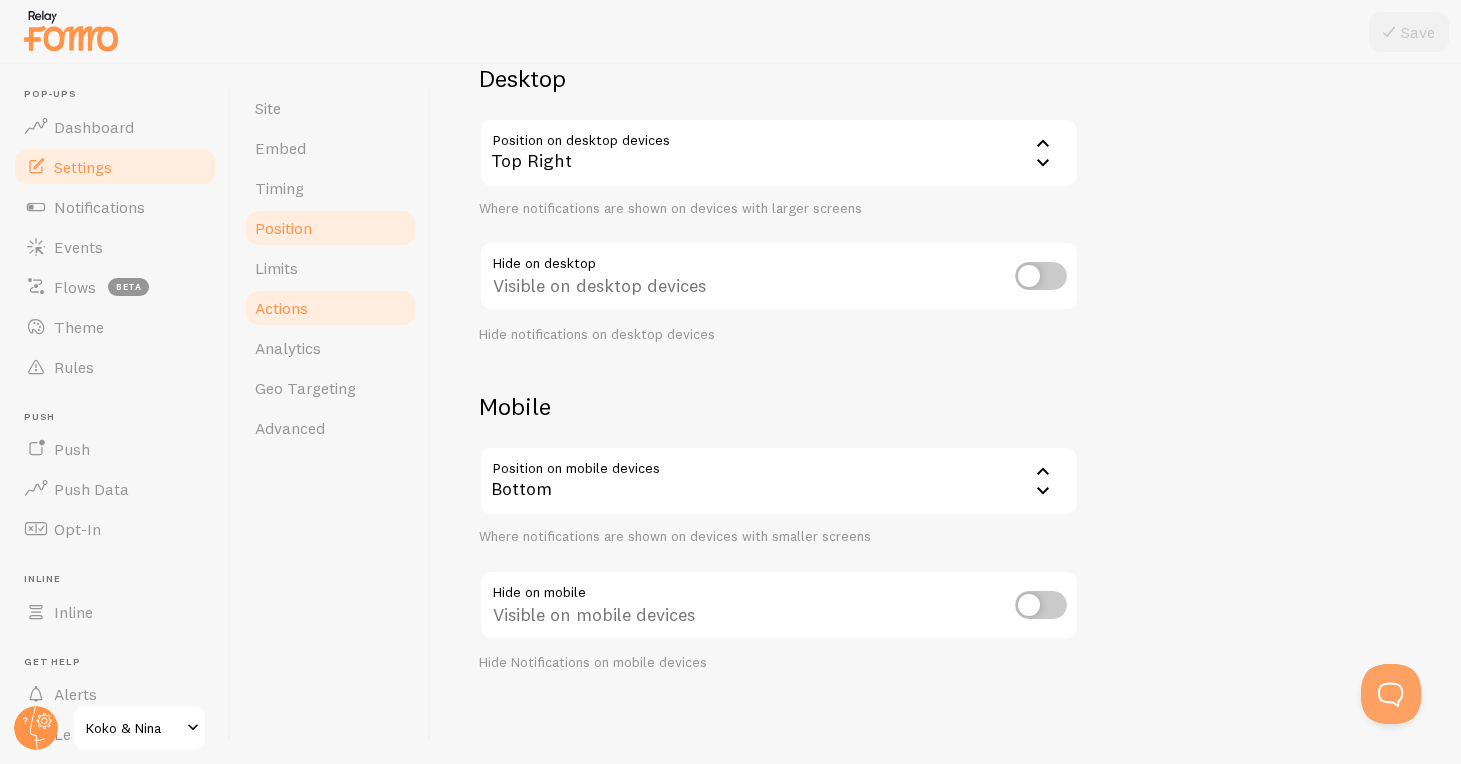 scroll, scrollTop: 165, scrollLeft: 0, axis: vertical 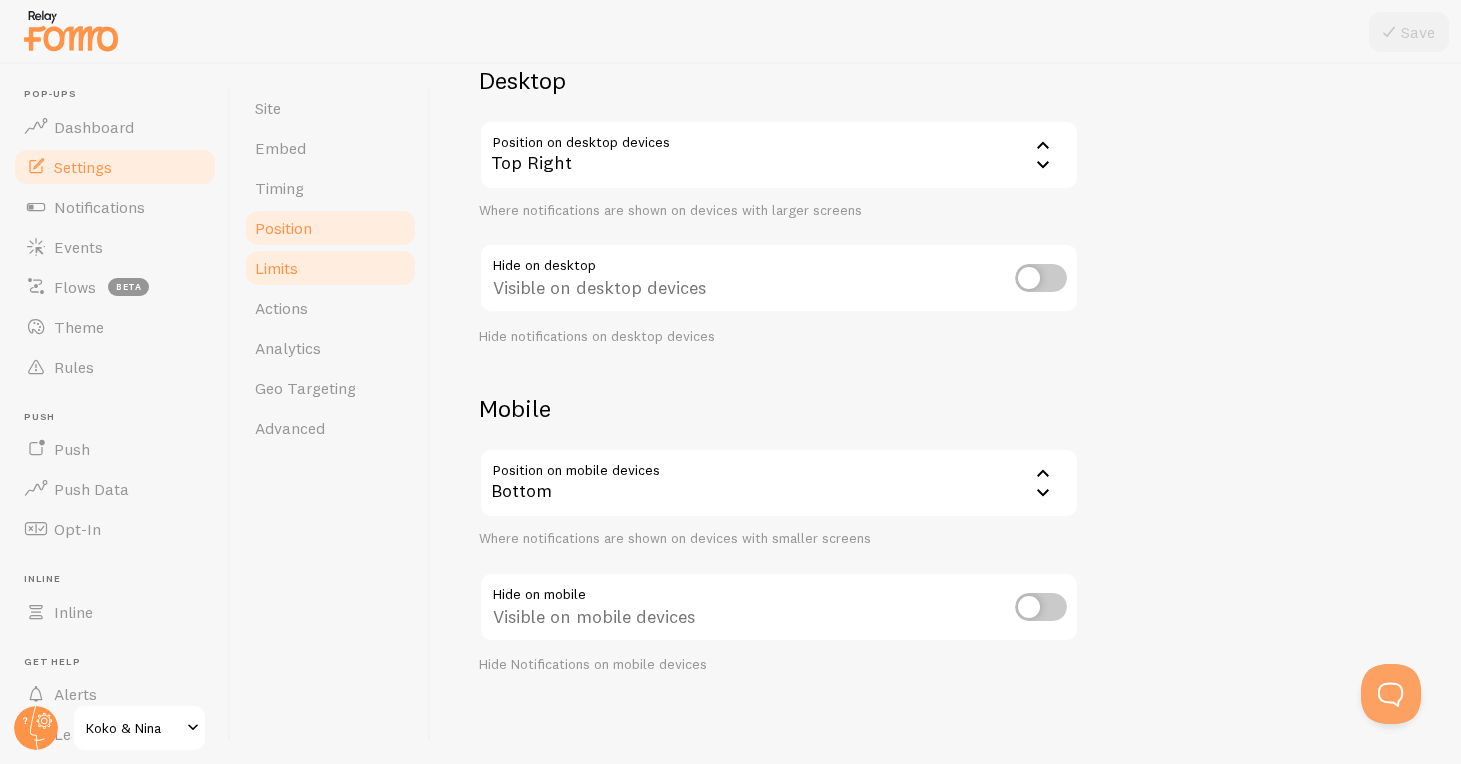 click on "Limits" at bounding box center (330, 268) 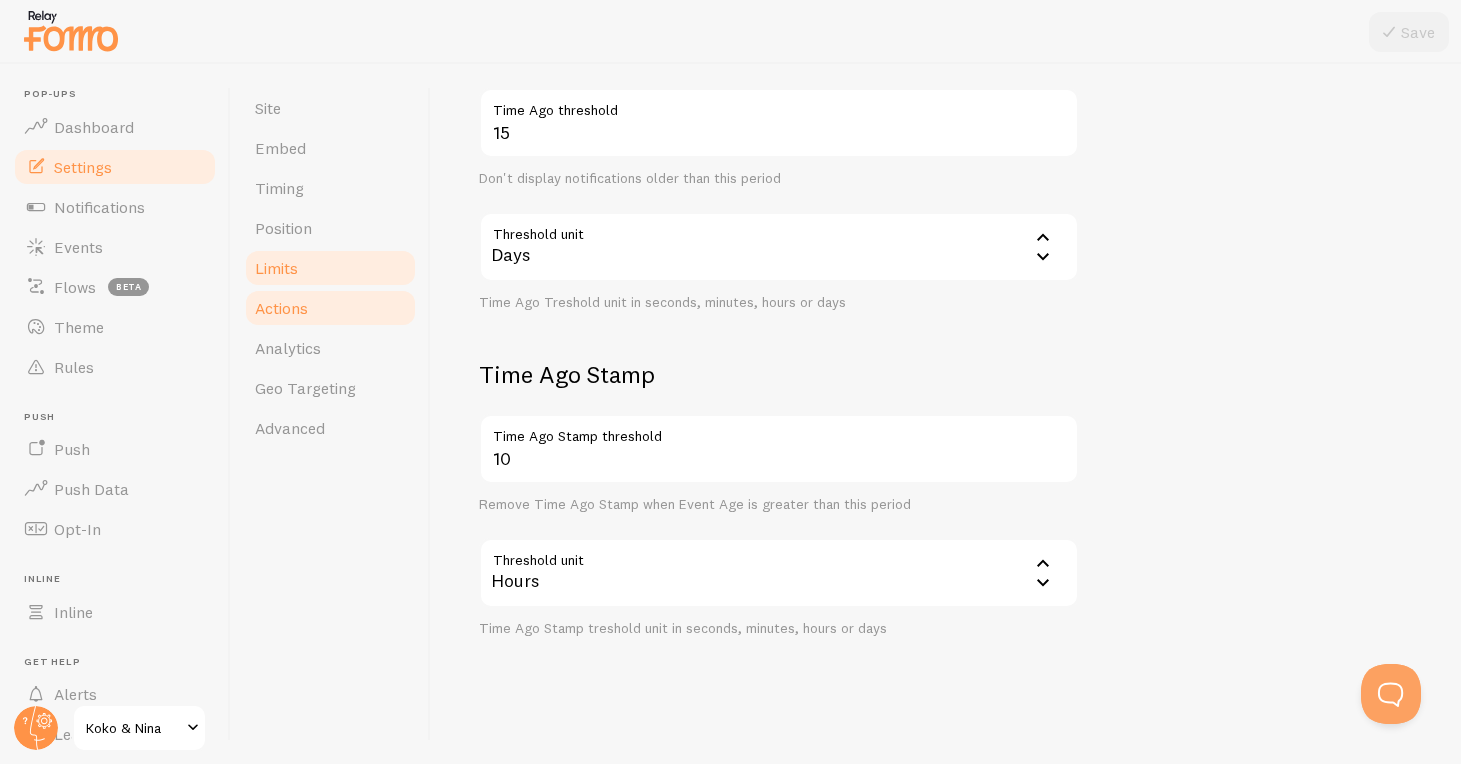 scroll, scrollTop: 524, scrollLeft: 0, axis: vertical 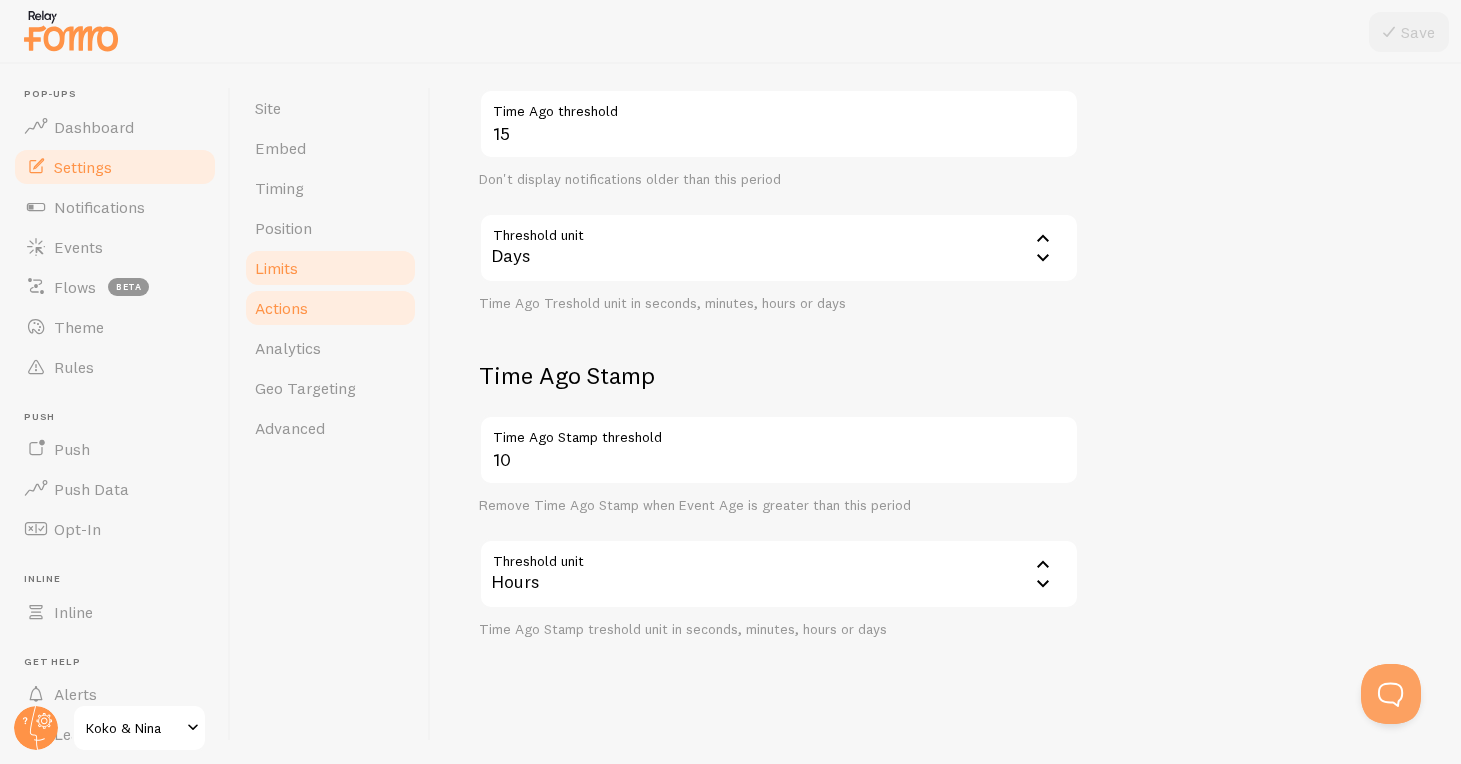 click on "Actions" at bounding box center [330, 308] 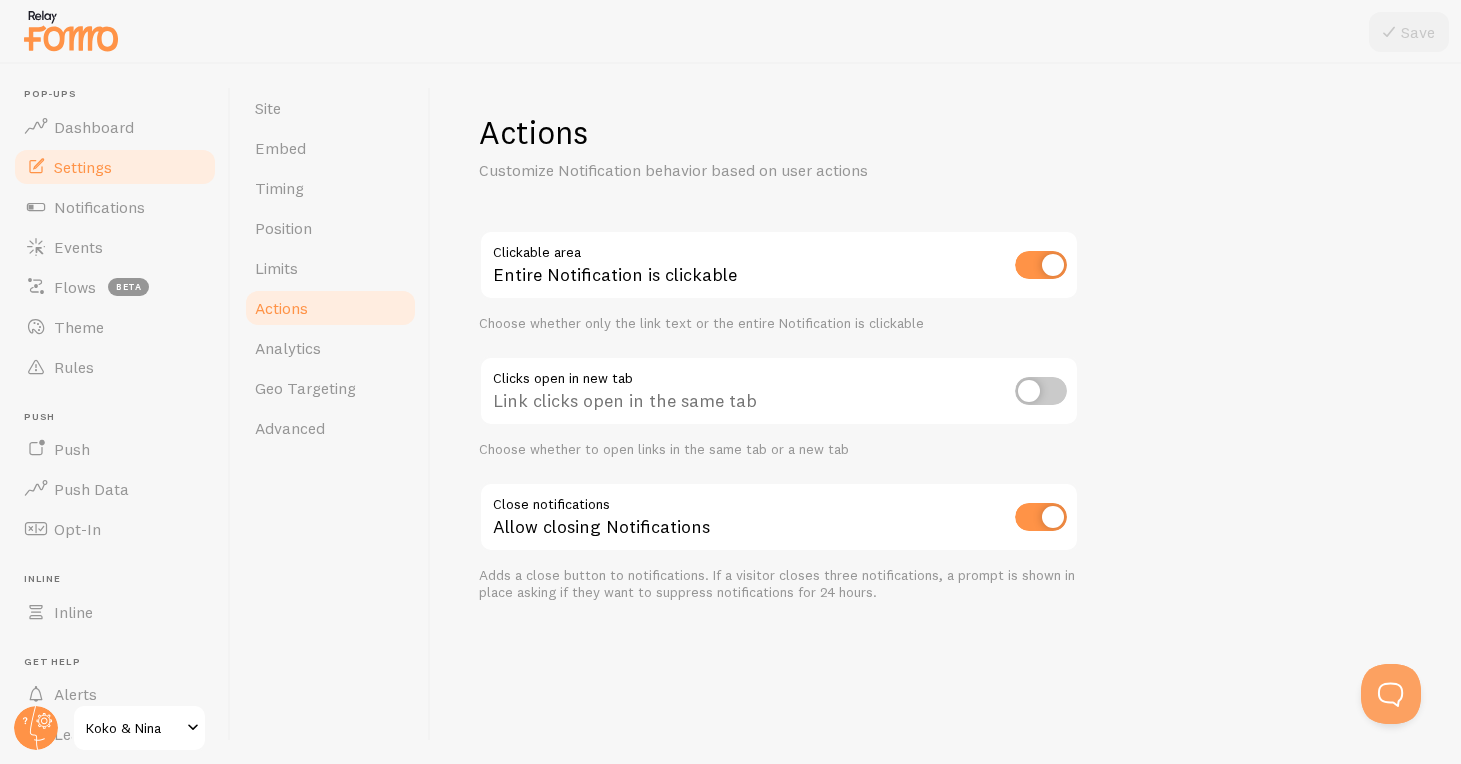 scroll, scrollTop: 0, scrollLeft: 0, axis: both 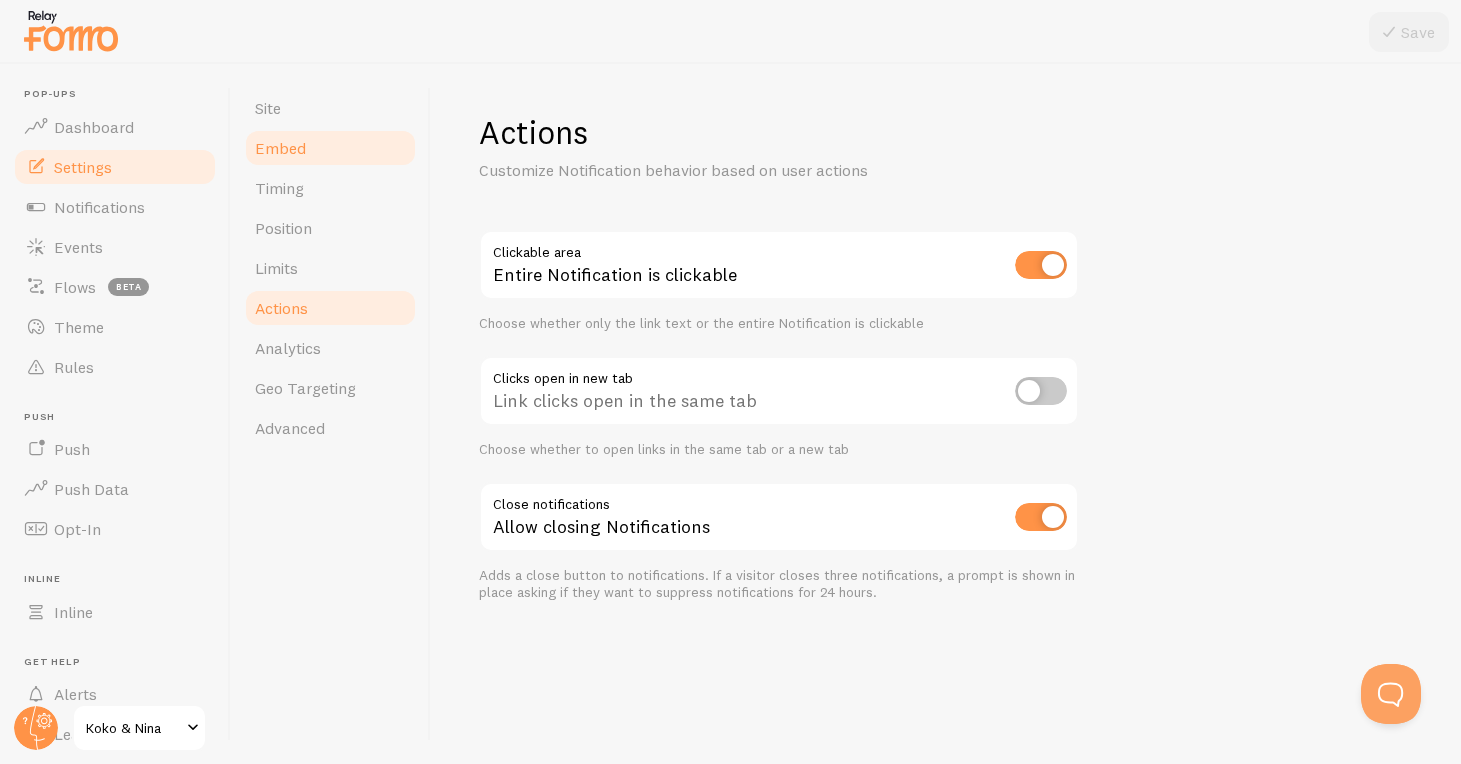 click on "Embed" at bounding box center (330, 148) 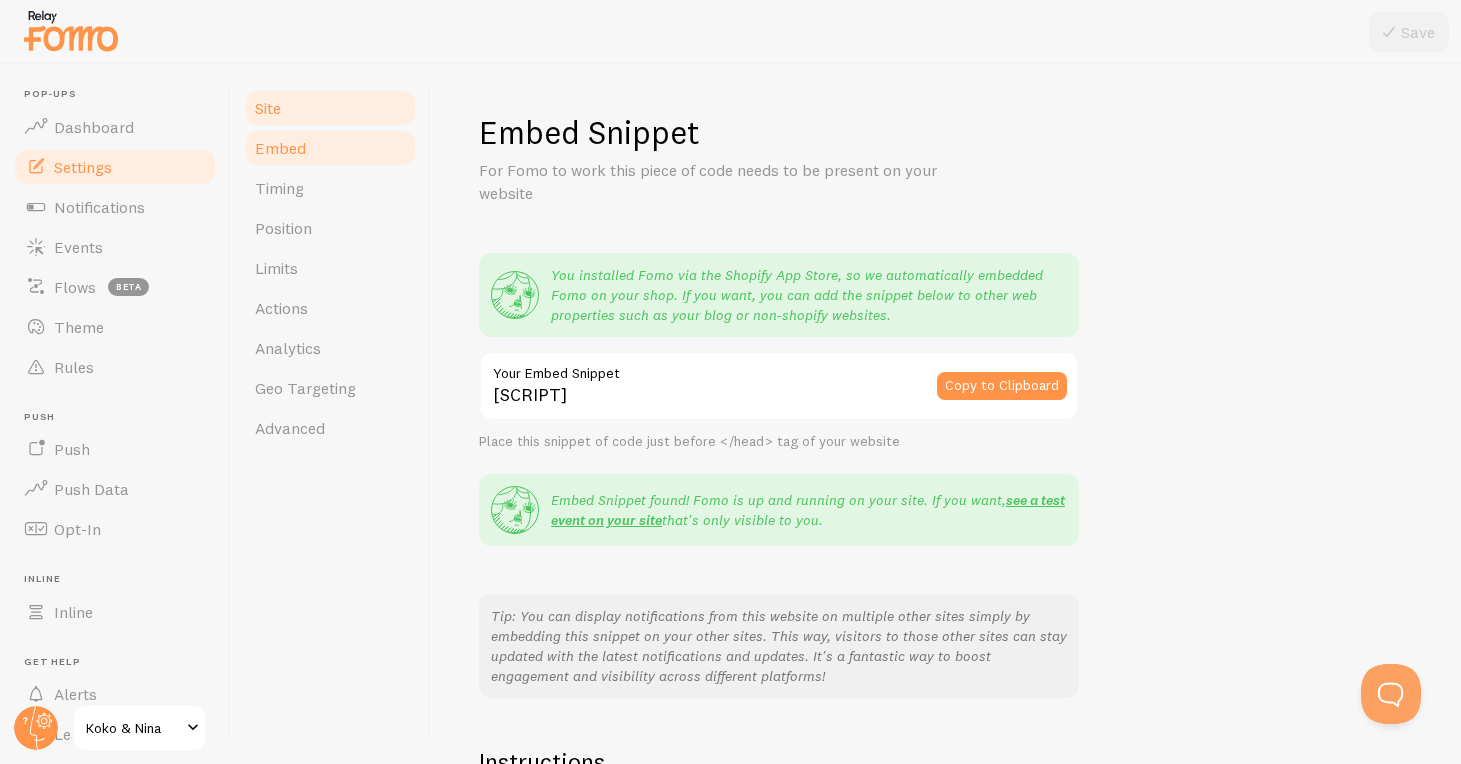 click on "Site" at bounding box center [330, 108] 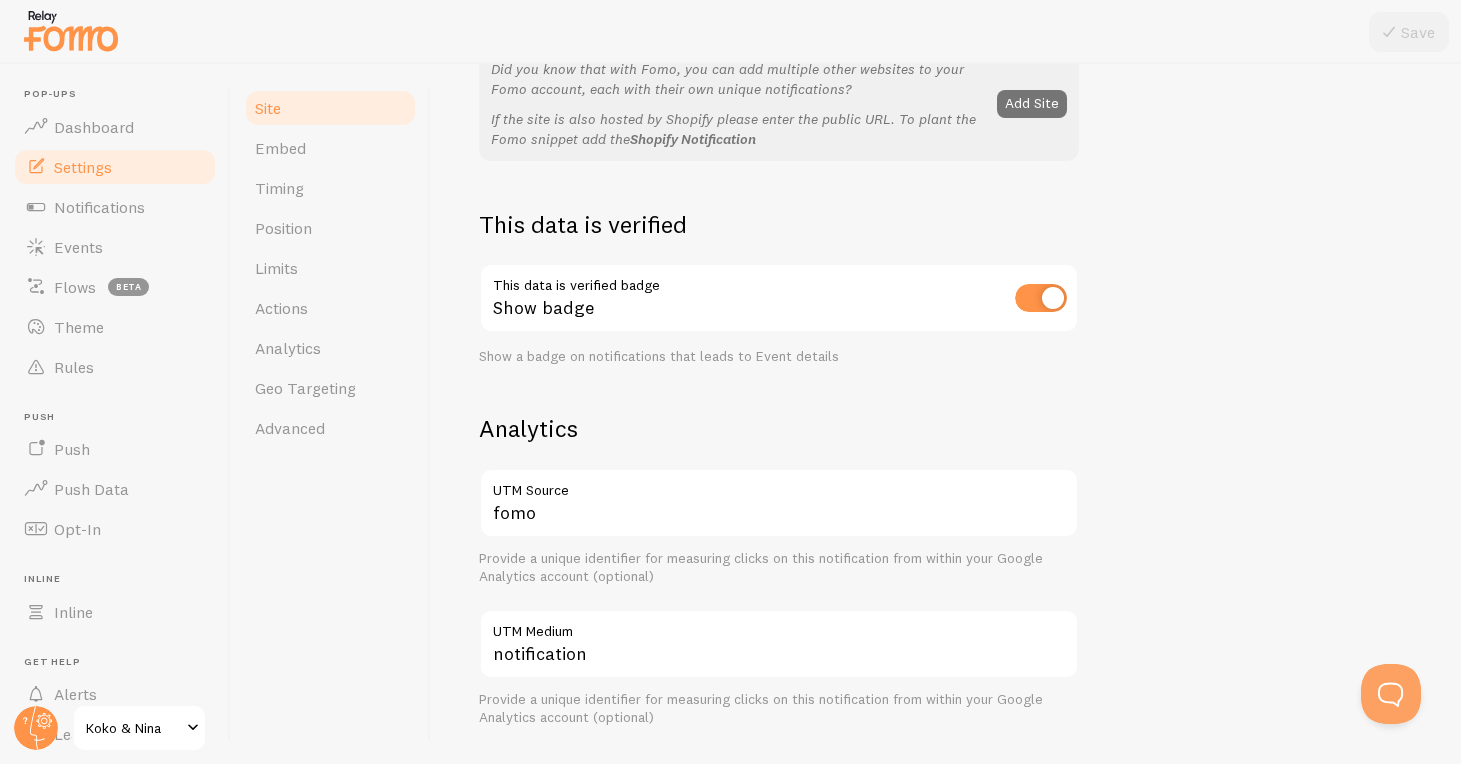 scroll, scrollTop: 695, scrollLeft: 0, axis: vertical 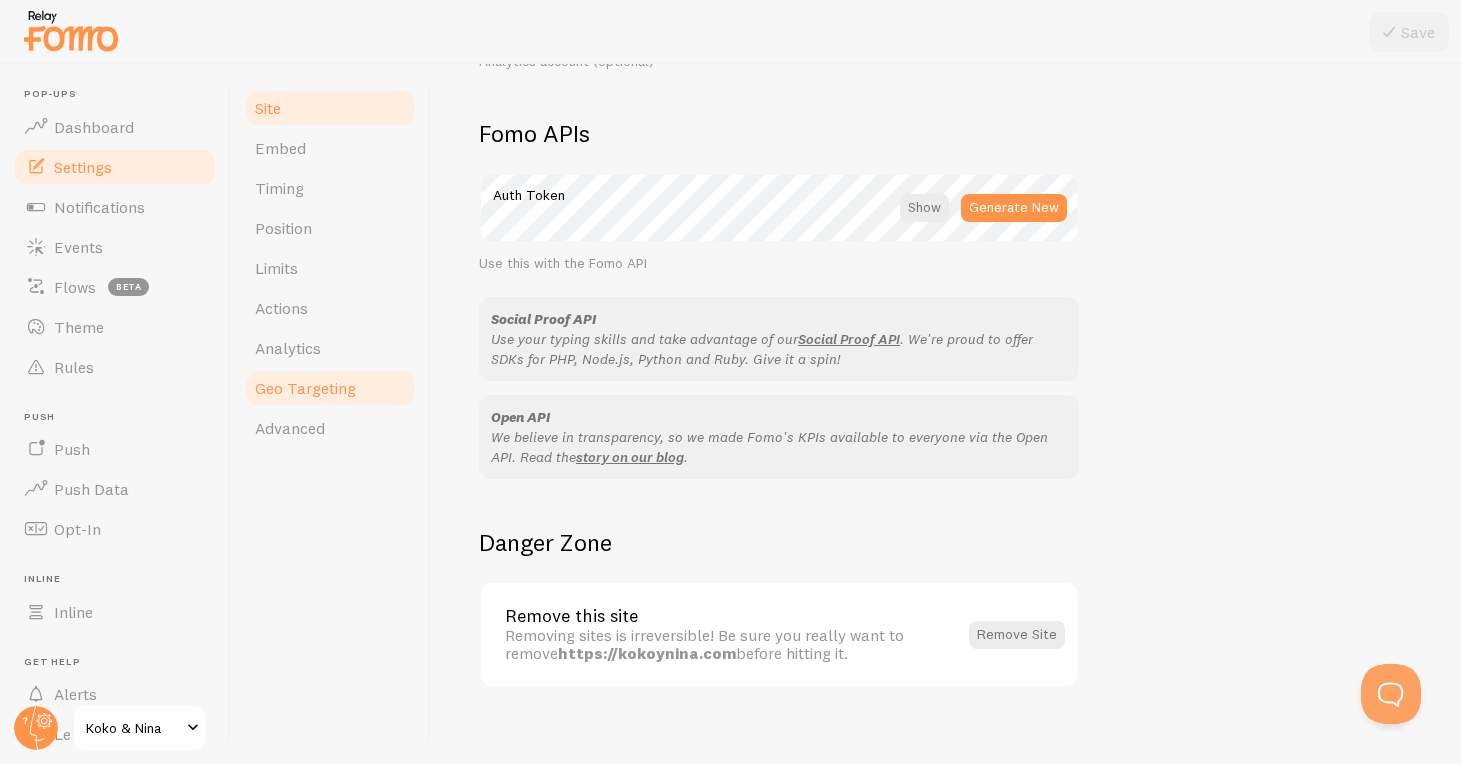click on "Geo Targeting" at bounding box center (305, 388) 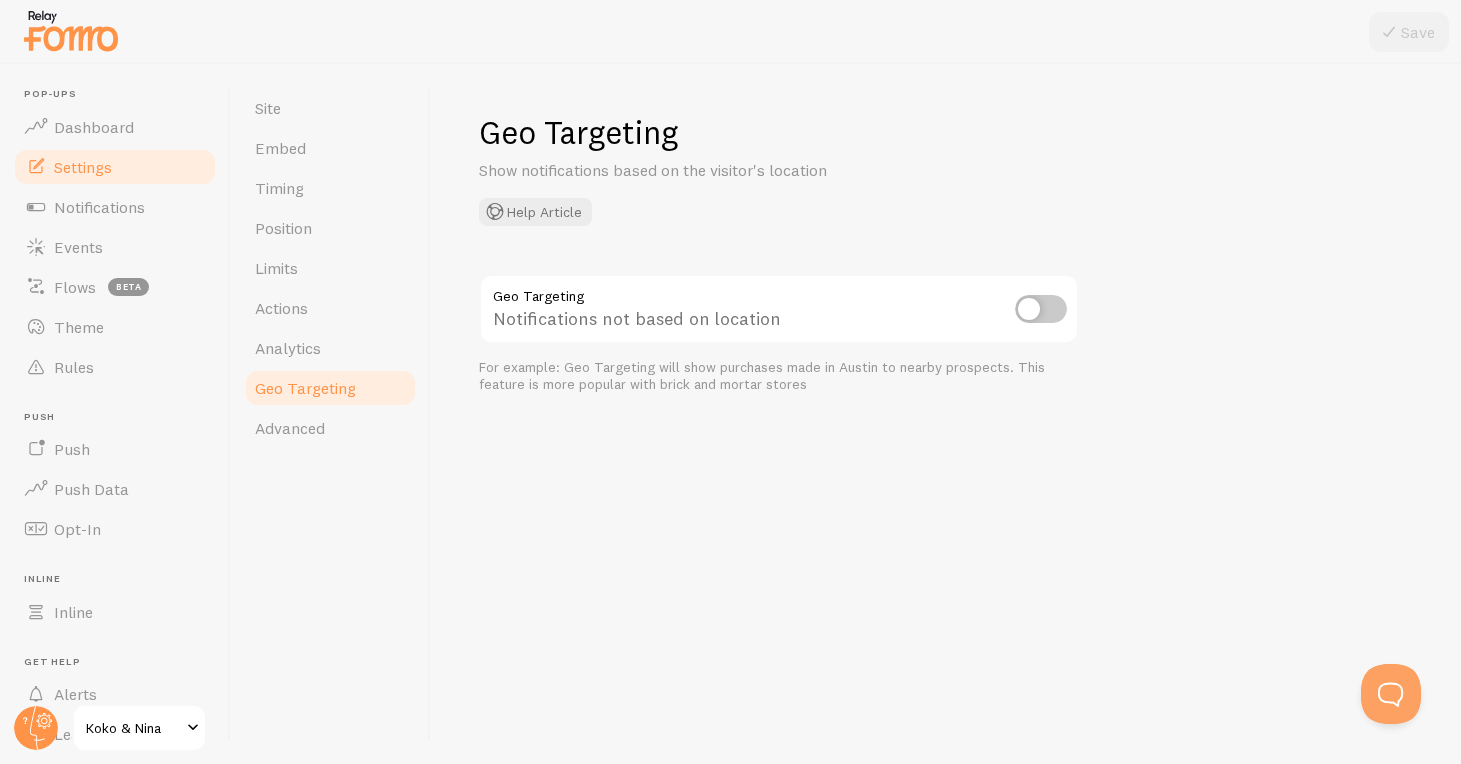 scroll, scrollTop: 0, scrollLeft: 0, axis: both 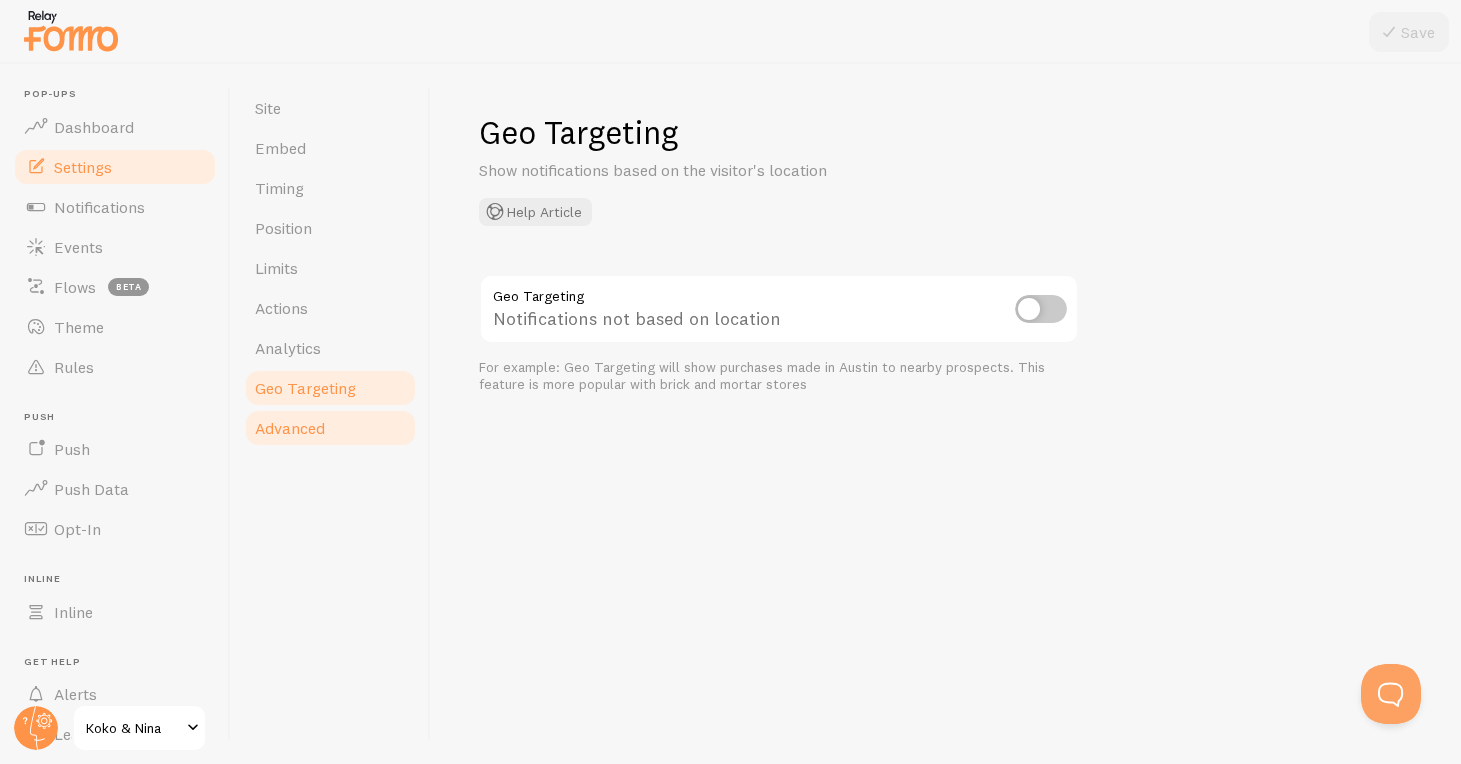click on "Advanced" at bounding box center (290, 428) 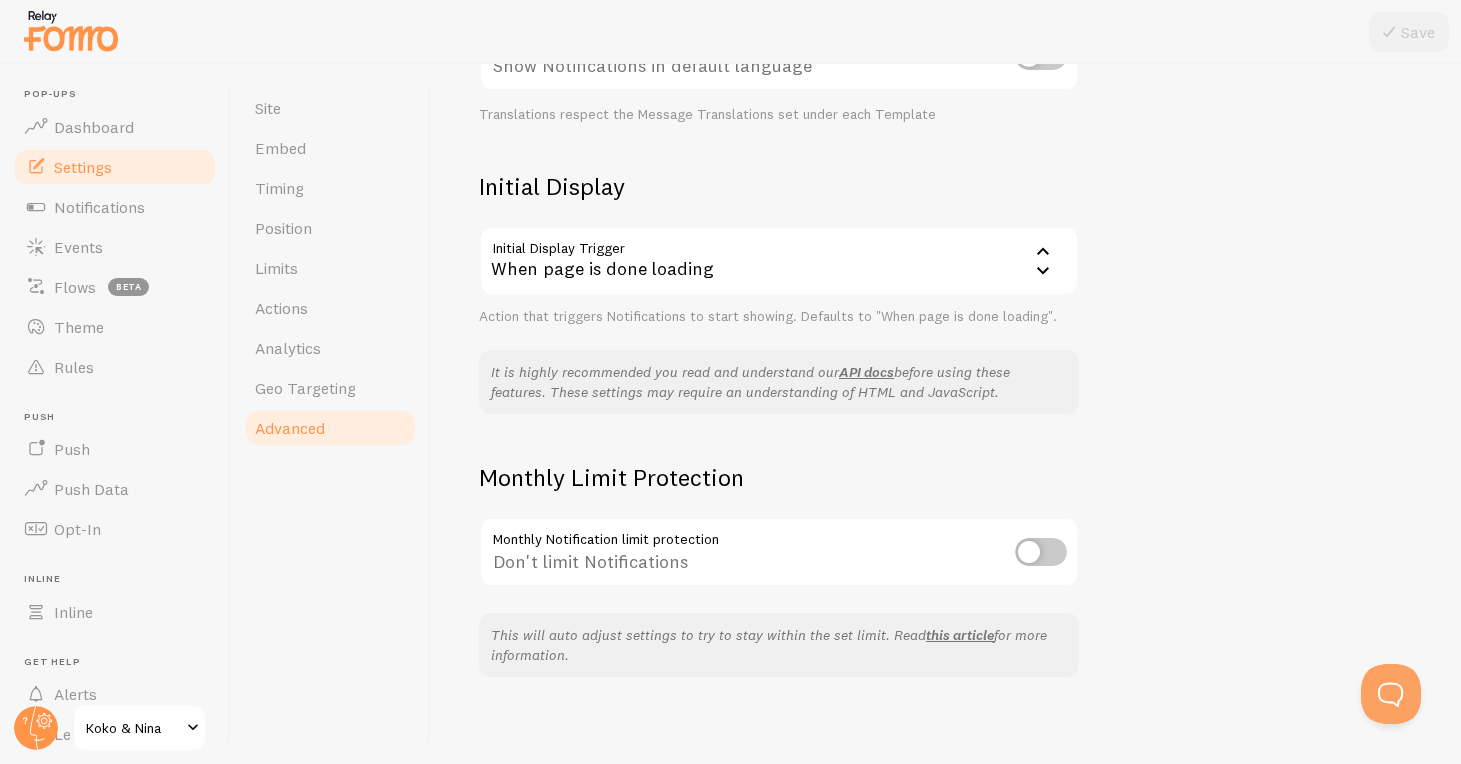 scroll, scrollTop: 386, scrollLeft: 0, axis: vertical 